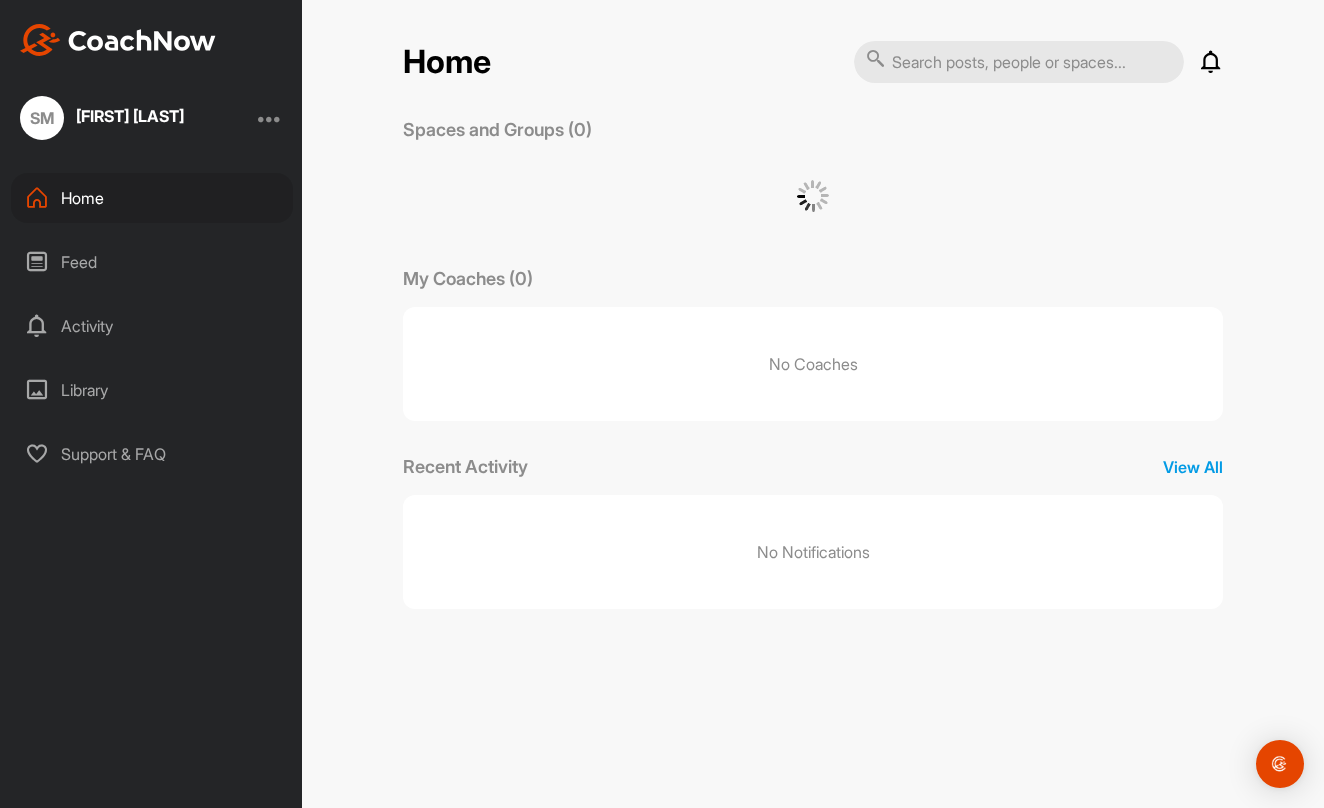 scroll, scrollTop: 0, scrollLeft: 0, axis: both 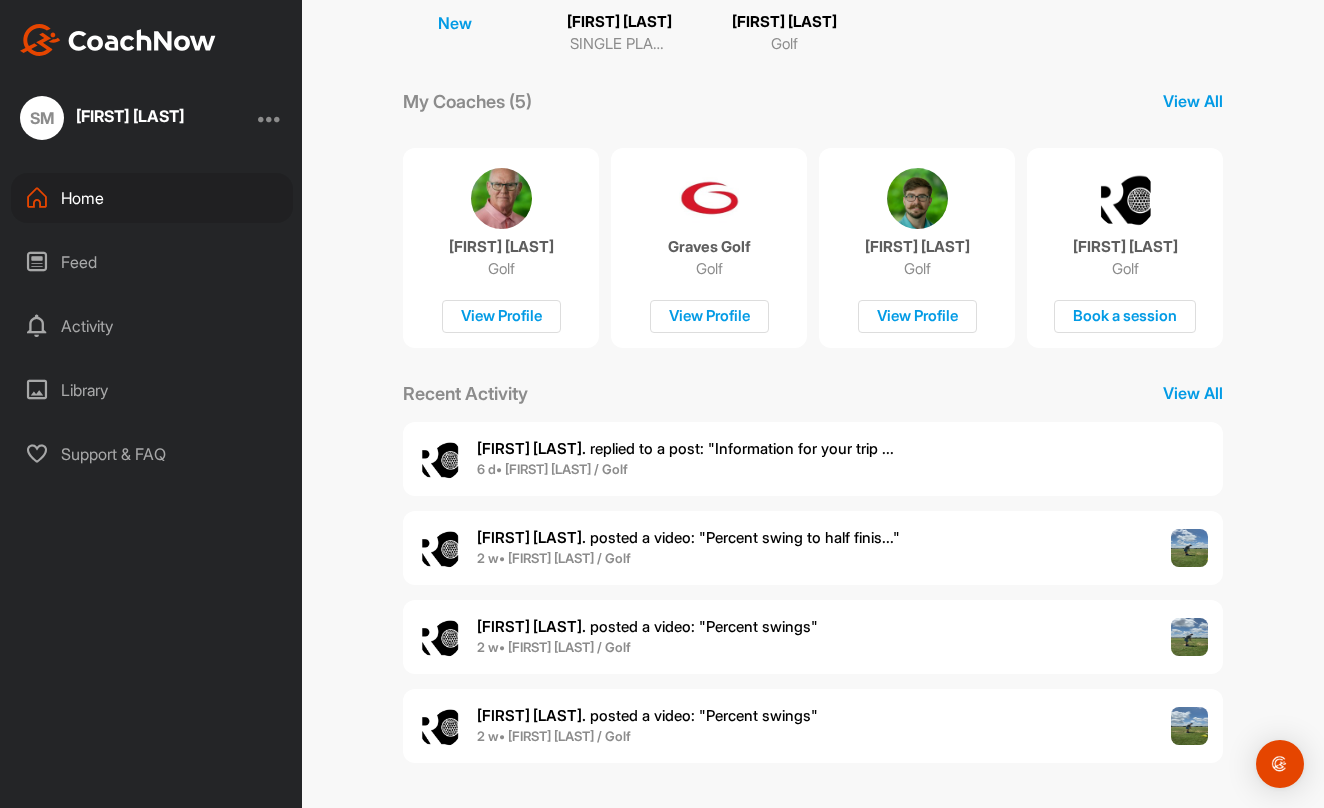 click on "6 d • [FIRST] [LAST] / Golf" at bounding box center (685, 470) 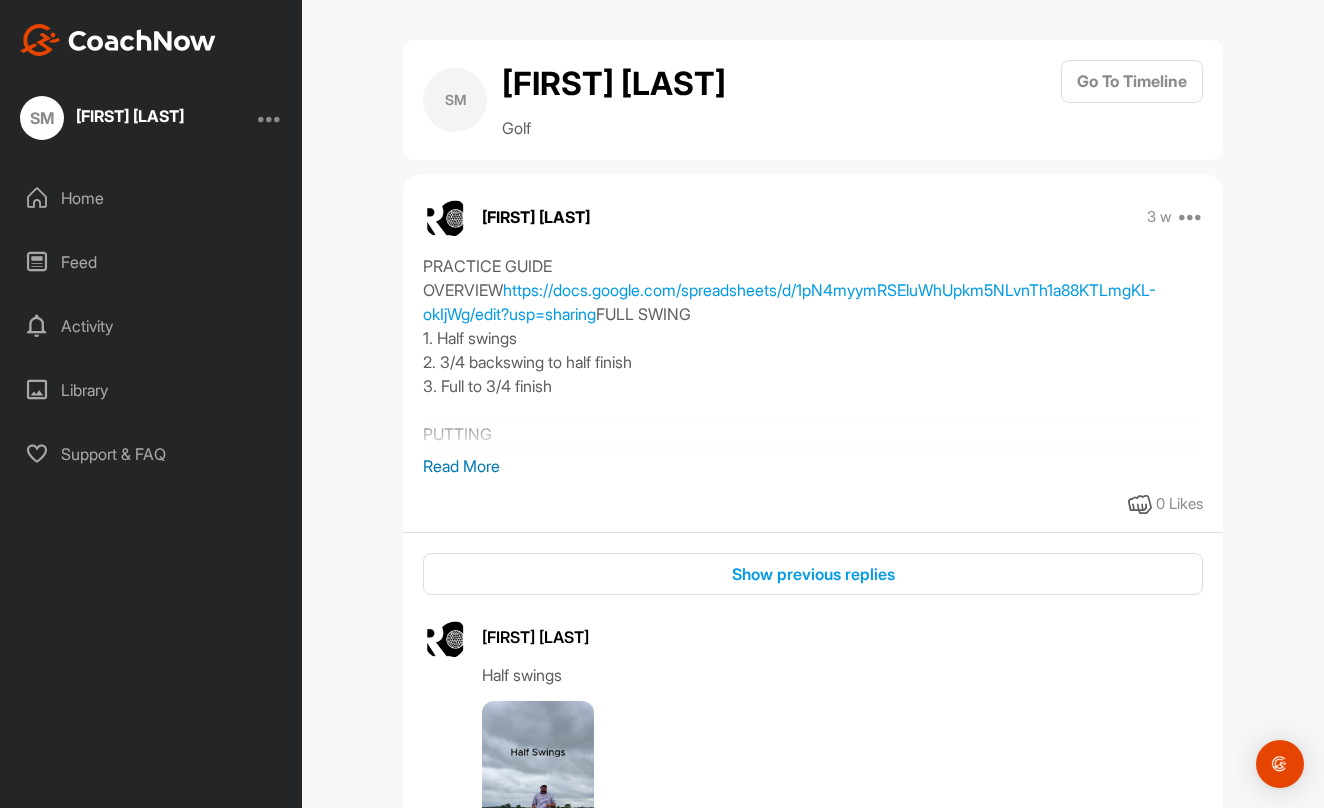 scroll, scrollTop: 0, scrollLeft: 0, axis: both 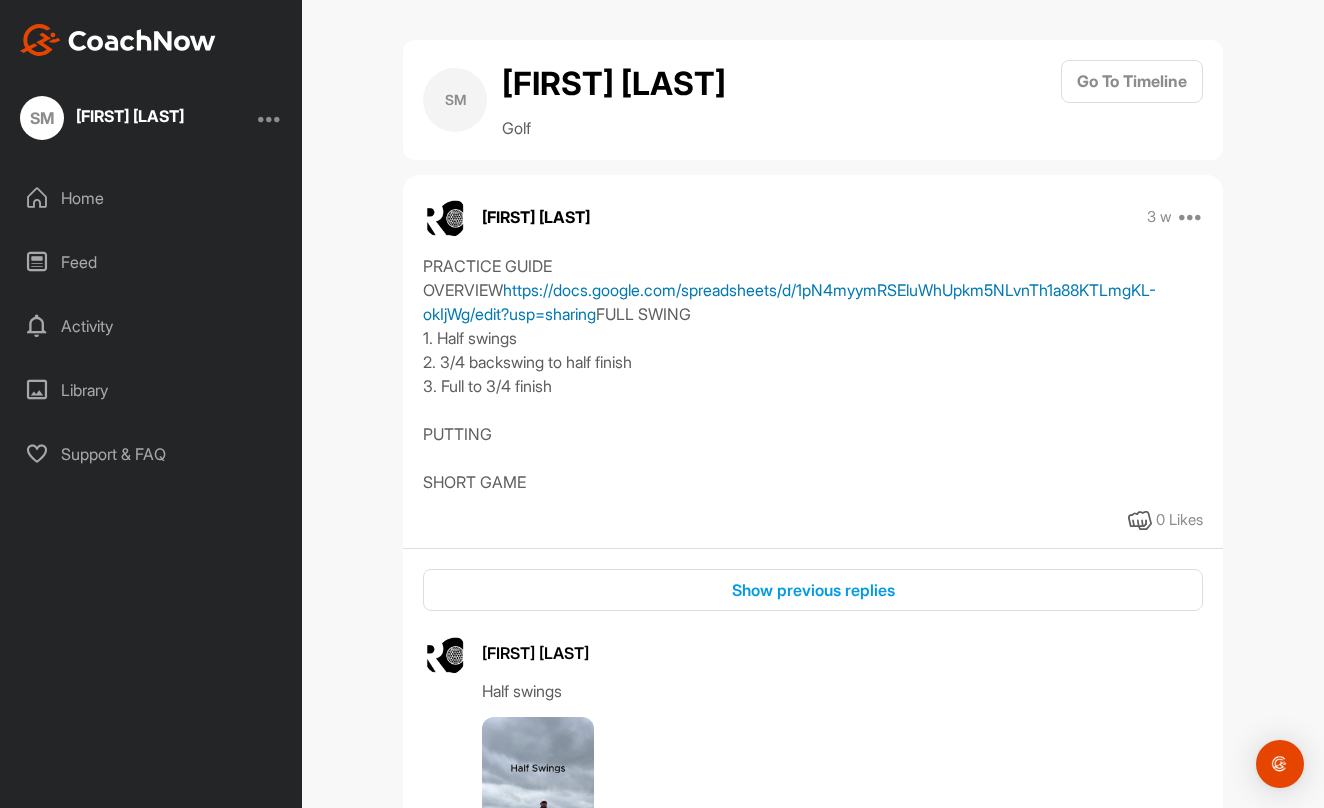 click on "https://docs.google.com/spreadsheets/d/1pN4myymRSEluWhUpkm5NLvnTh1a88KTLmgKL-okIjWg/edit?usp=sharing" at bounding box center [789, 302] 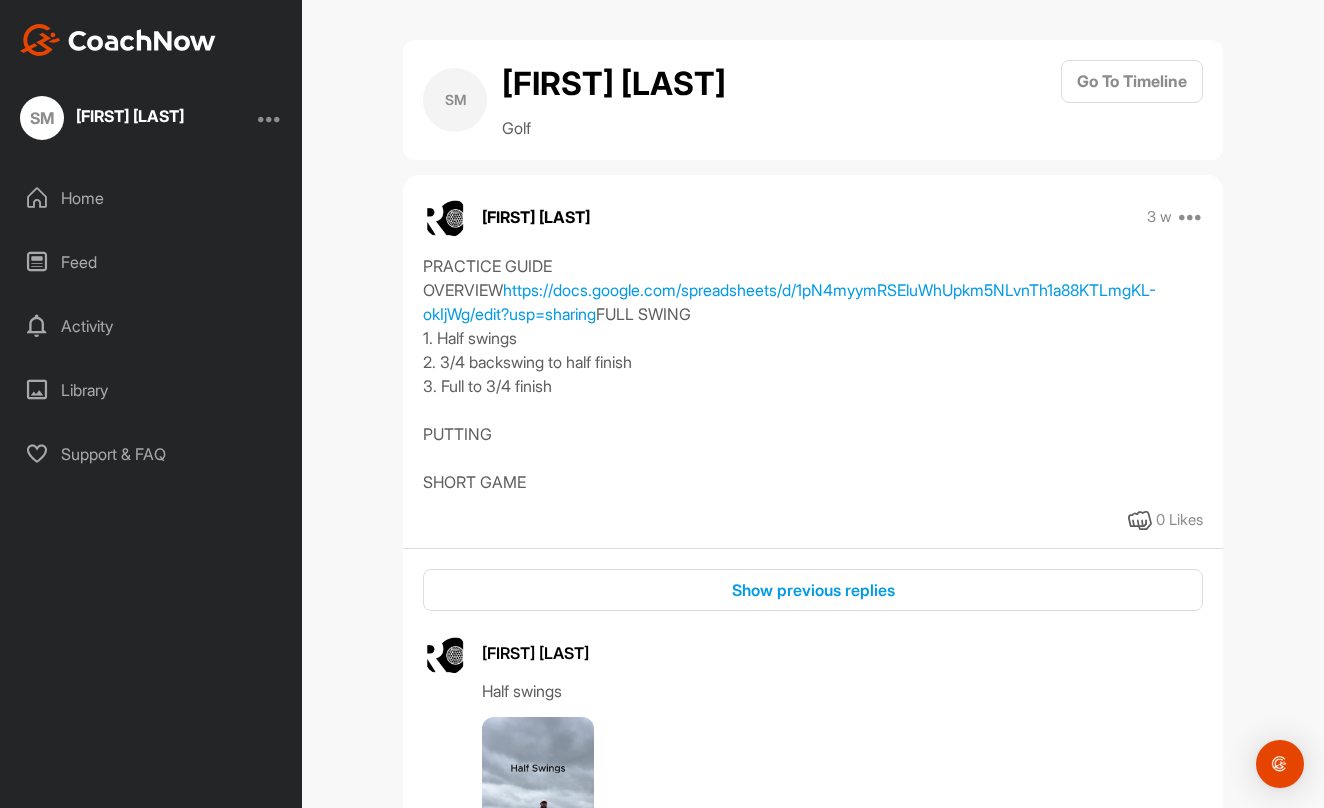scroll, scrollTop: 0, scrollLeft: 0, axis: both 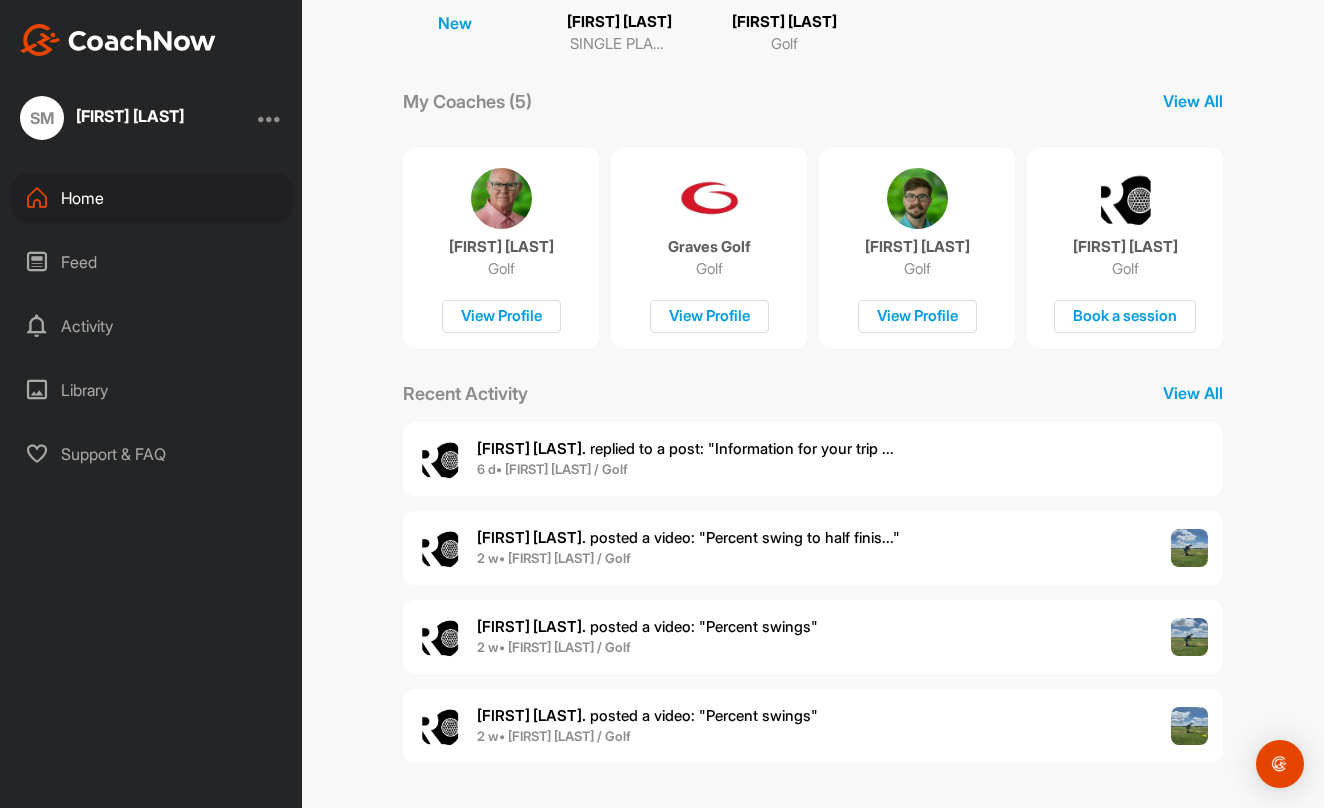 click on "2 w • [FIRST] [LAST] / Golf" at bounding box center [554, 558] 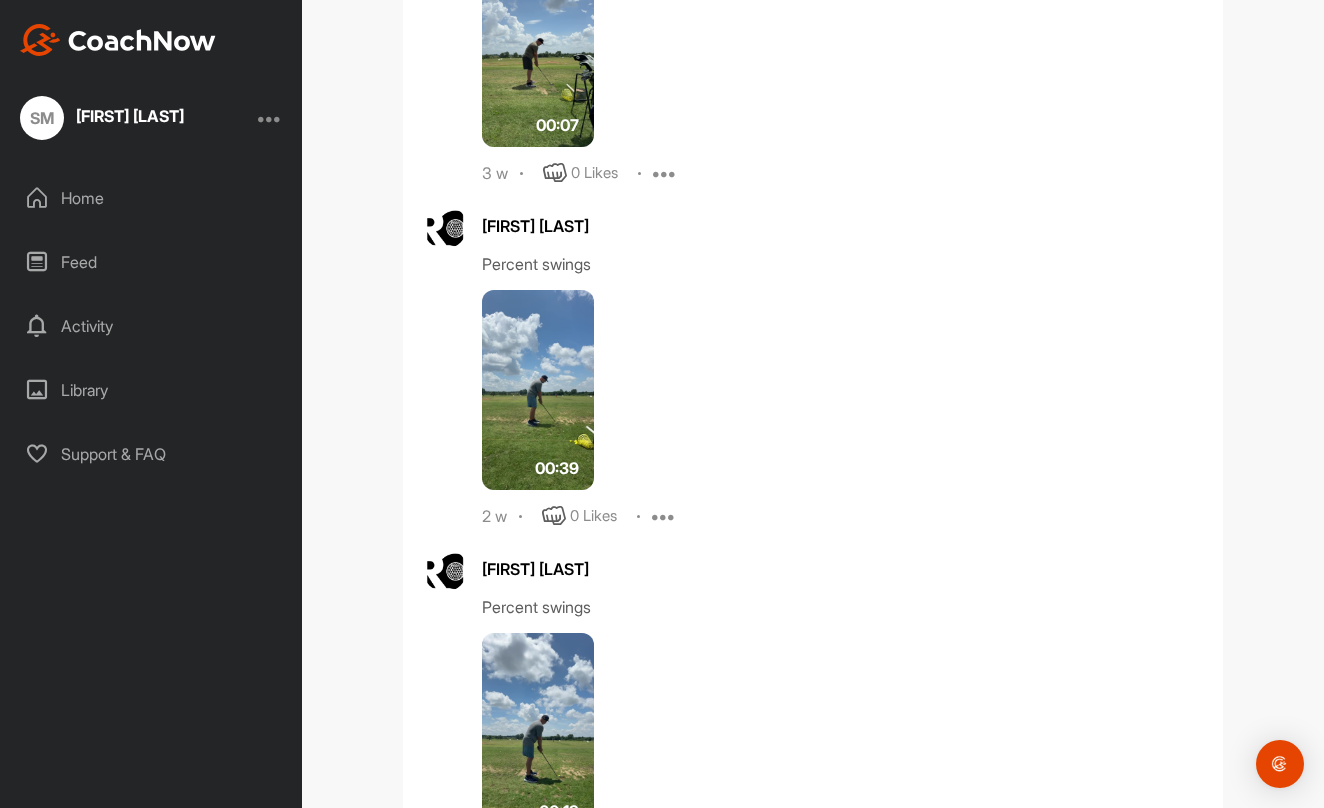 scroll, scrollTop: 2577, scrollLeft: 0, axis: vertical 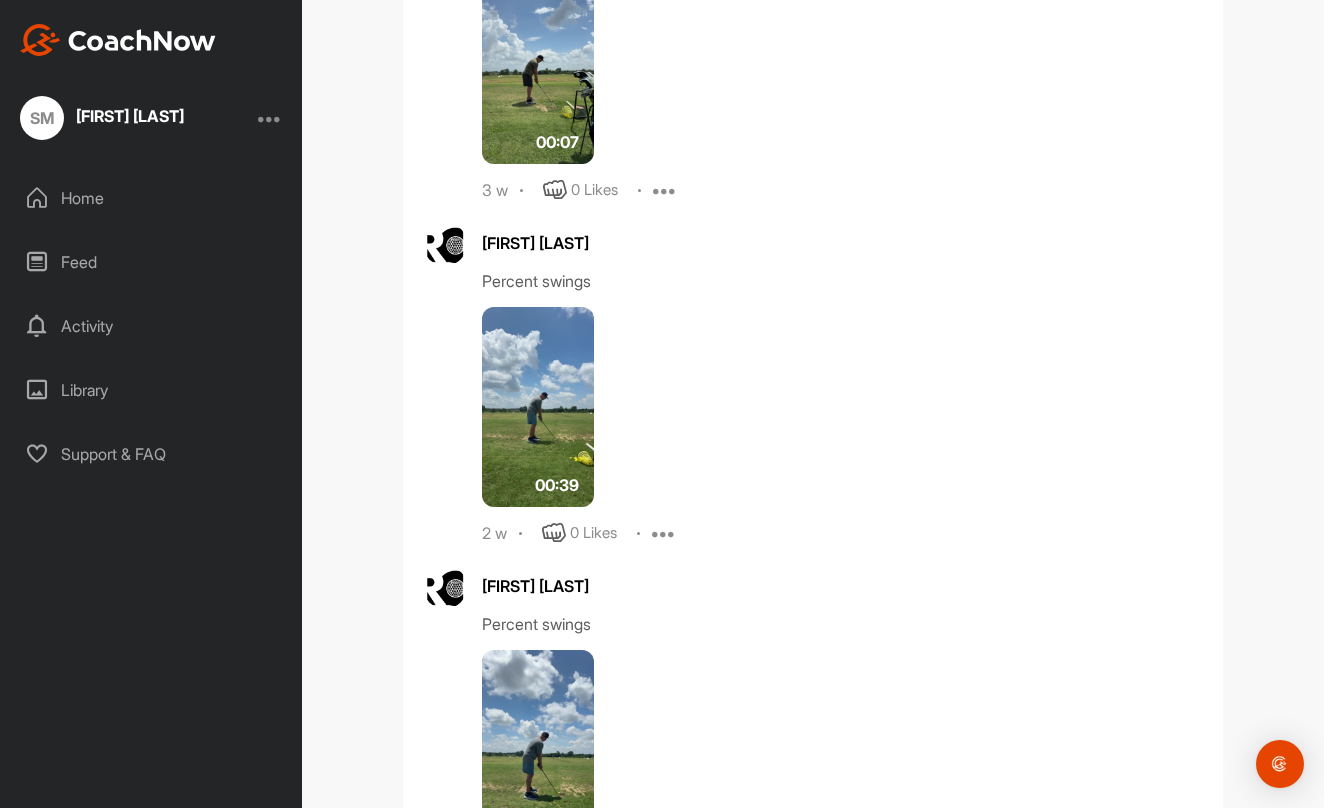 click at bounding box center (538, 407) 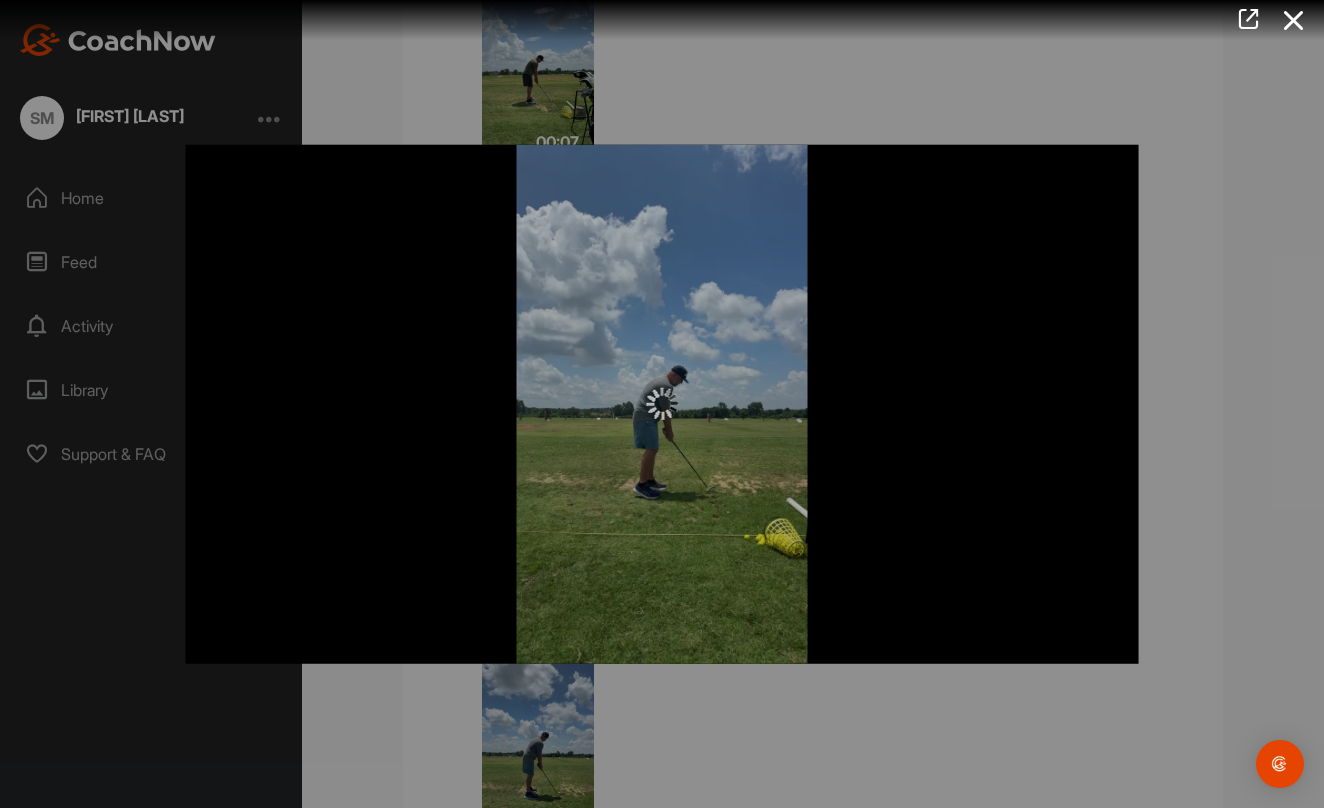 click at bounding box center (662, 404) 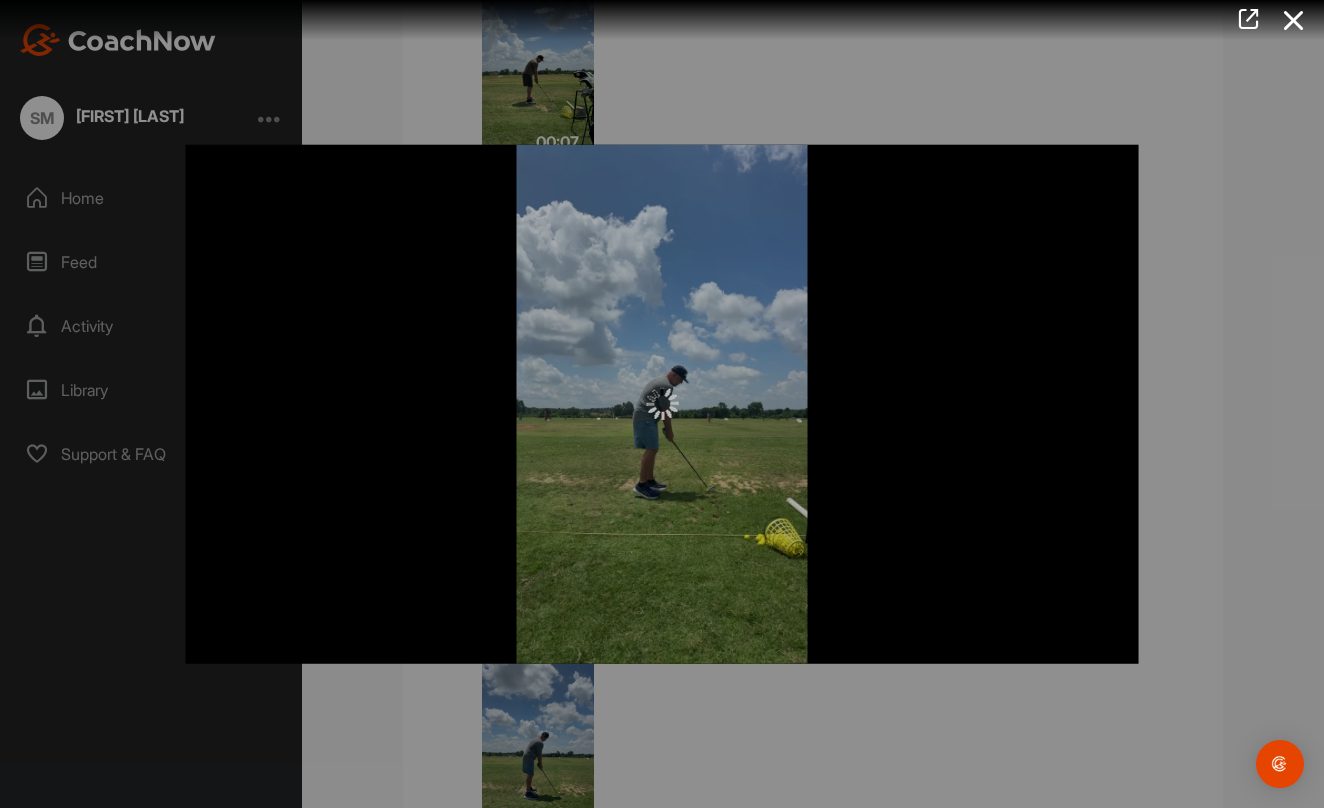 click at bounding box center (662, 404) 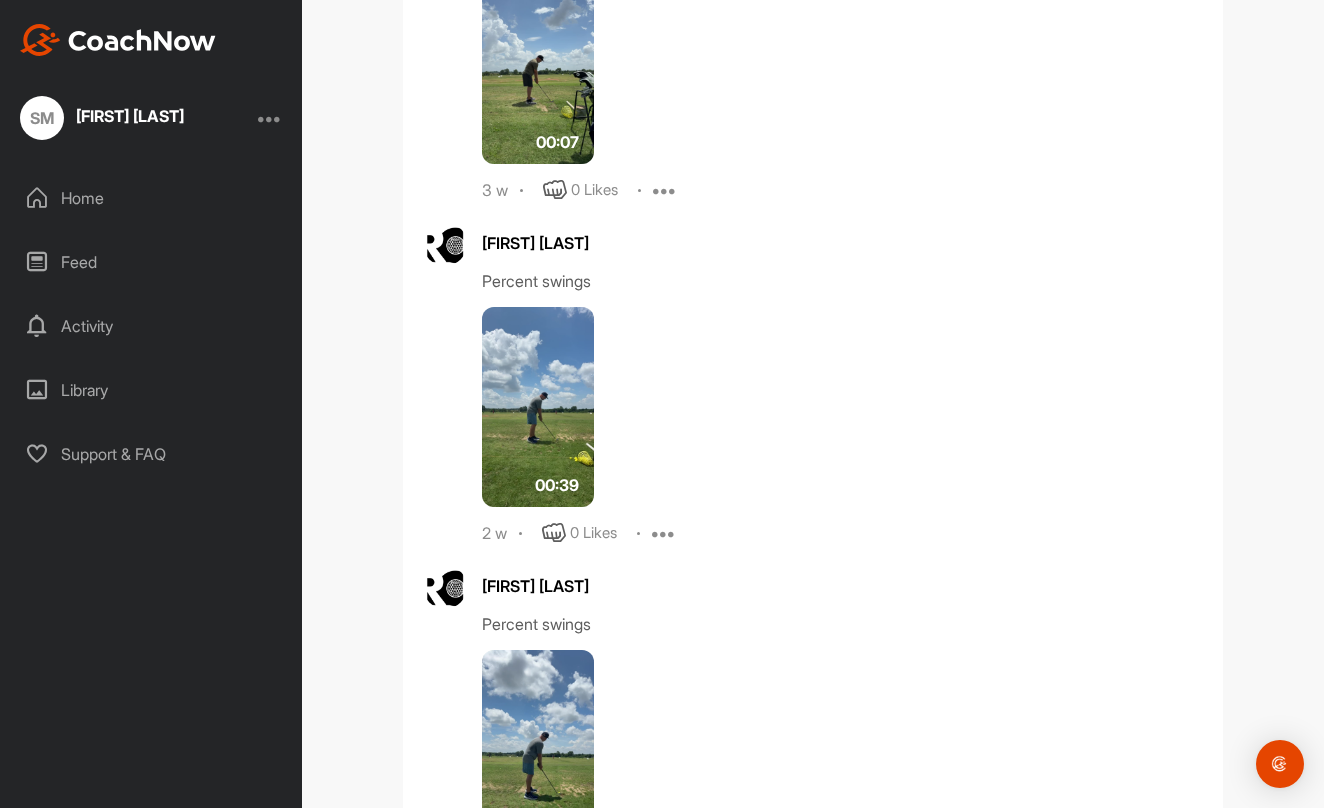 click at bounding box center (538, 750) 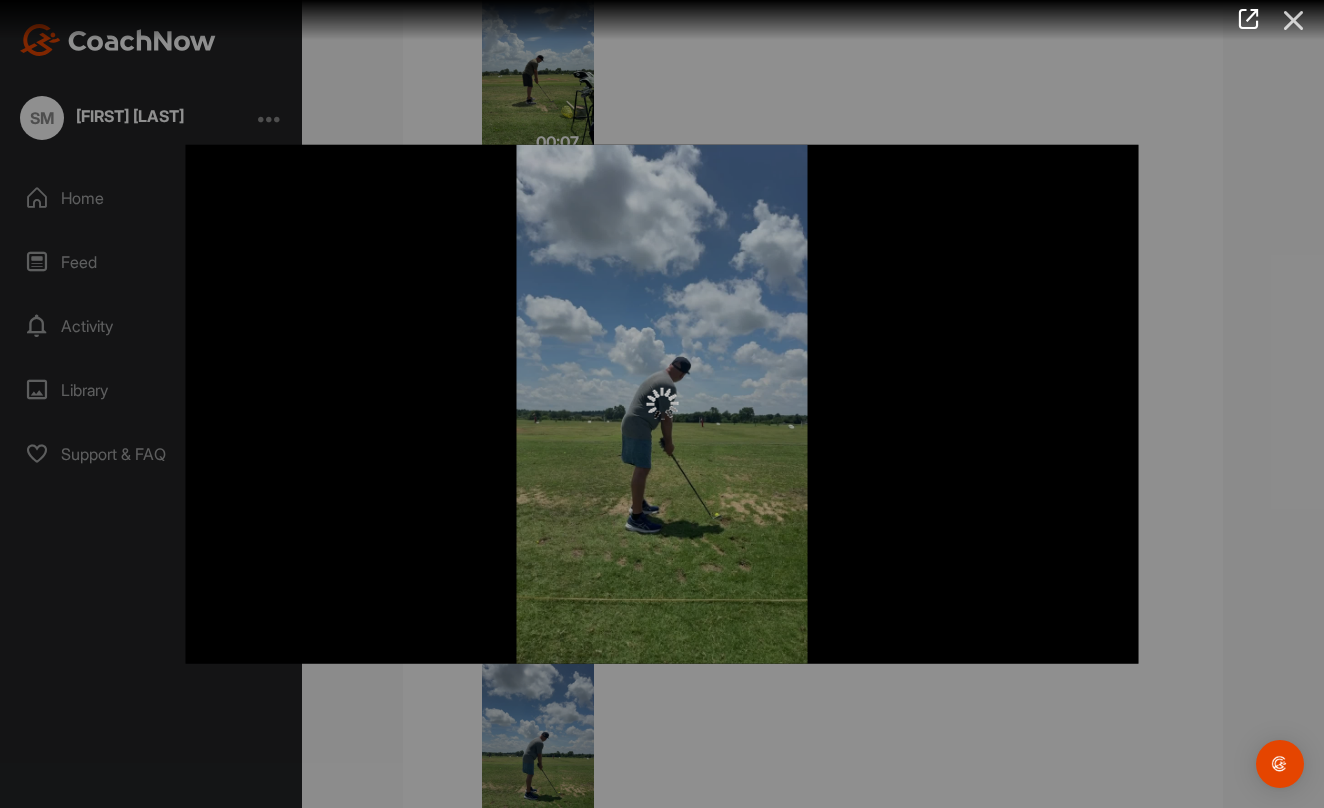 click at bounding box center [1294, 20] 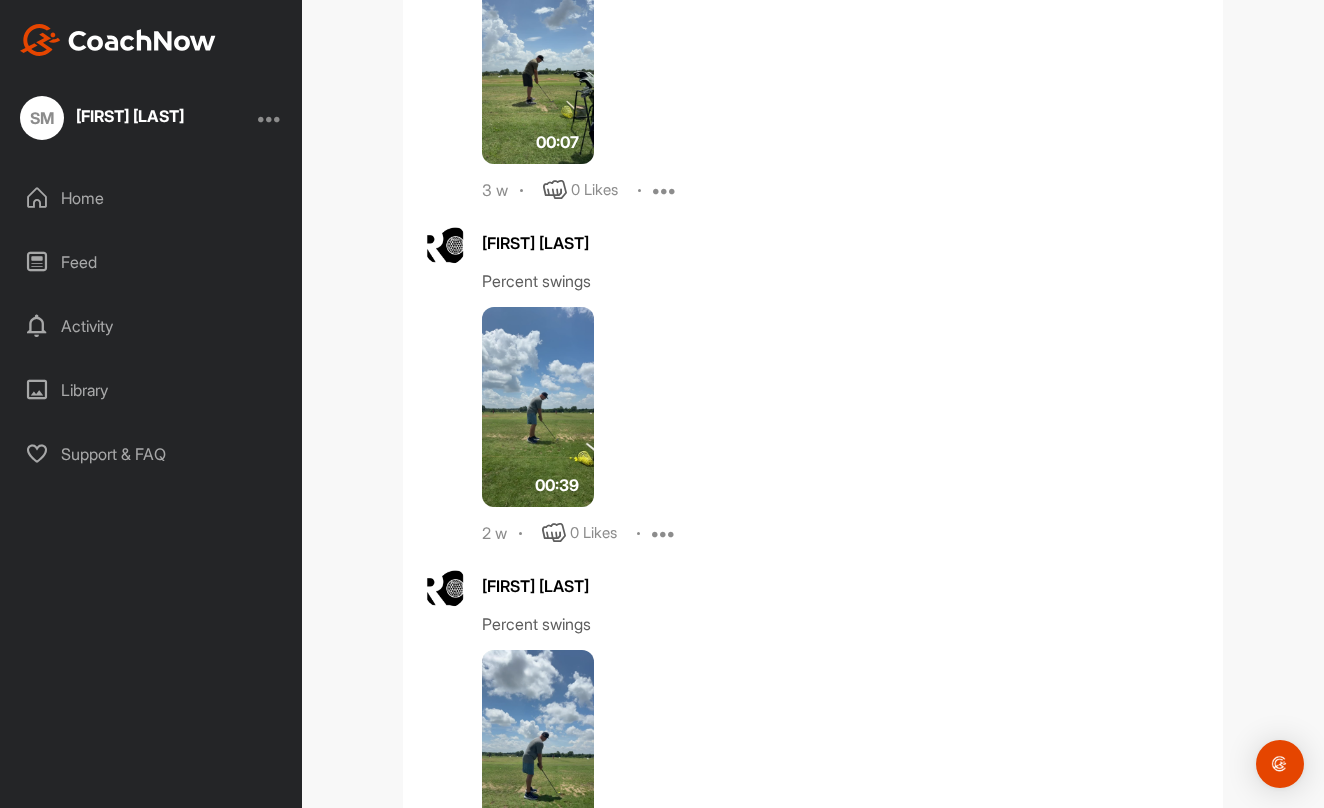 click at bounding box center [538, 750] 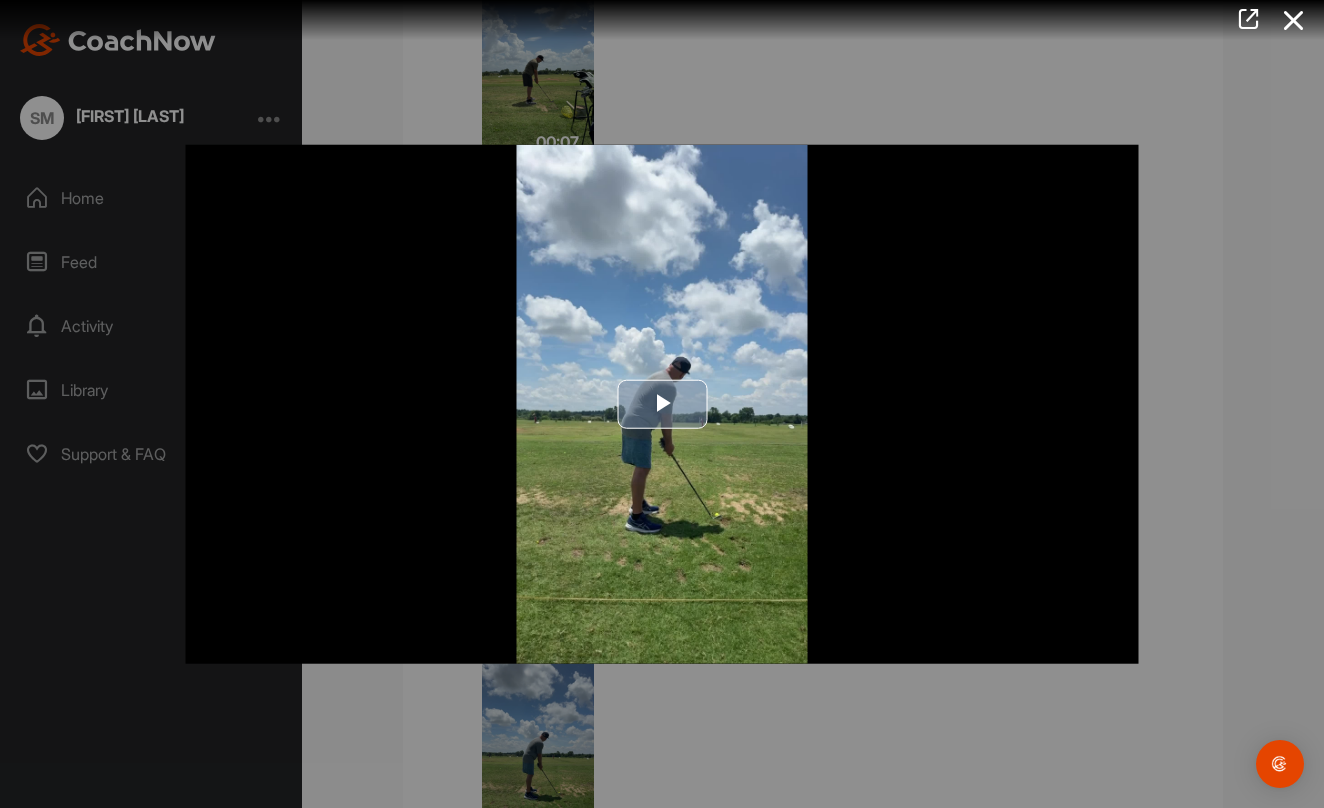 click at bounding box center [662, 404] 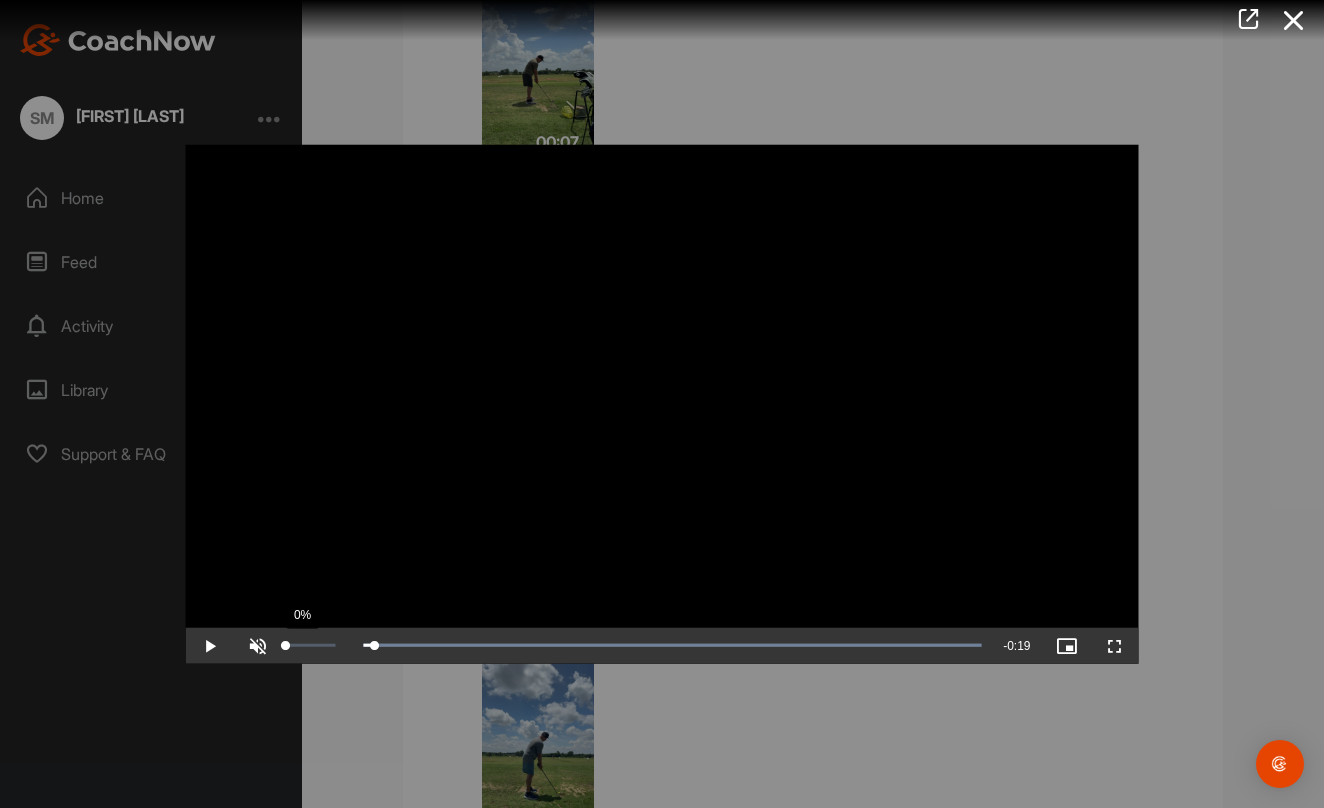 drag, startPoint x: 720, startPoint y: 668, endPoint x: 281, endPoint y: 667, distance: 439.00113 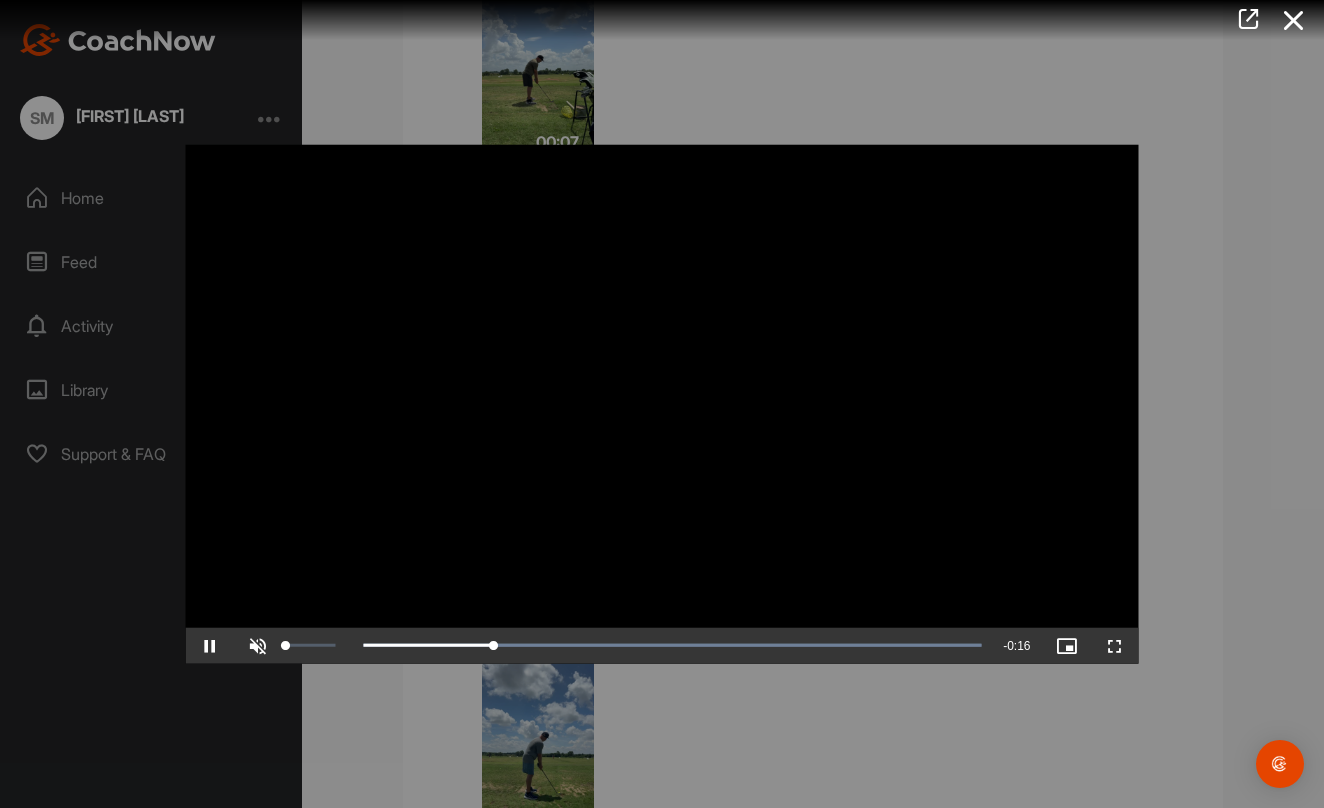click at bounding box center (258, 645) 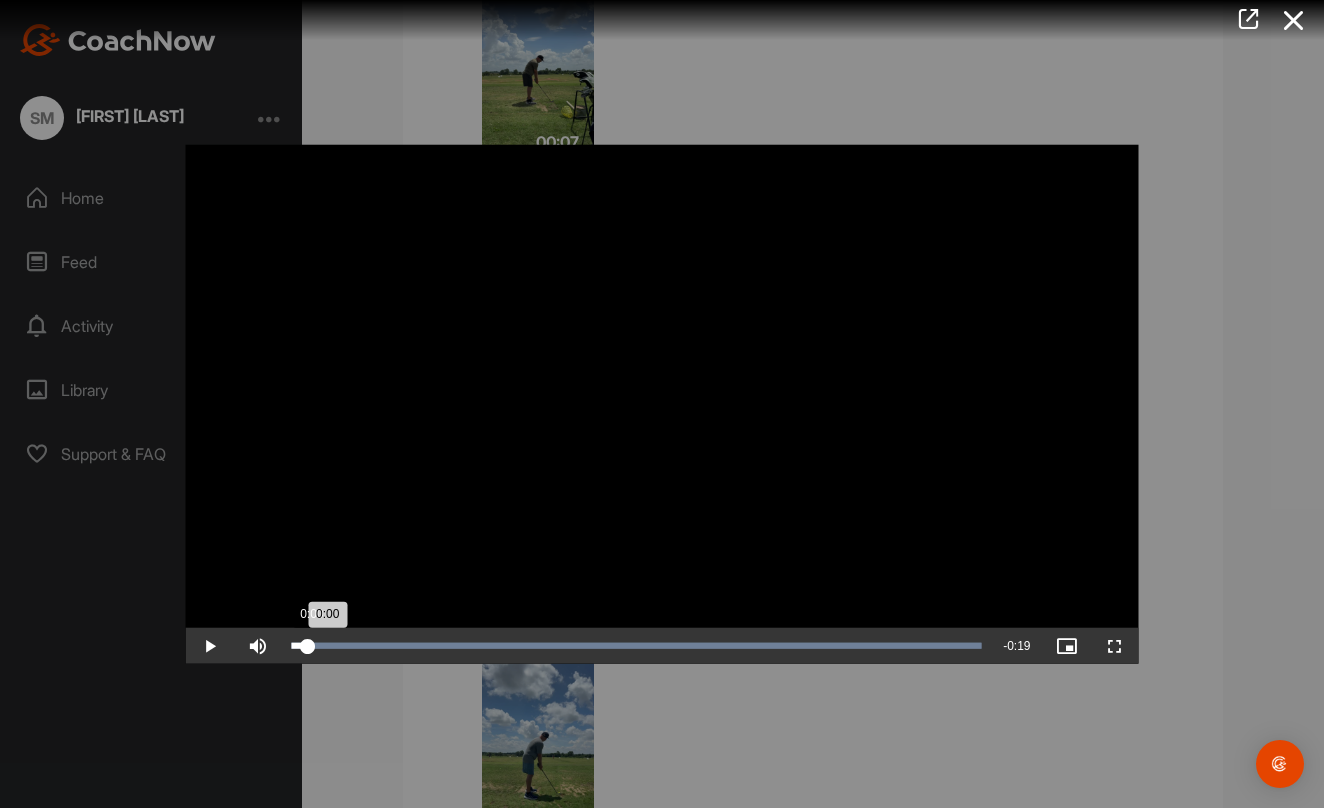 drag, startPoint x: 483, startPoint y: 672, endPoint x: 307, endPoint y: 670, distance: 176.01137 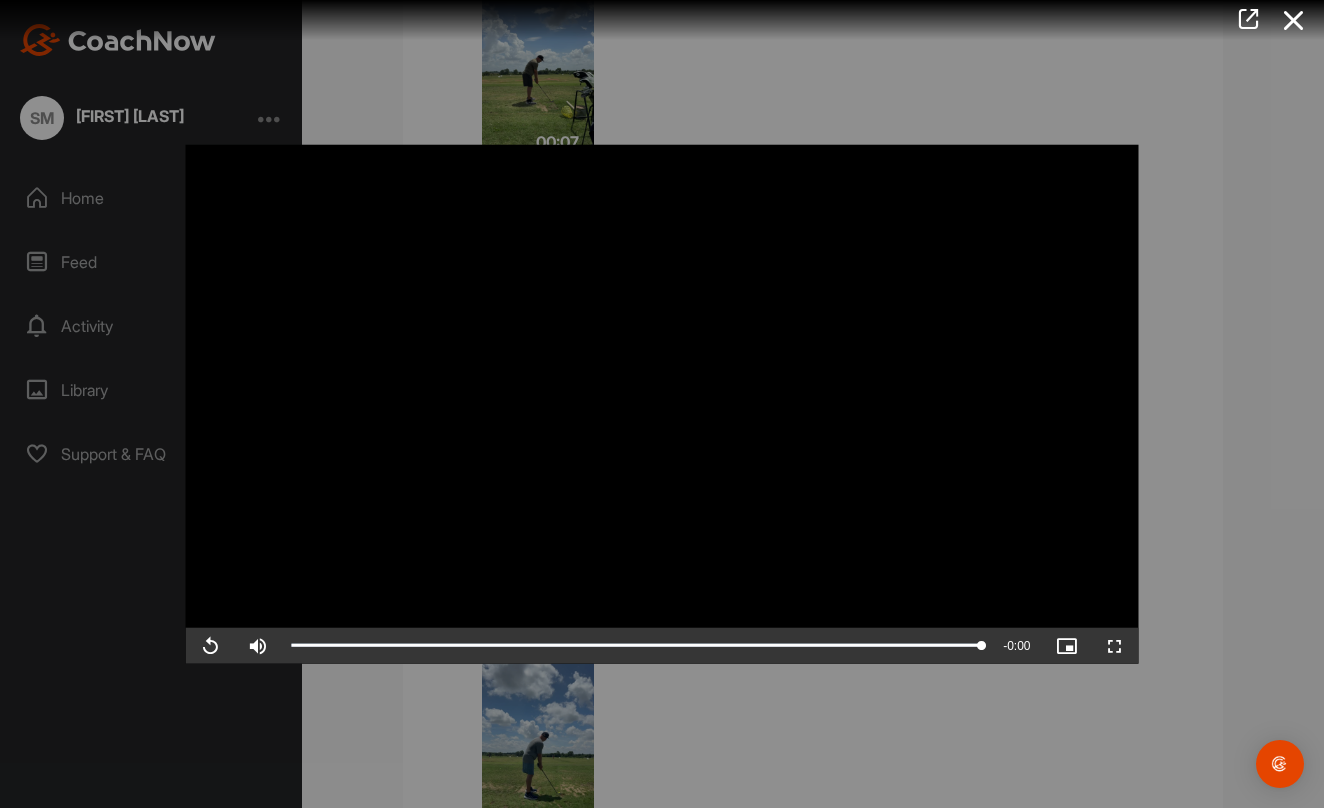 click at bounding box center [662, 404] 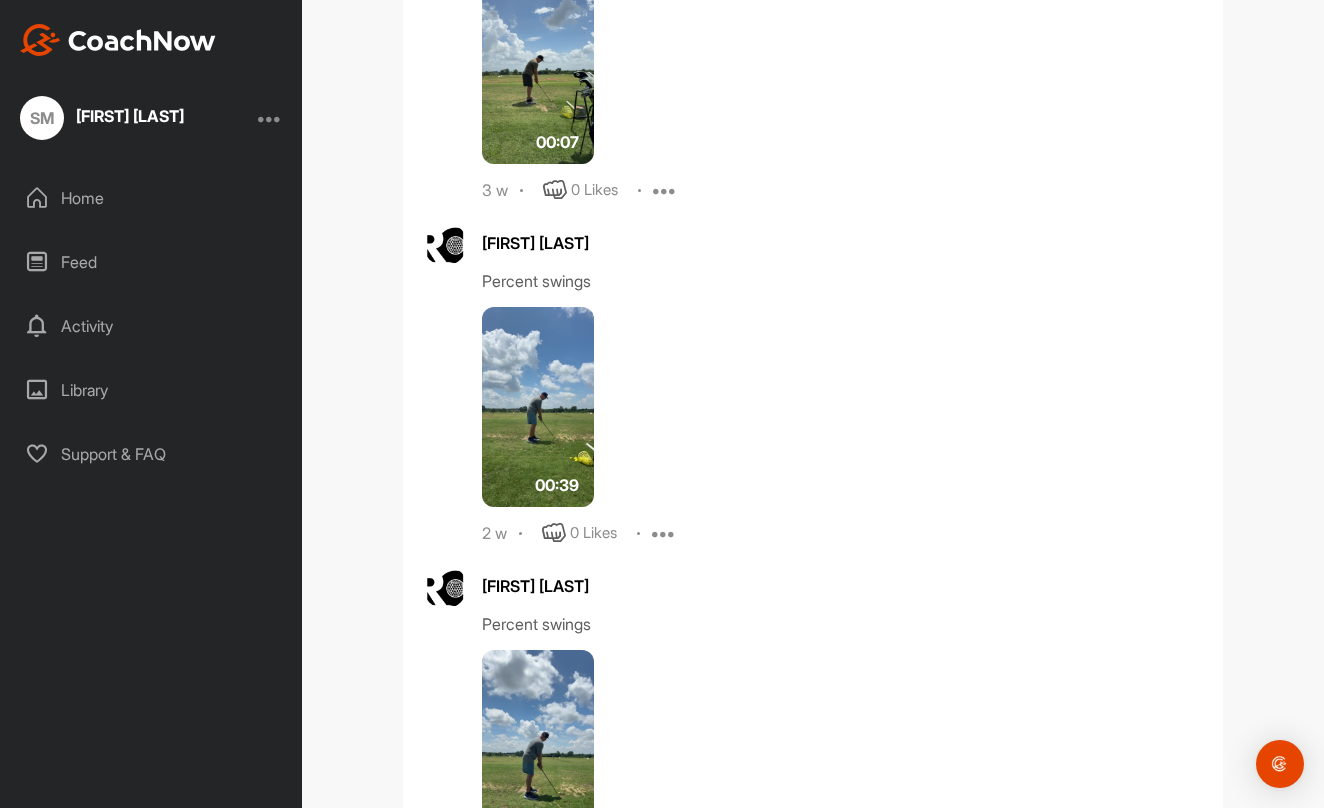 click at bounding box center [538, 64] 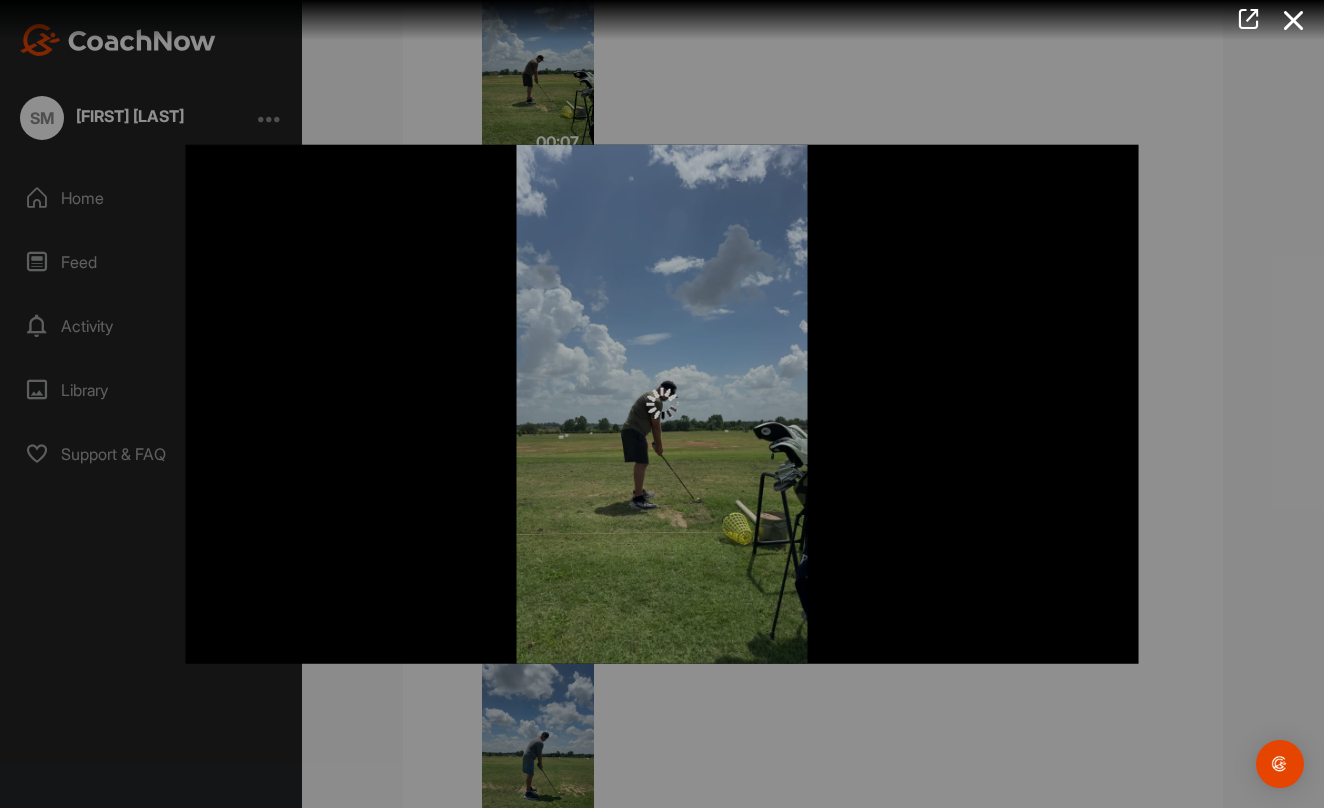 click at bounding box center [662, 404] 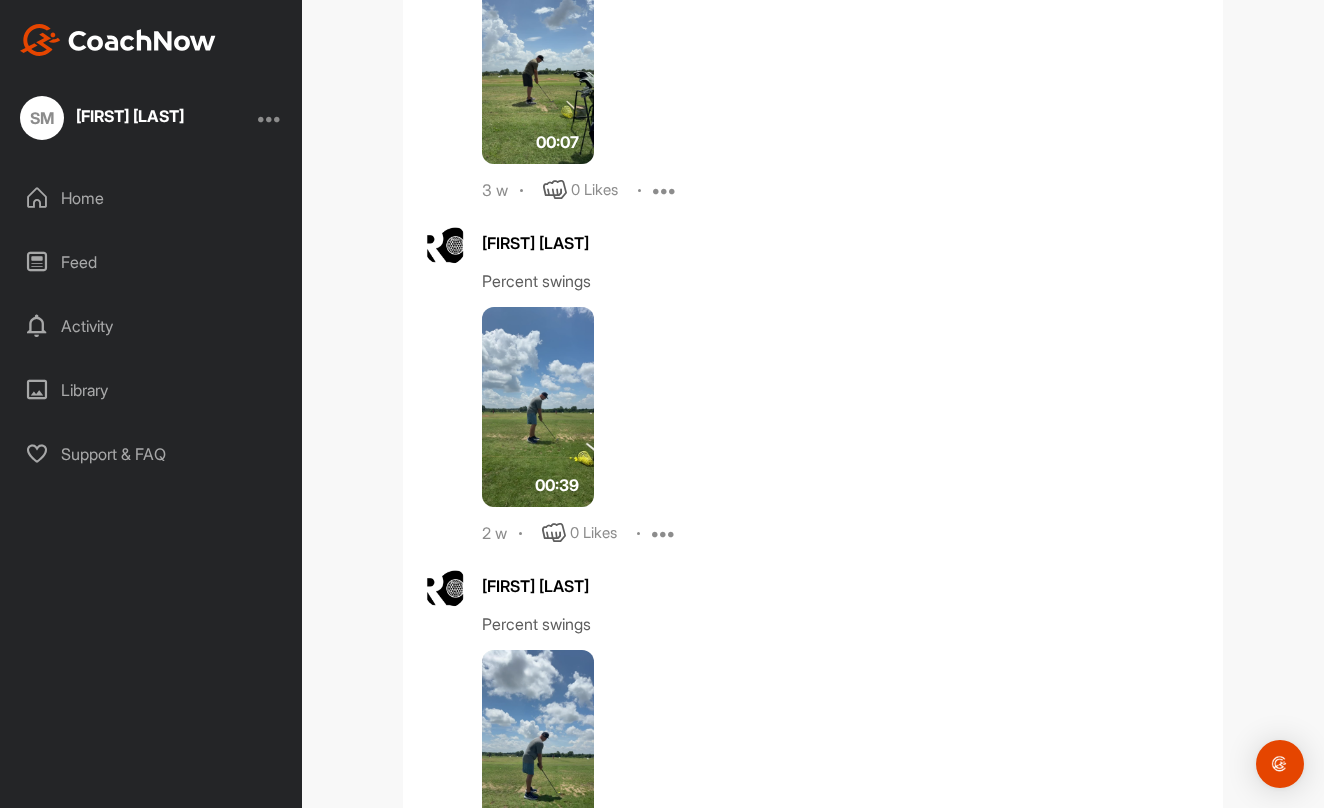 click at bounding box center (538, 64) 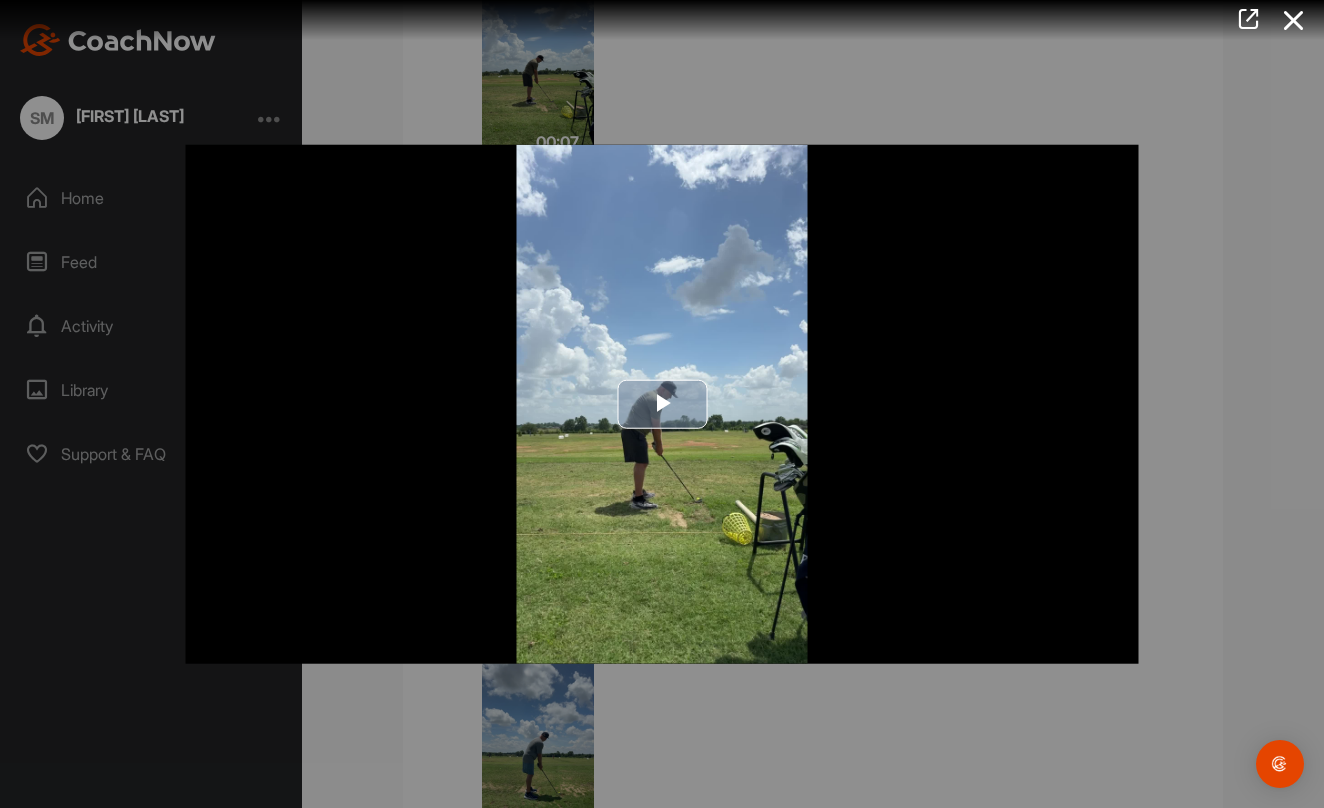 click at bounding box center (662, 404) 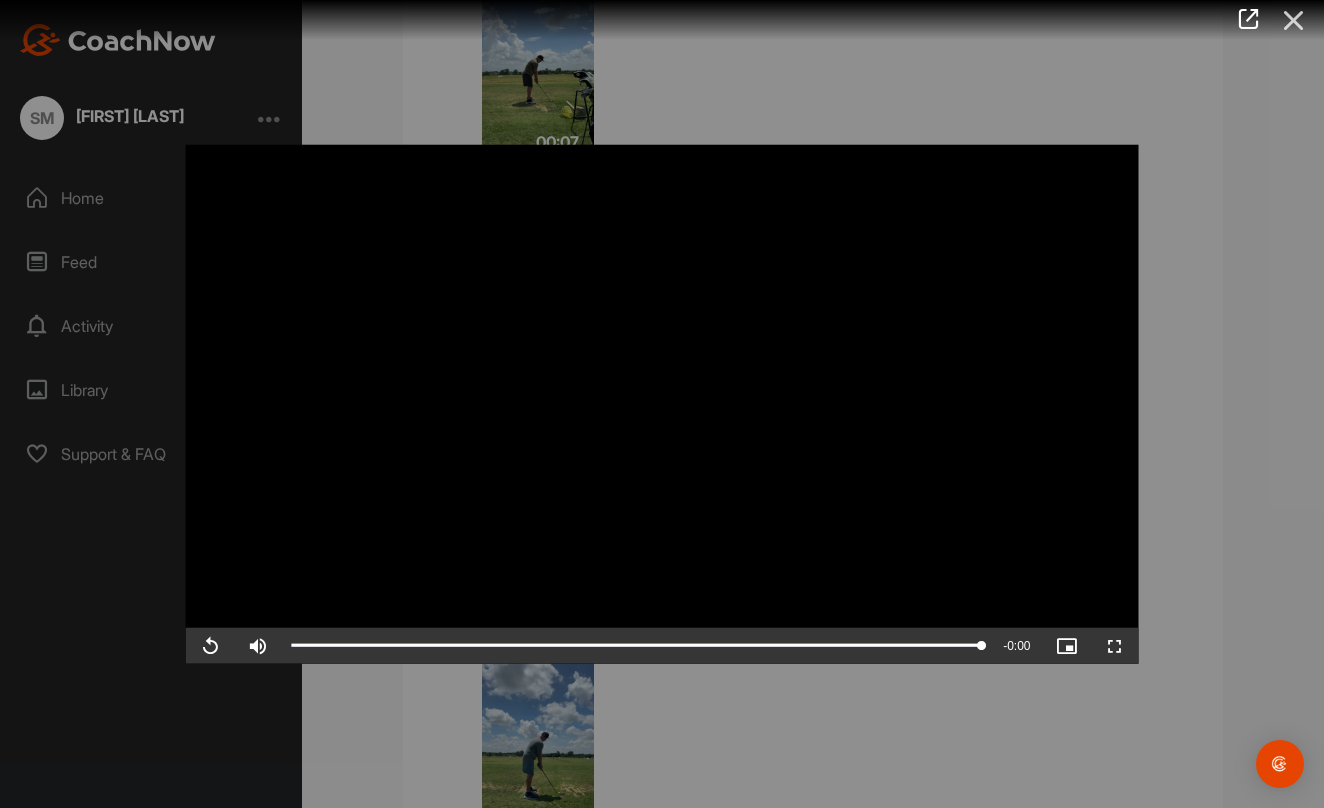 click at bounding box center (1294, 20) 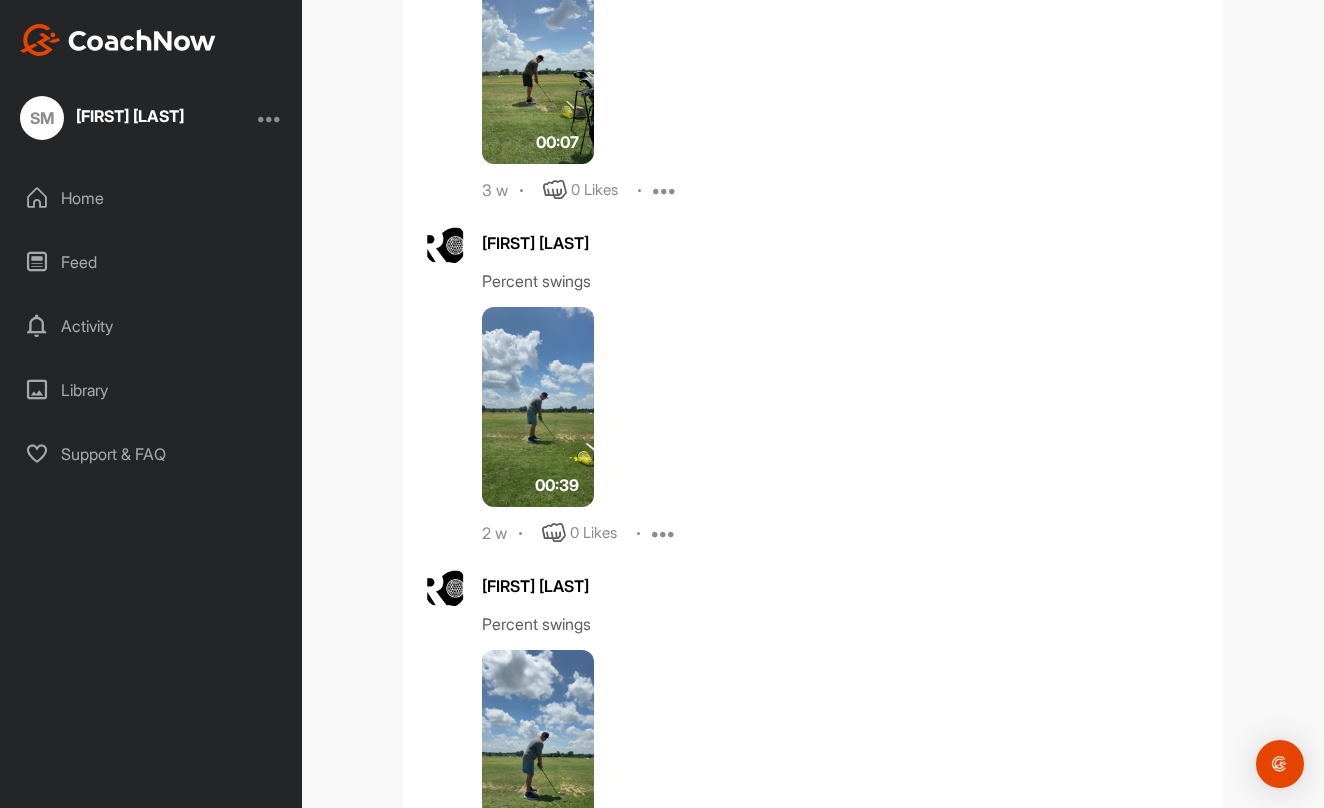 click at bounding box center (538, 750) 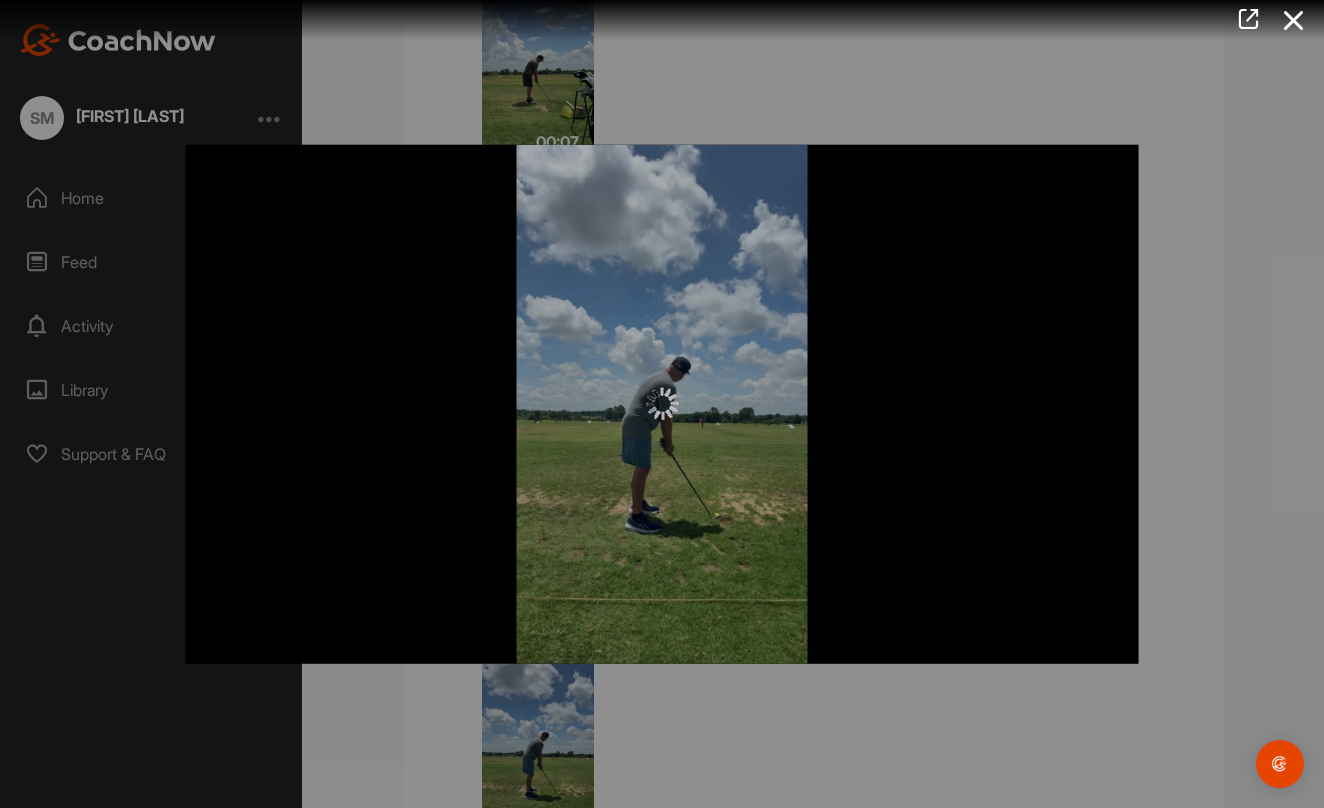 click at bounding box center [662, 404] 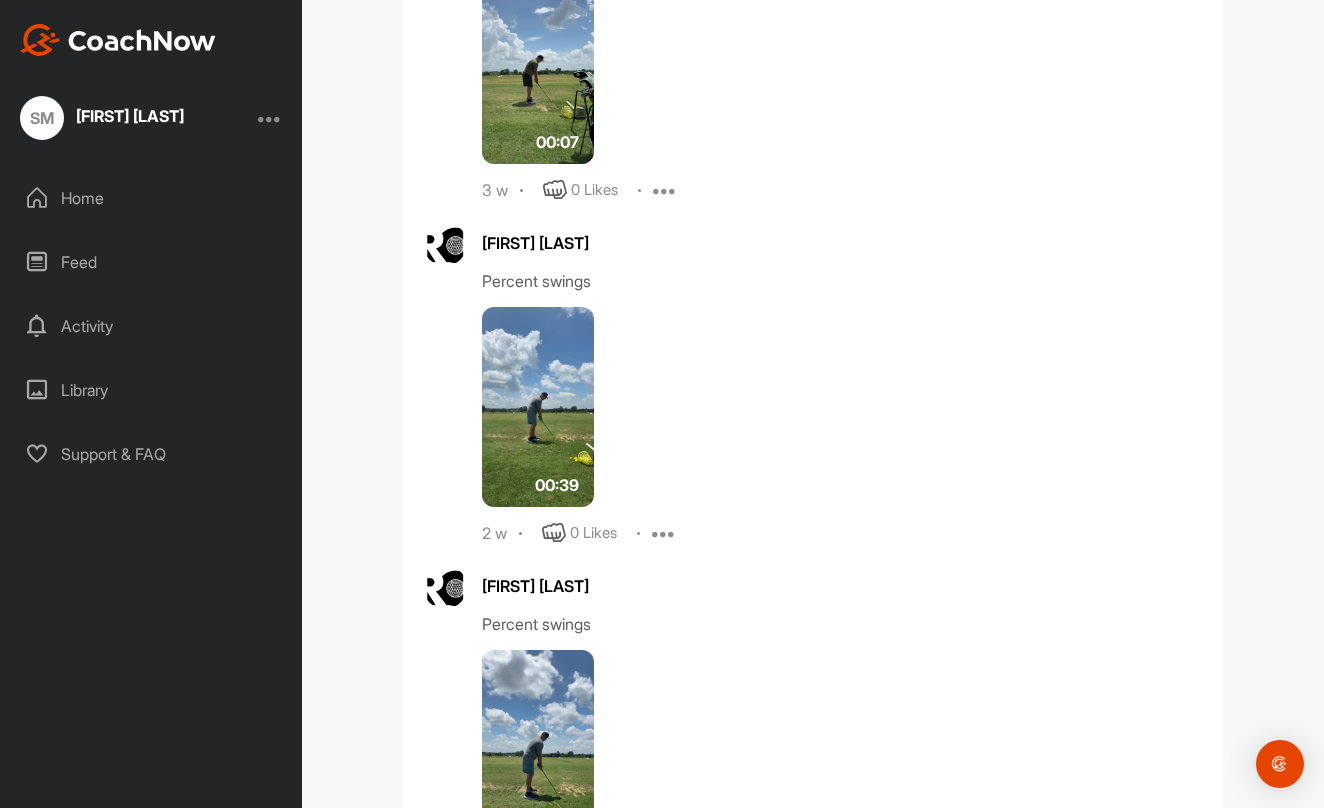 click at bounding box center (538, 750) 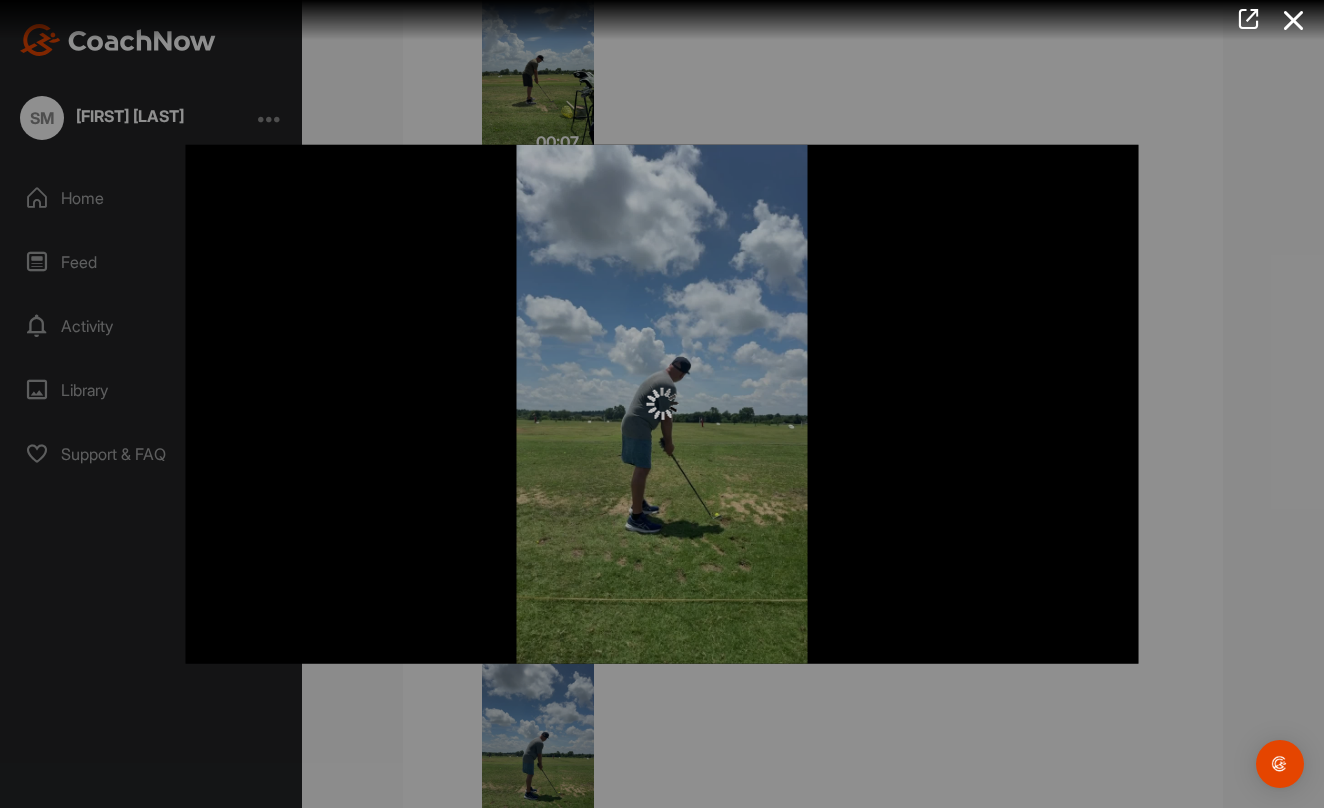 scroll, scrollTop: 0, scrollLeft: 0, axis: both 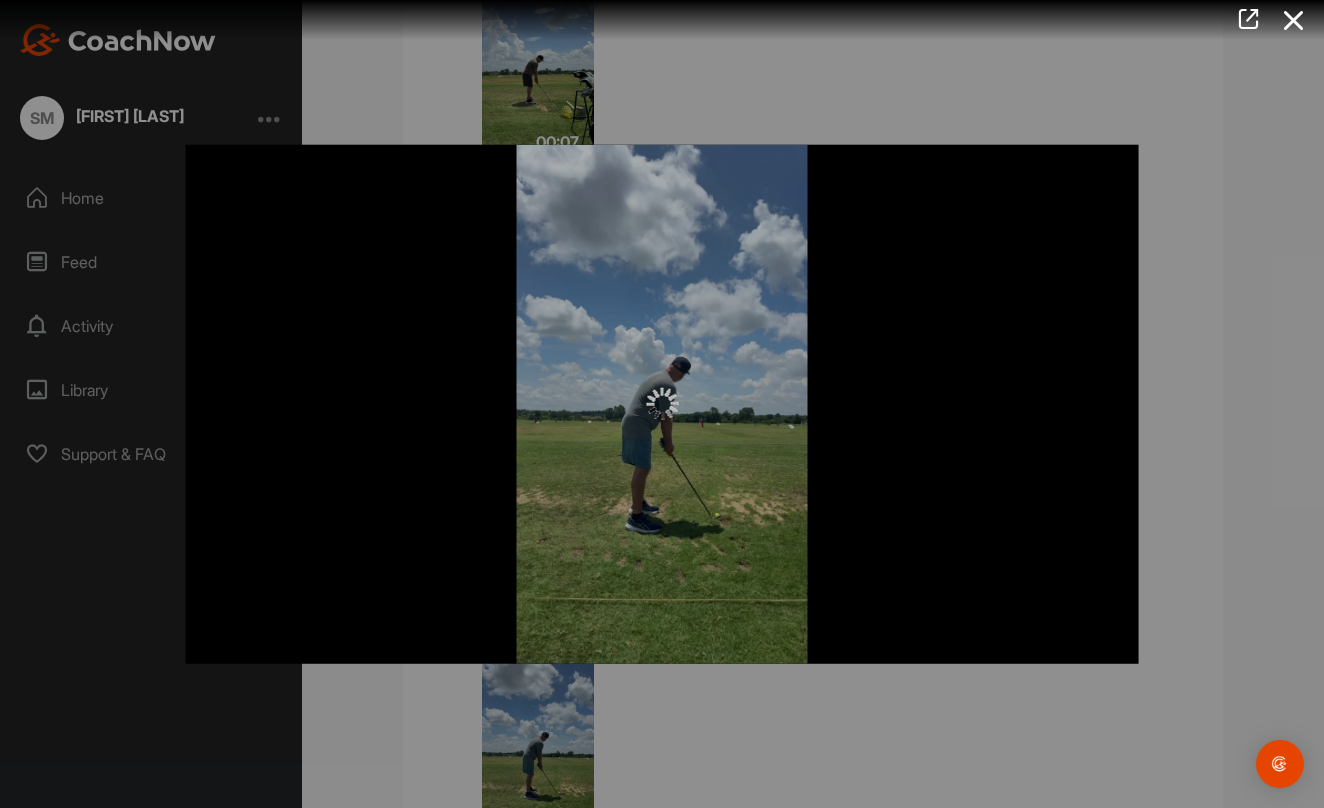 click at bounding box center (662, 404) 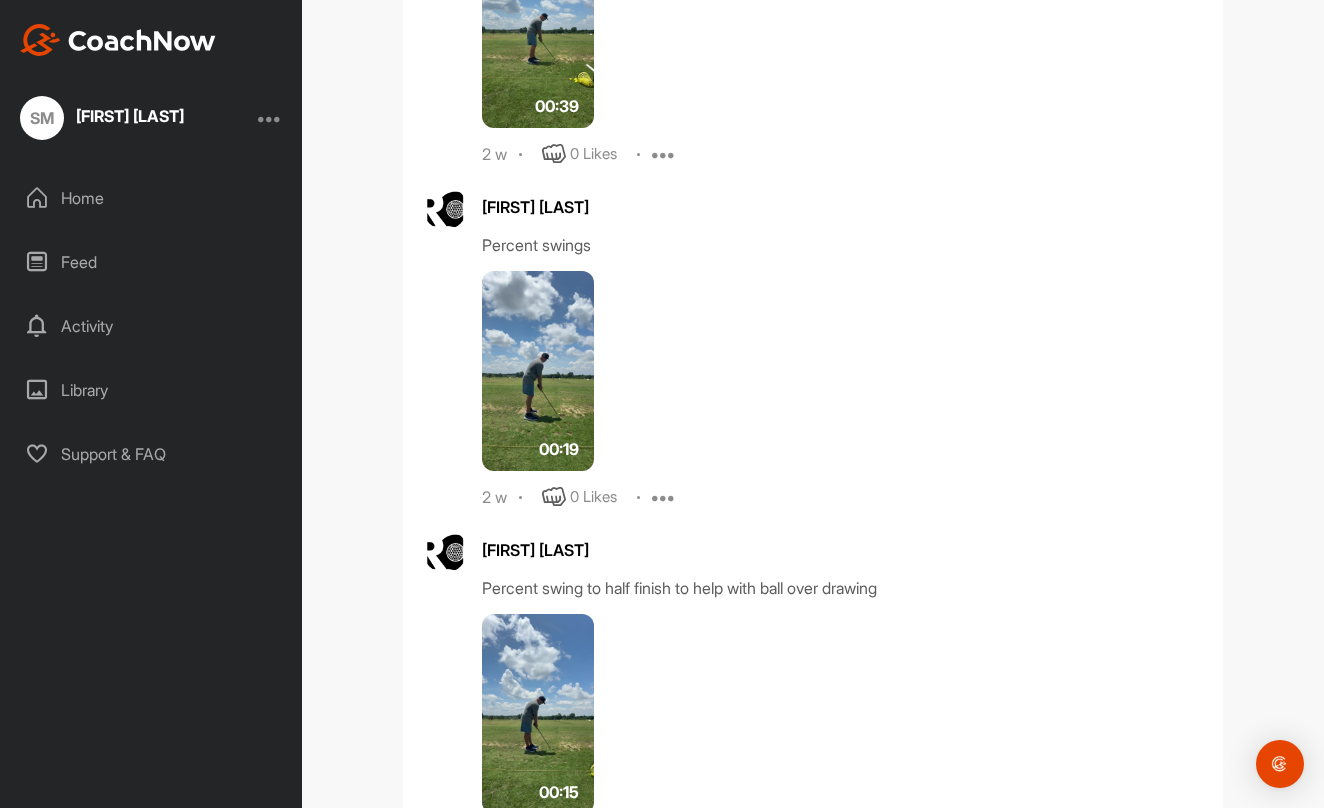 scroll, scrollTop: 2970, scrollLeft: 0, axis: vertical 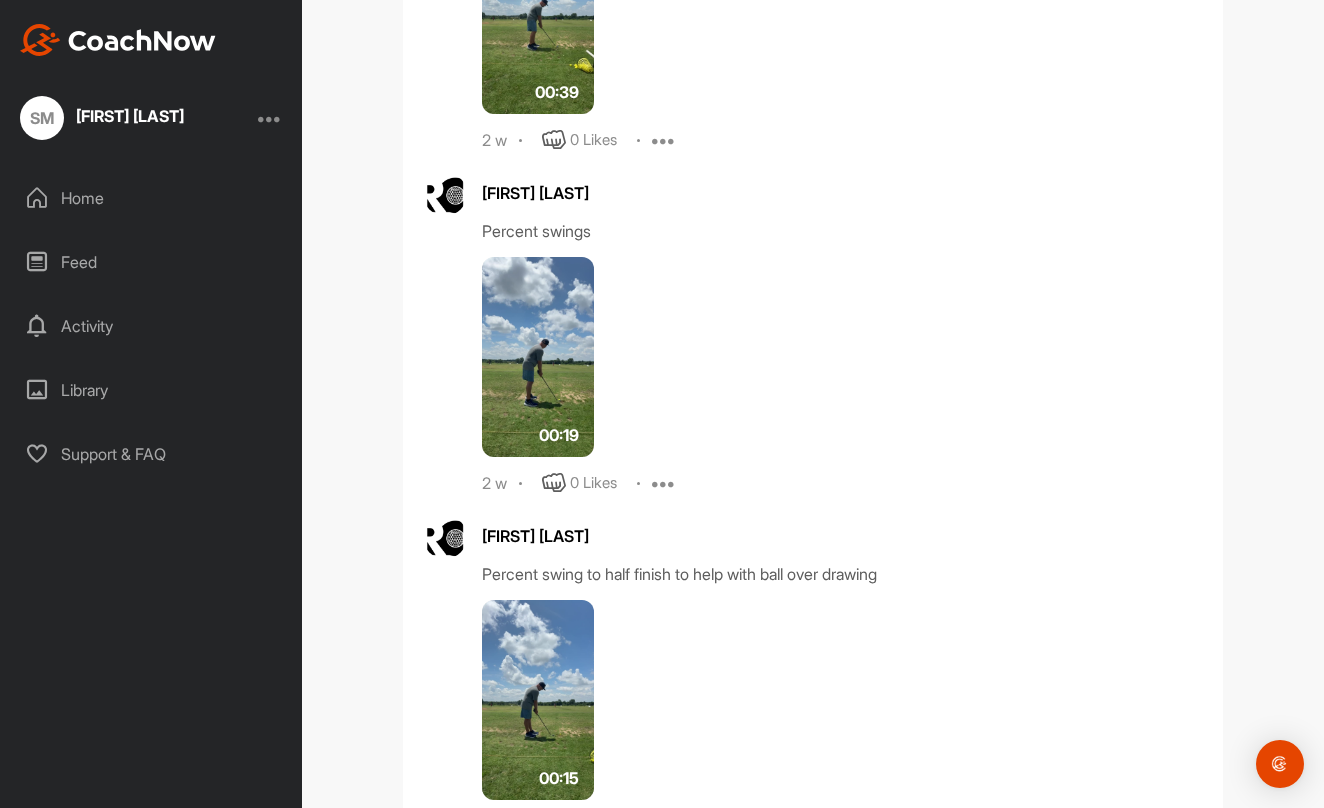 click at bounding box center (538, 357) 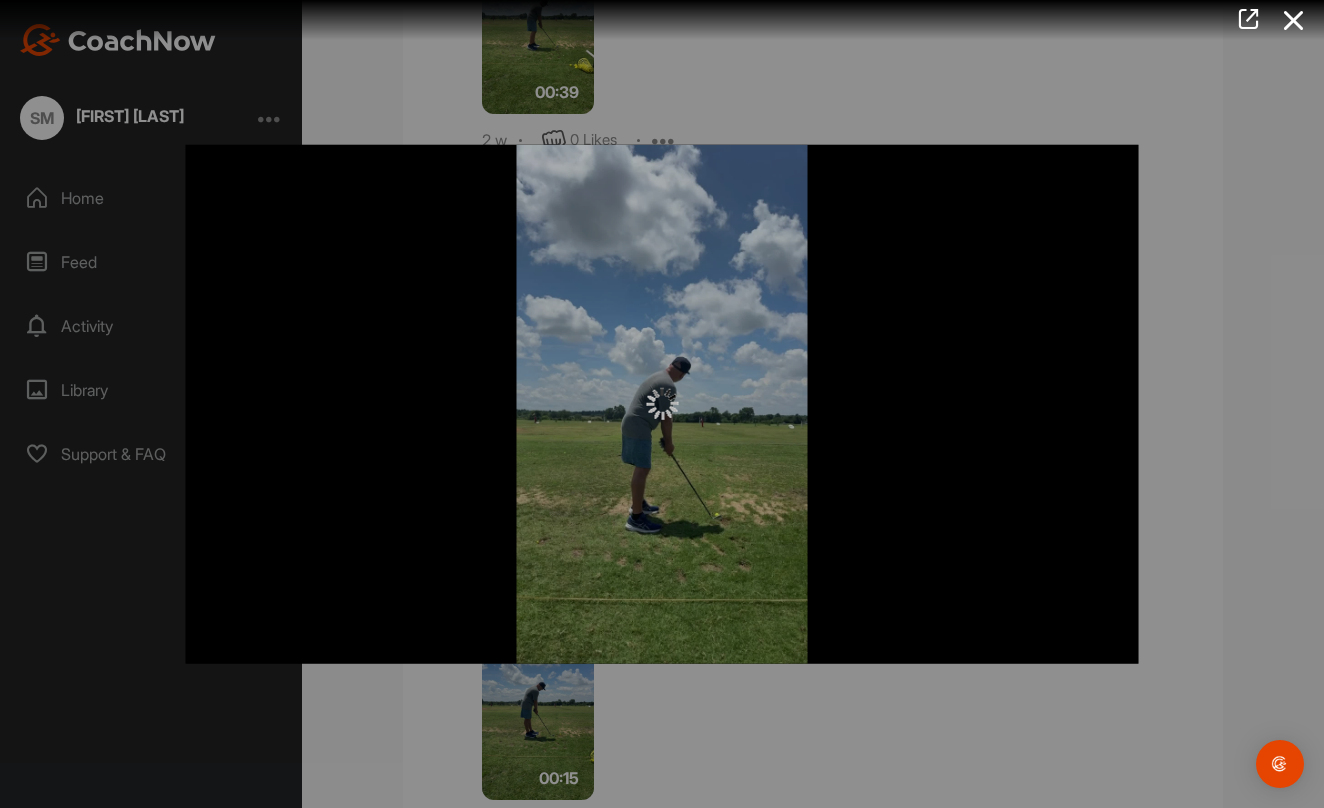 click at bounding box center [662, 404] 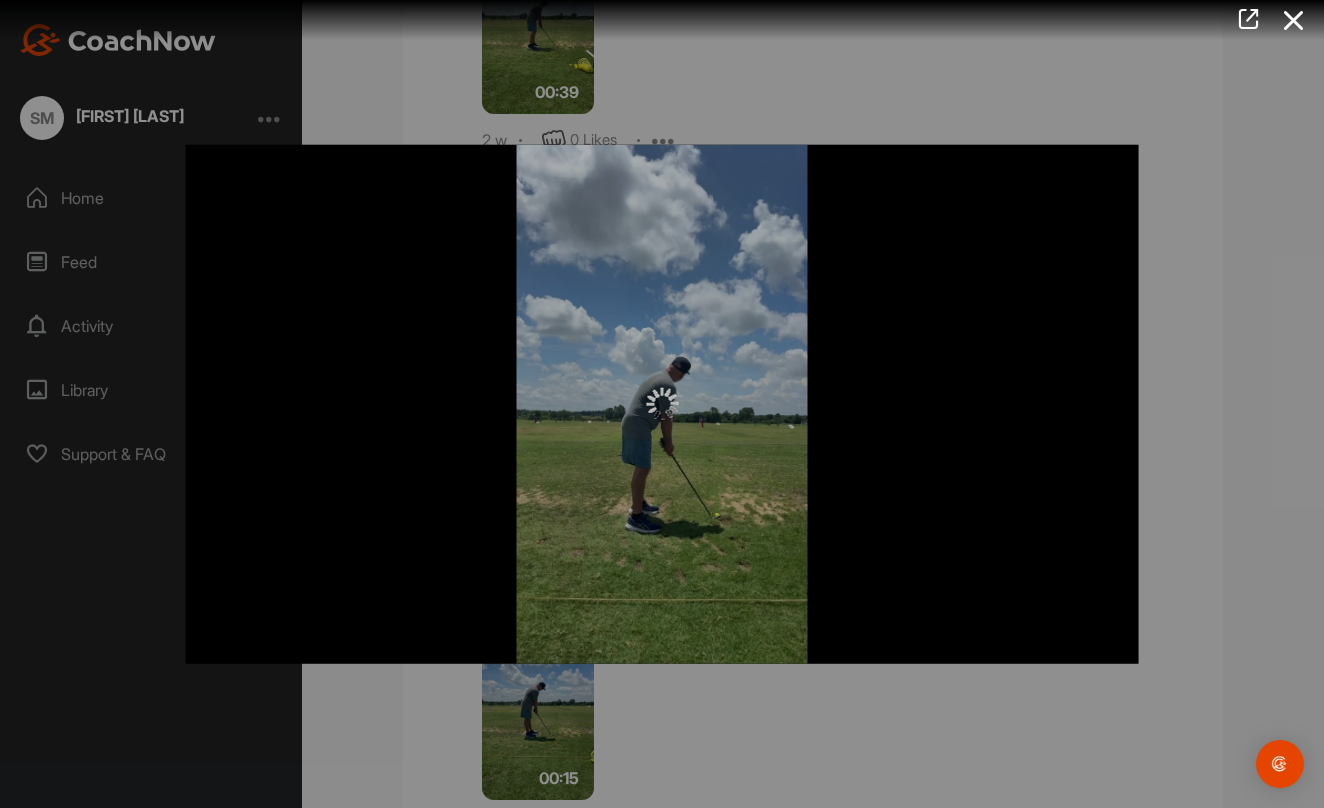 click at bounding box center (662, 404) 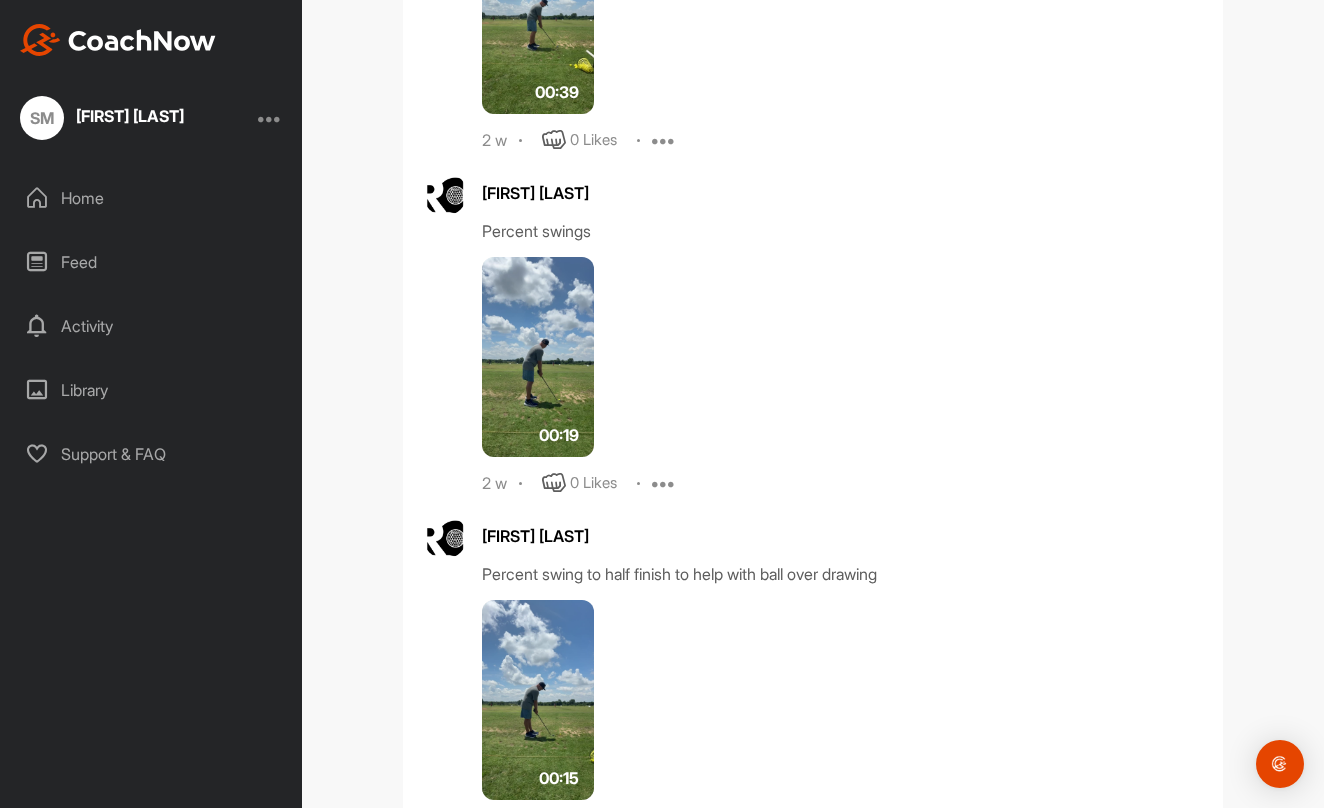 click at bounding box center (538, 700) 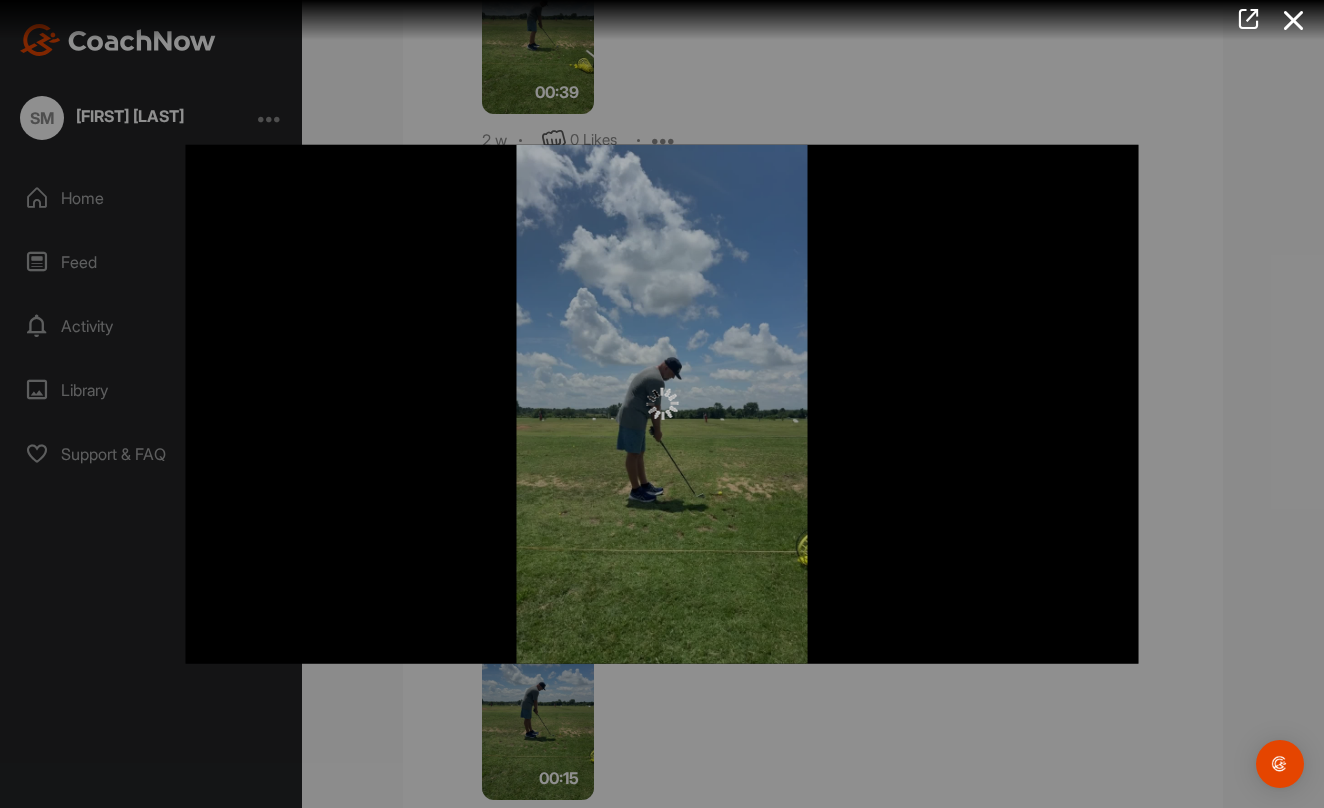 click at bounding box center (662, 404) 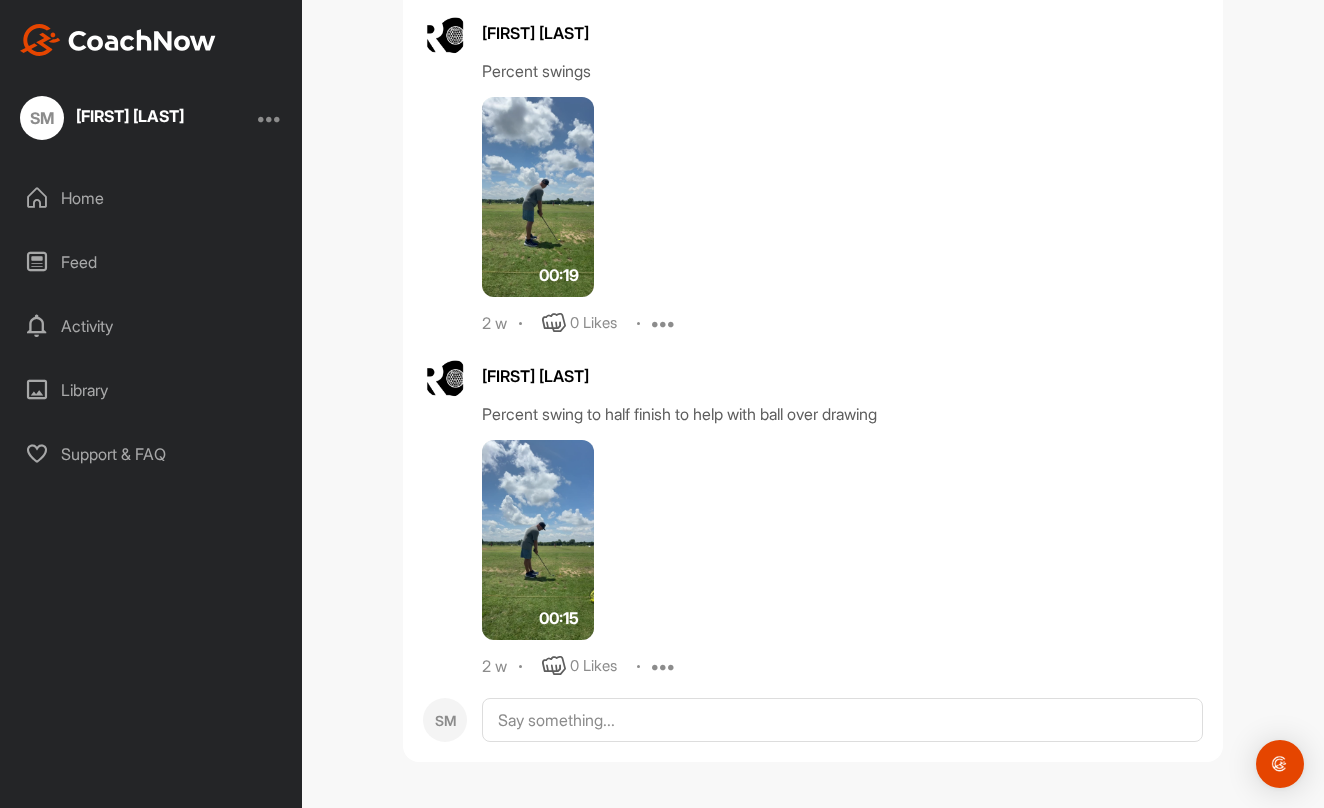 scroll, scrollTop: 3130, scrollLeft: 0, axis: vertical 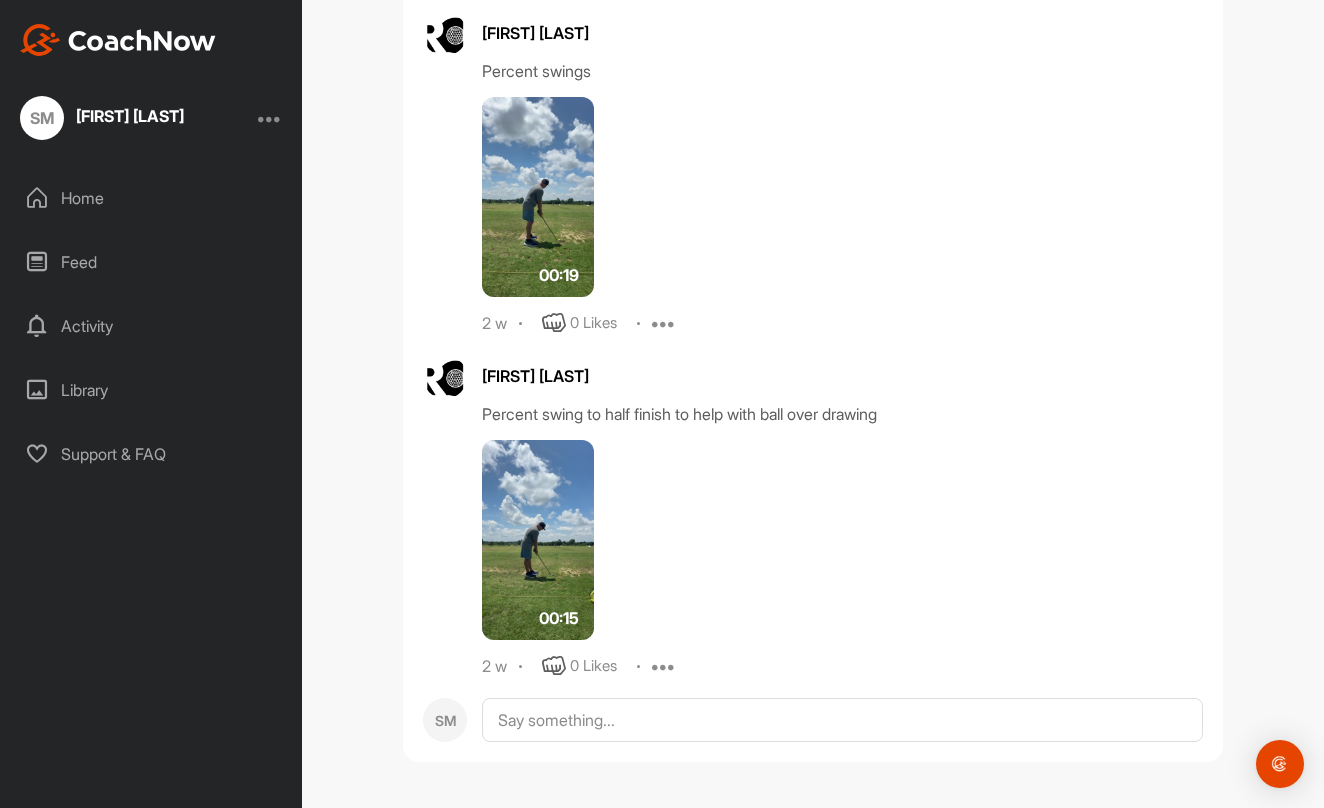 click at bounding box center [538, 540] 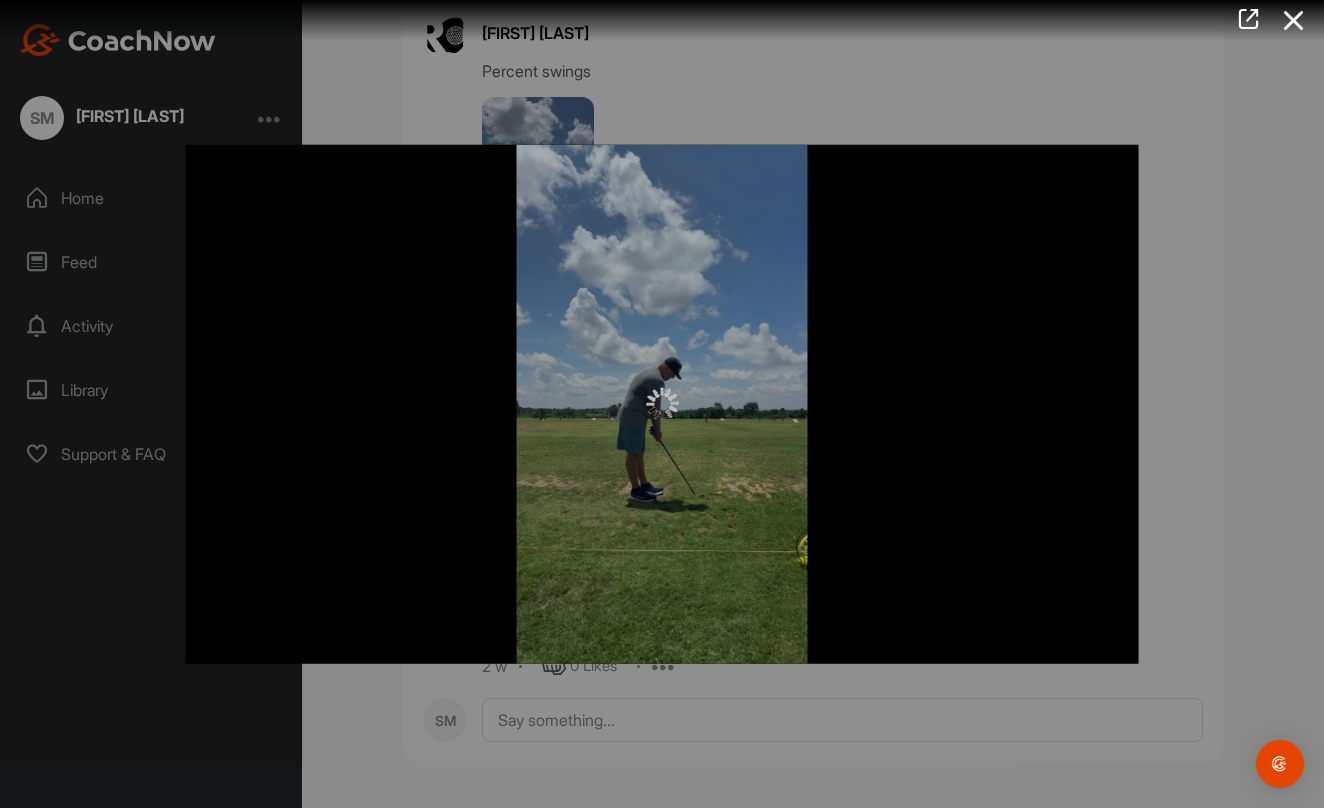 click at bounding box center [662, 404] 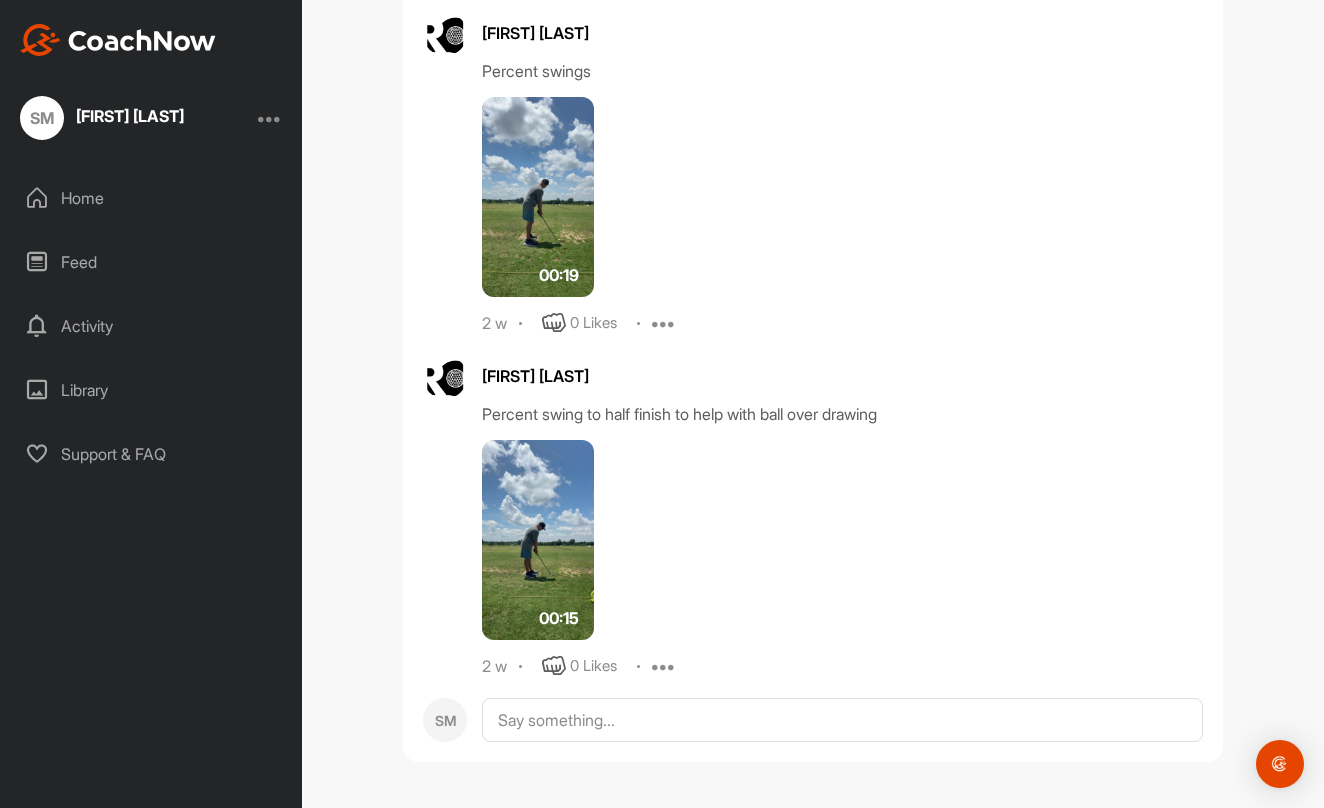 click on "00:15" at bounding box center (559, 618) 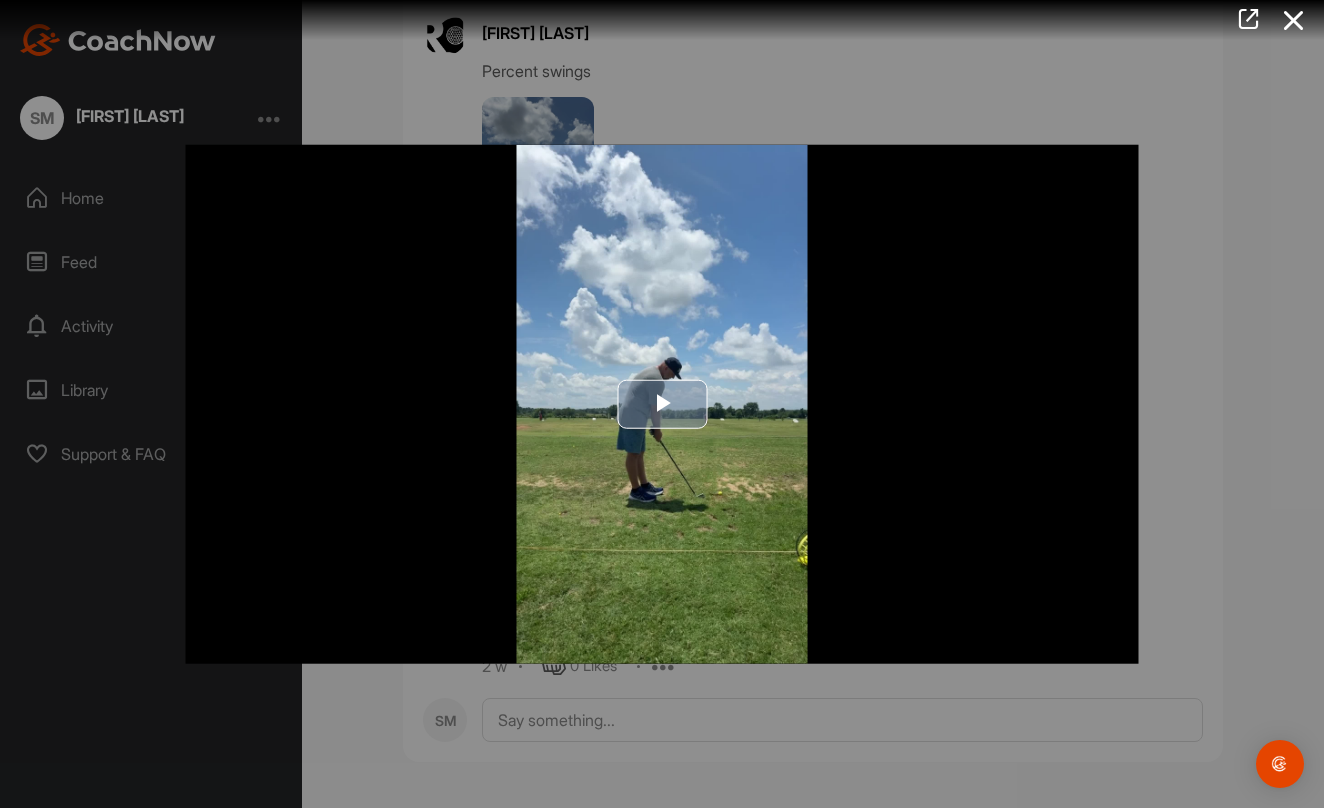 click at bounding box center [662, 404] 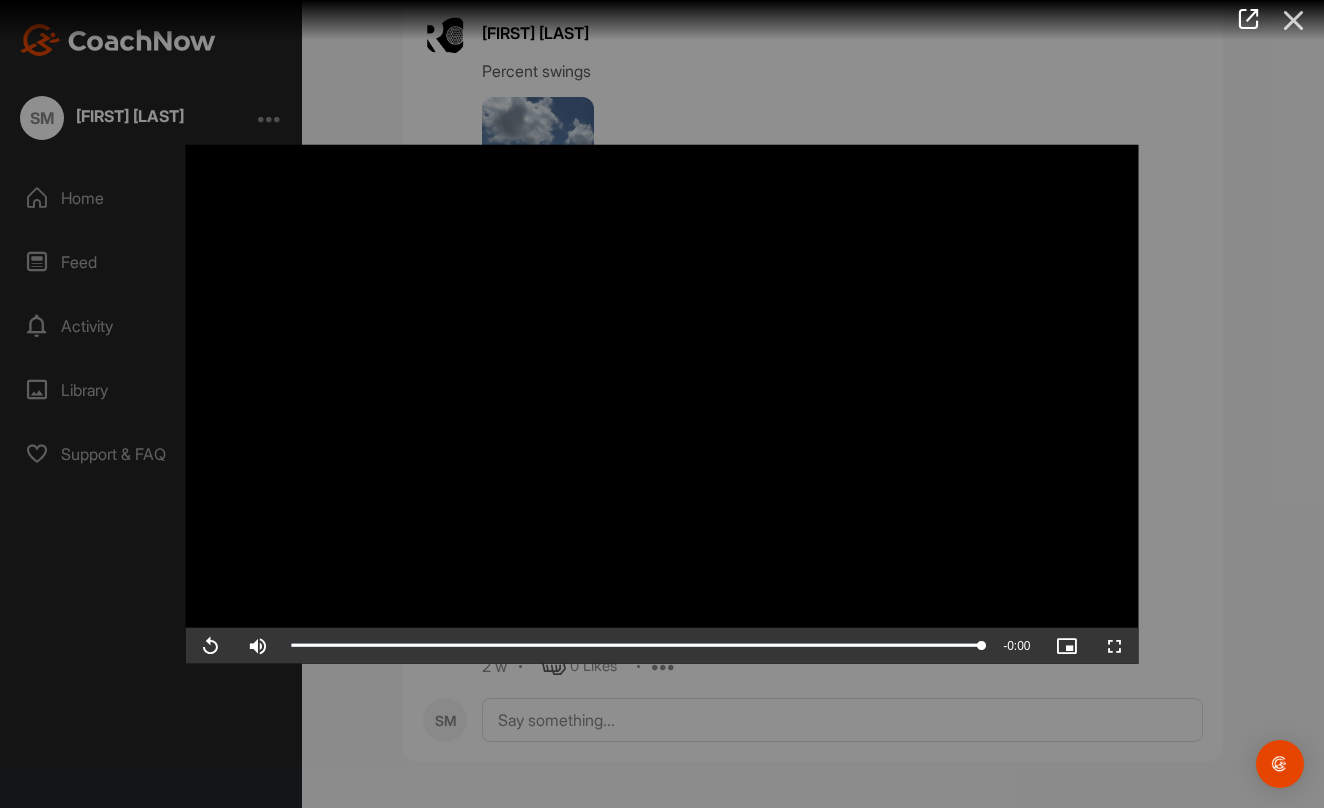 click at bounding box center [1294, 20] 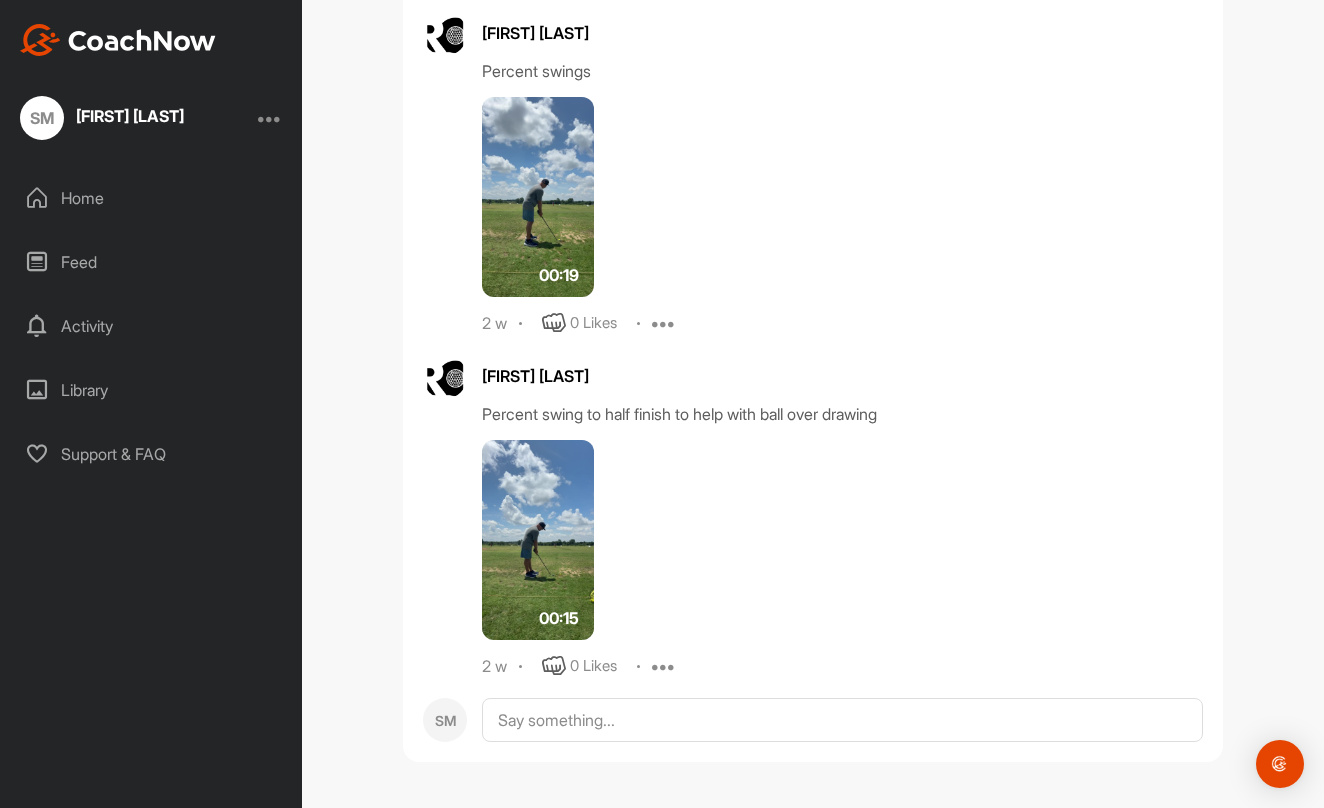 click at bounding box center (538, 197) 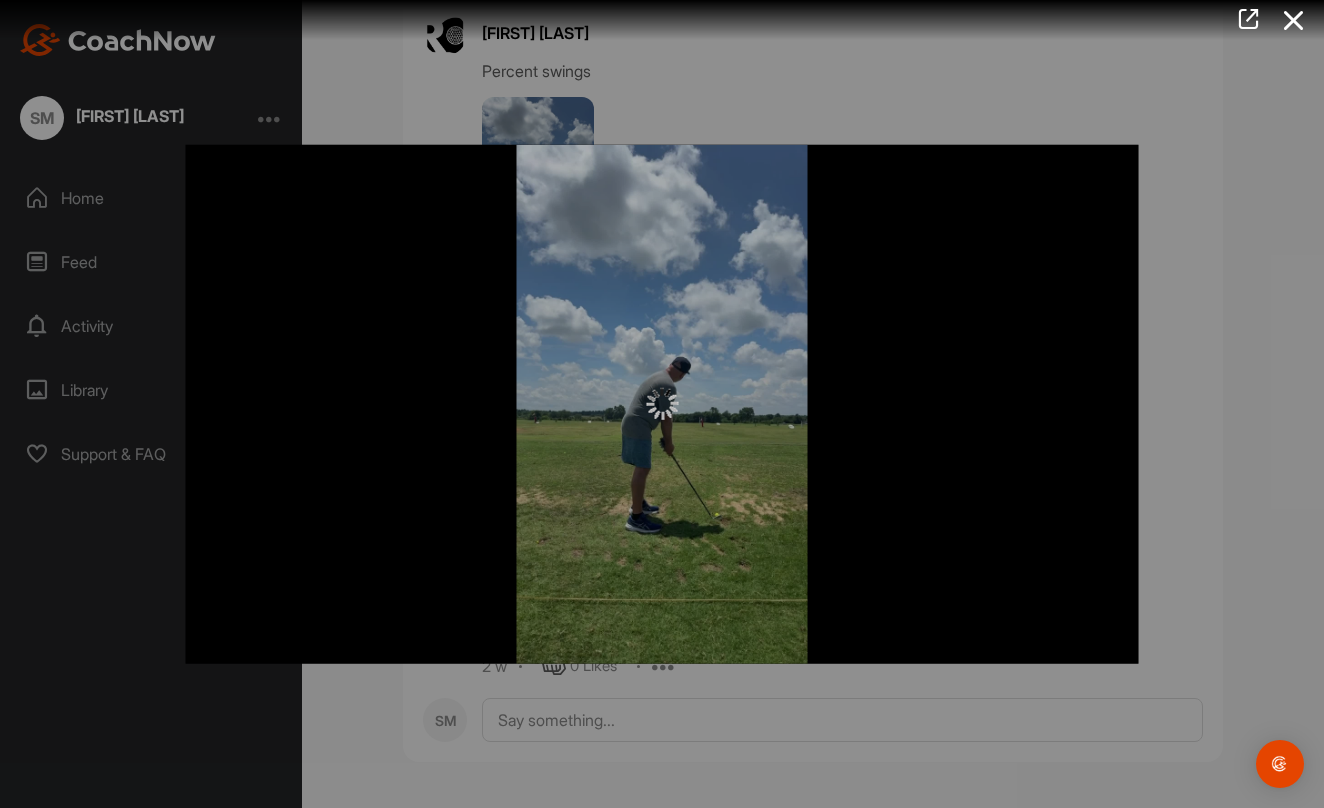 click at bounding box center (662, 404) 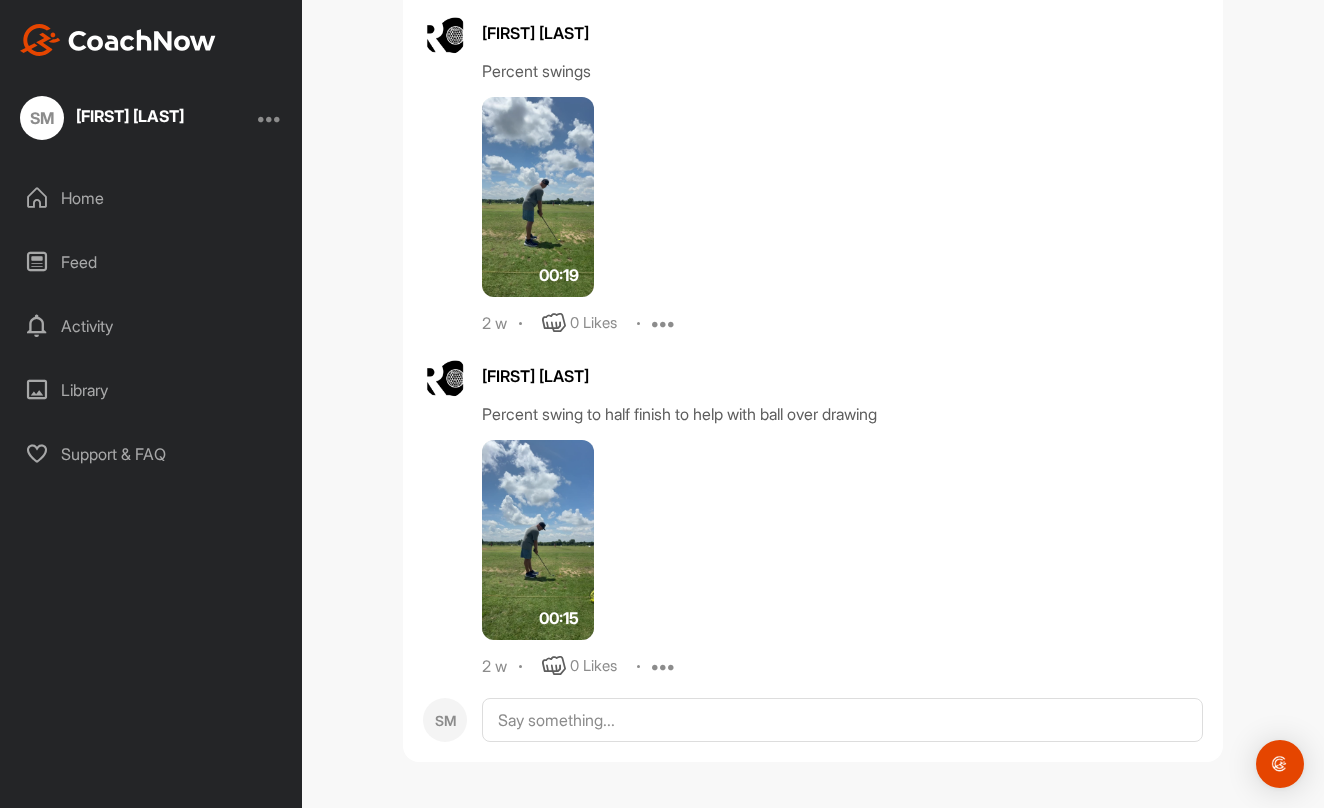click at bounding box center [538, 197] 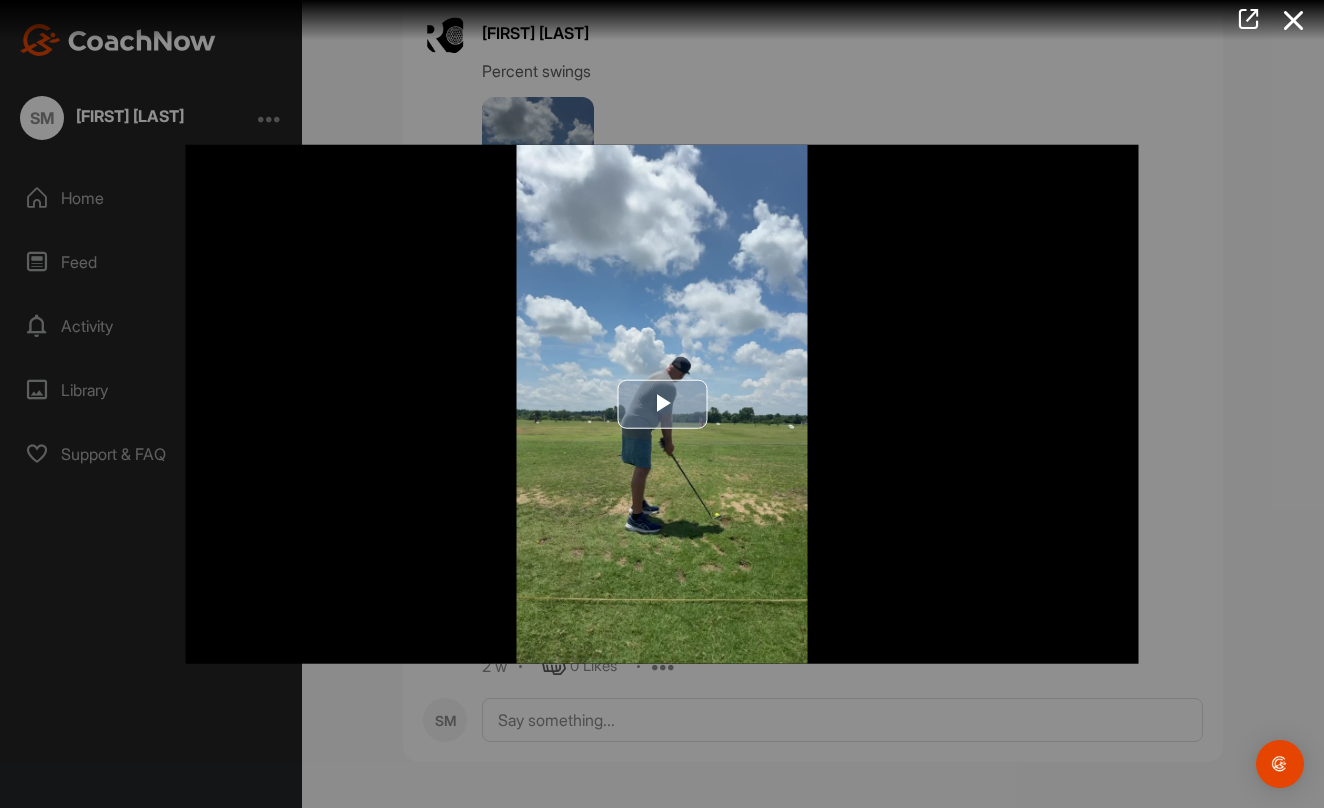 click at bounding box center (662, 404) 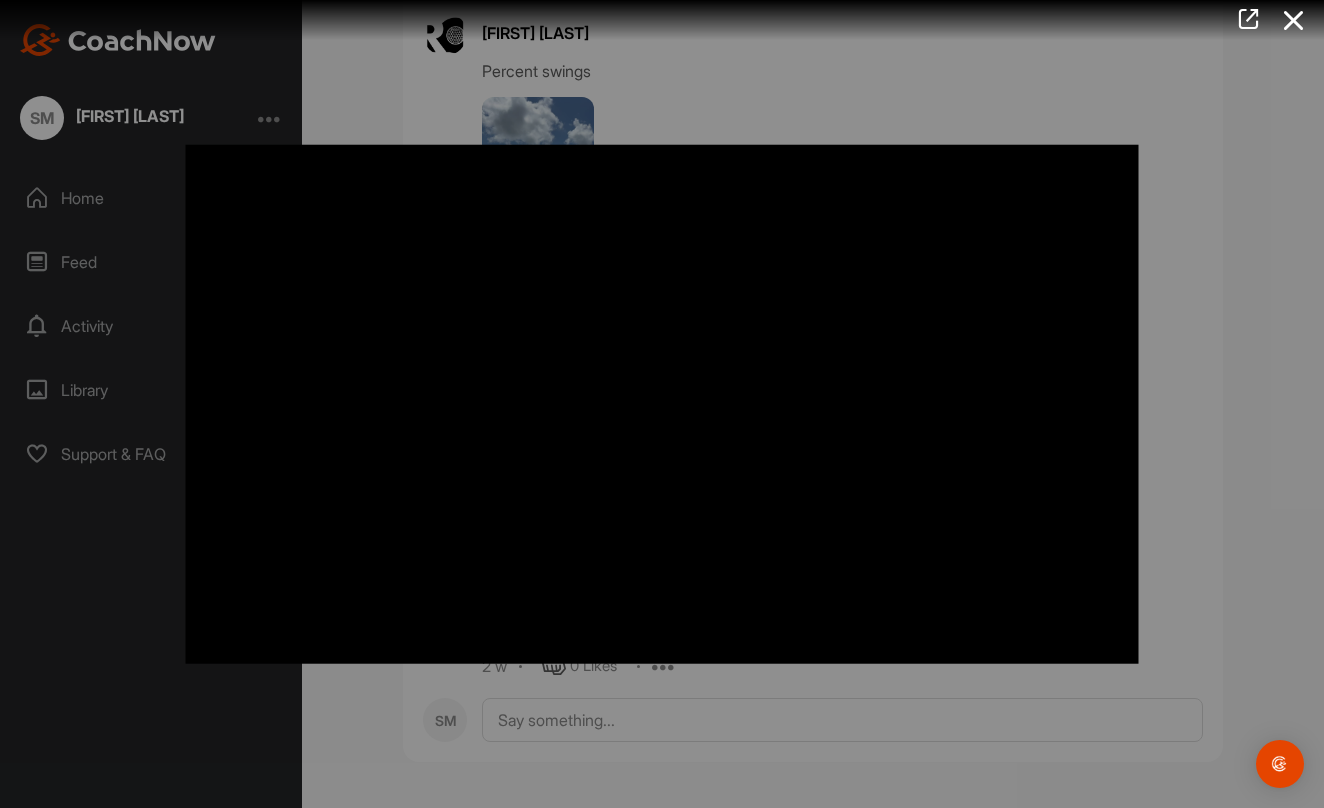 click at bounding box center (662, 404) 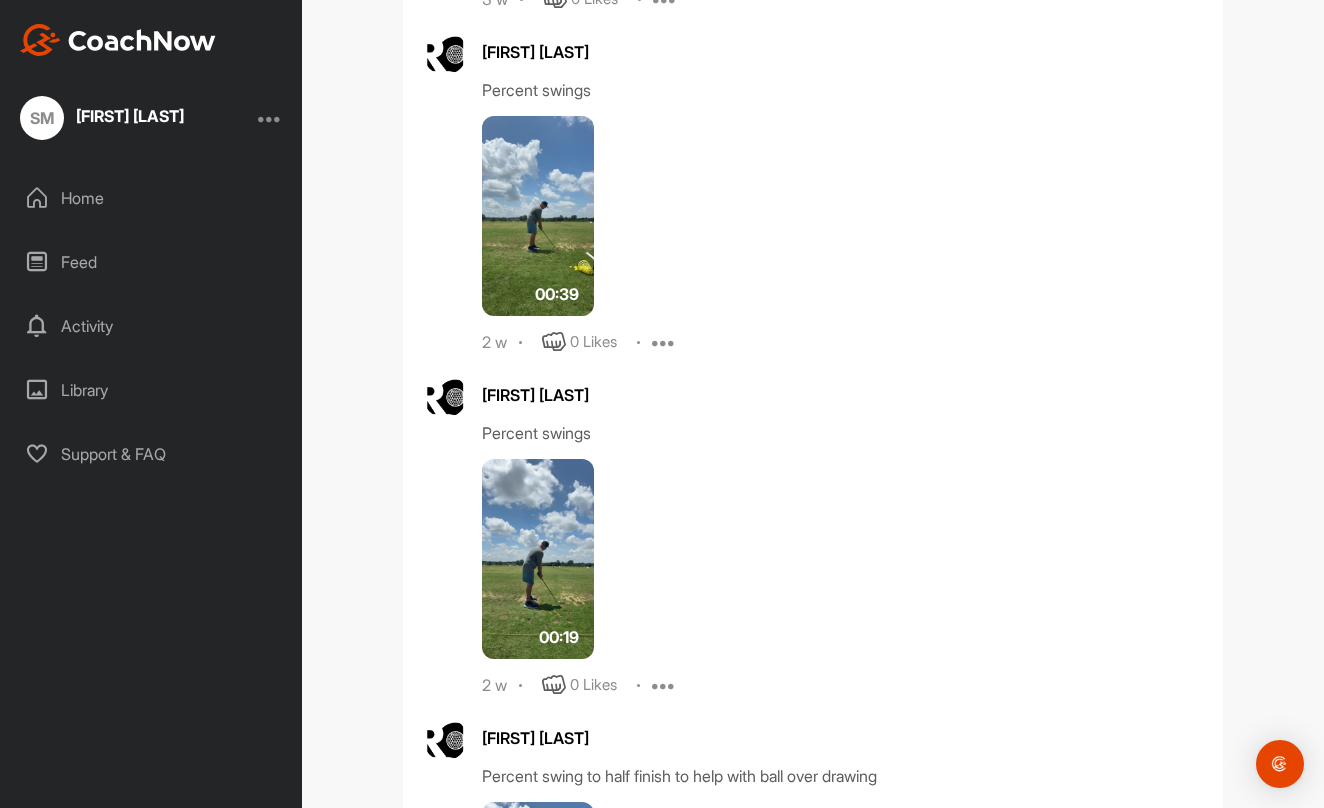 scroll, scrollTop: 2766, scrollLeft: 0, axis: vertical 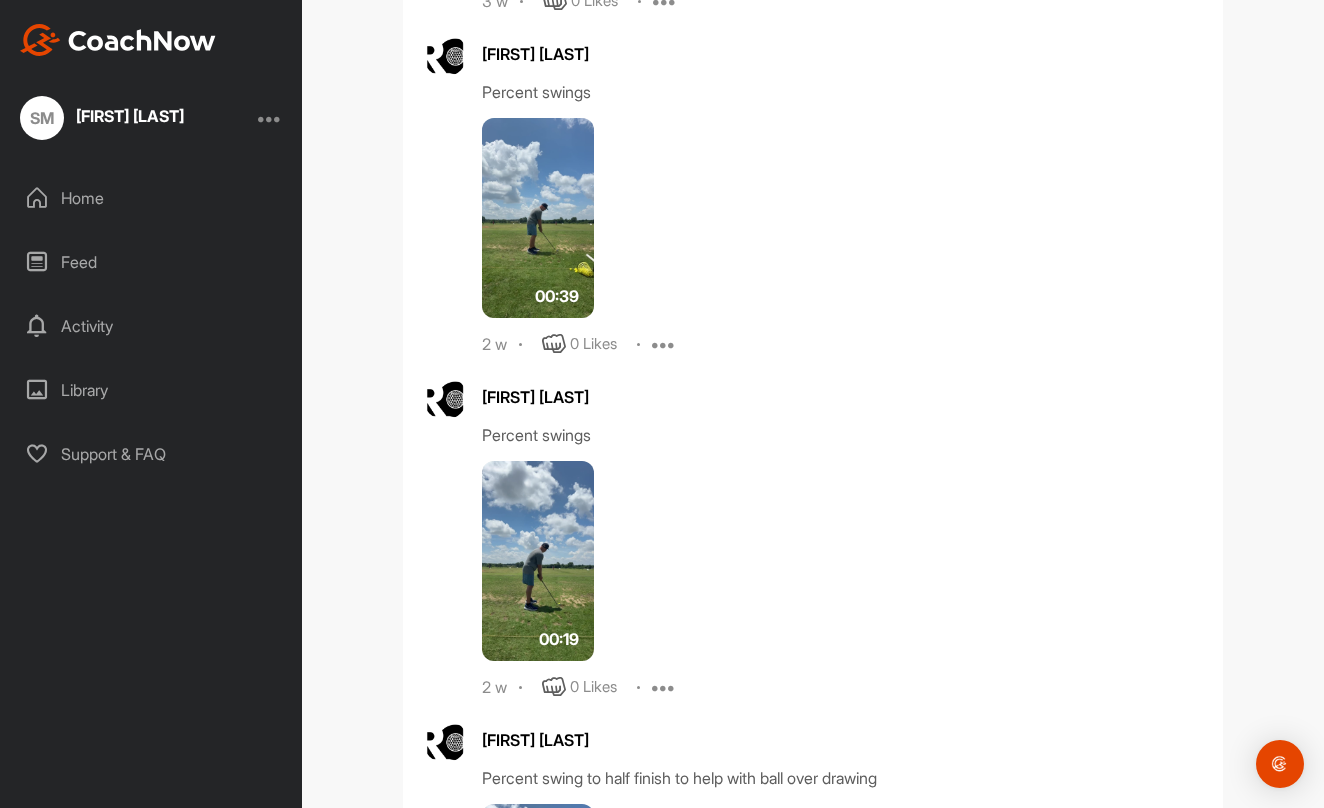 click at bounding box center [538, 218] 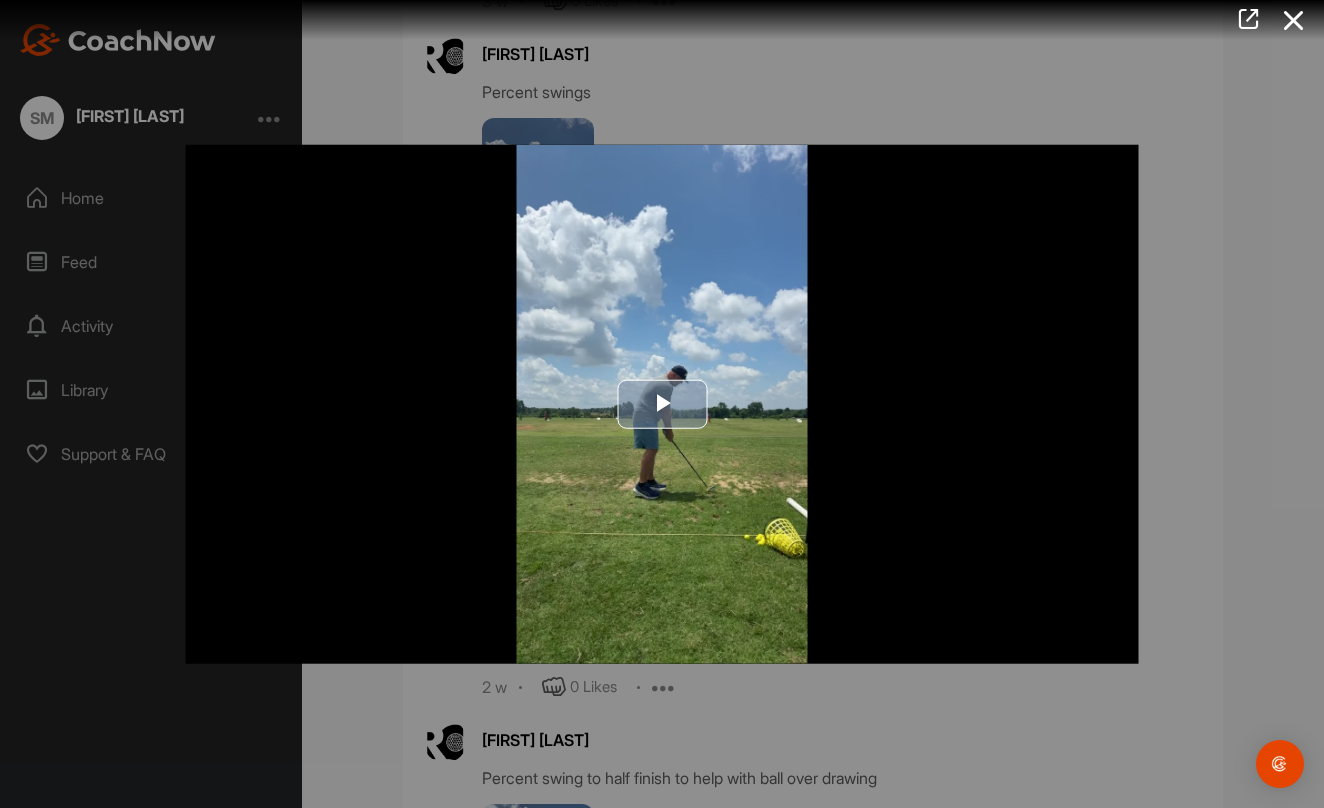 click at bounding box center [662, 404] 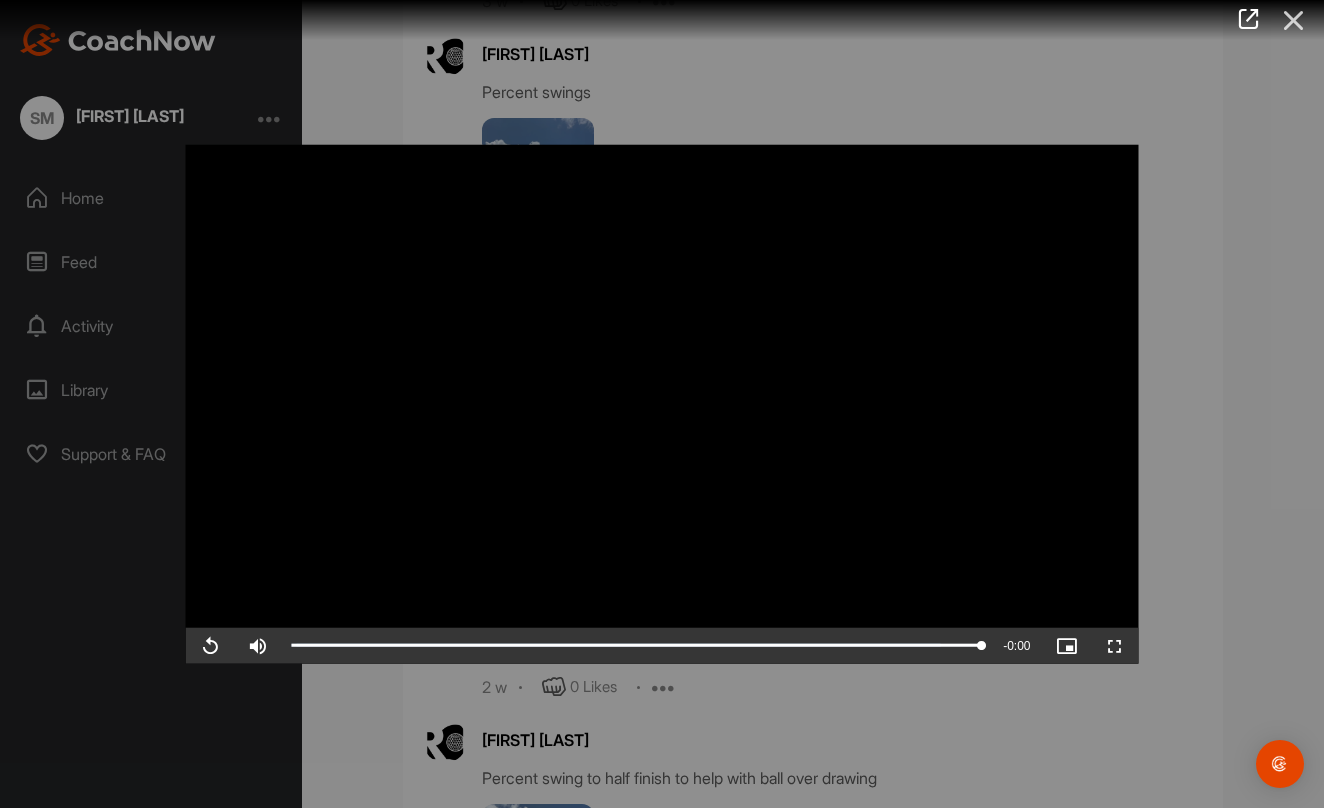 click at bounding box center [1294, 20] 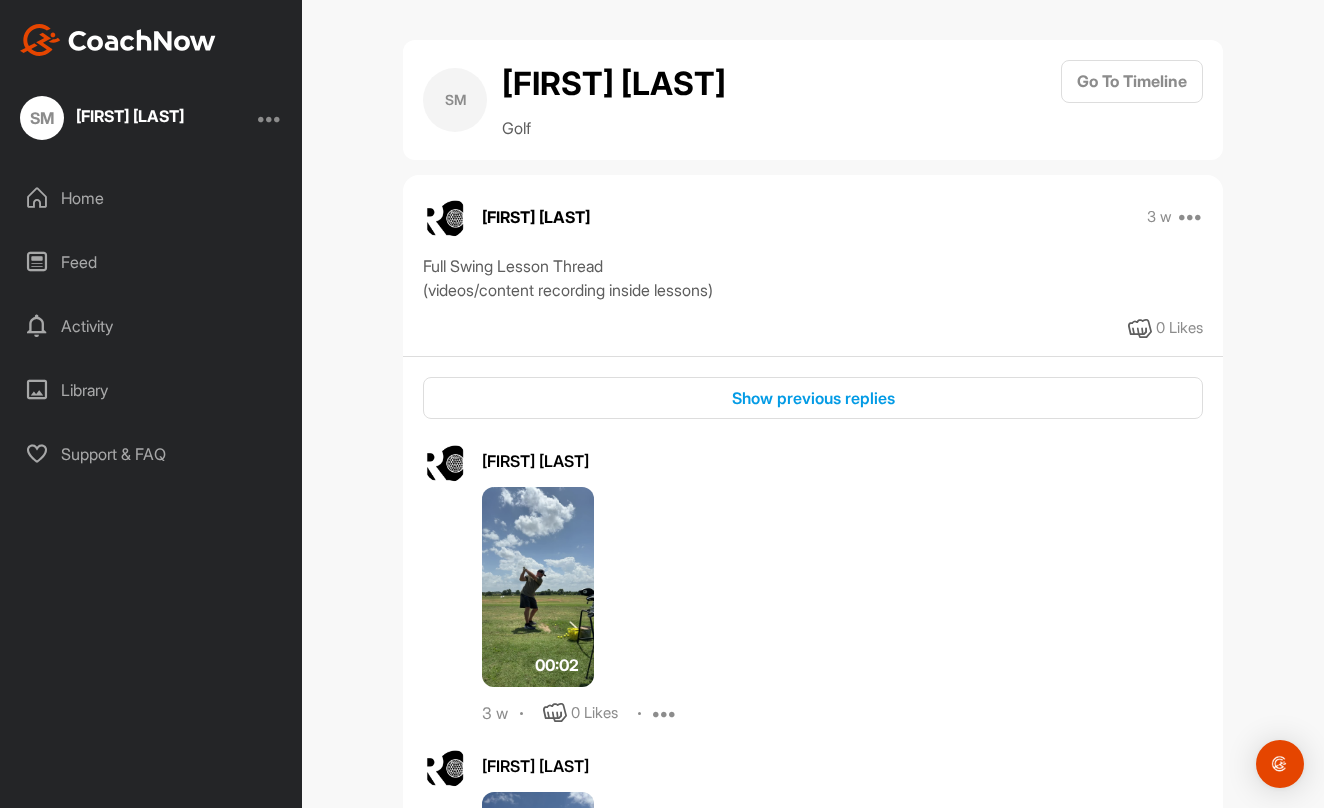 scroll, scrollTop: 0, scrollLeft: 0, axis: both 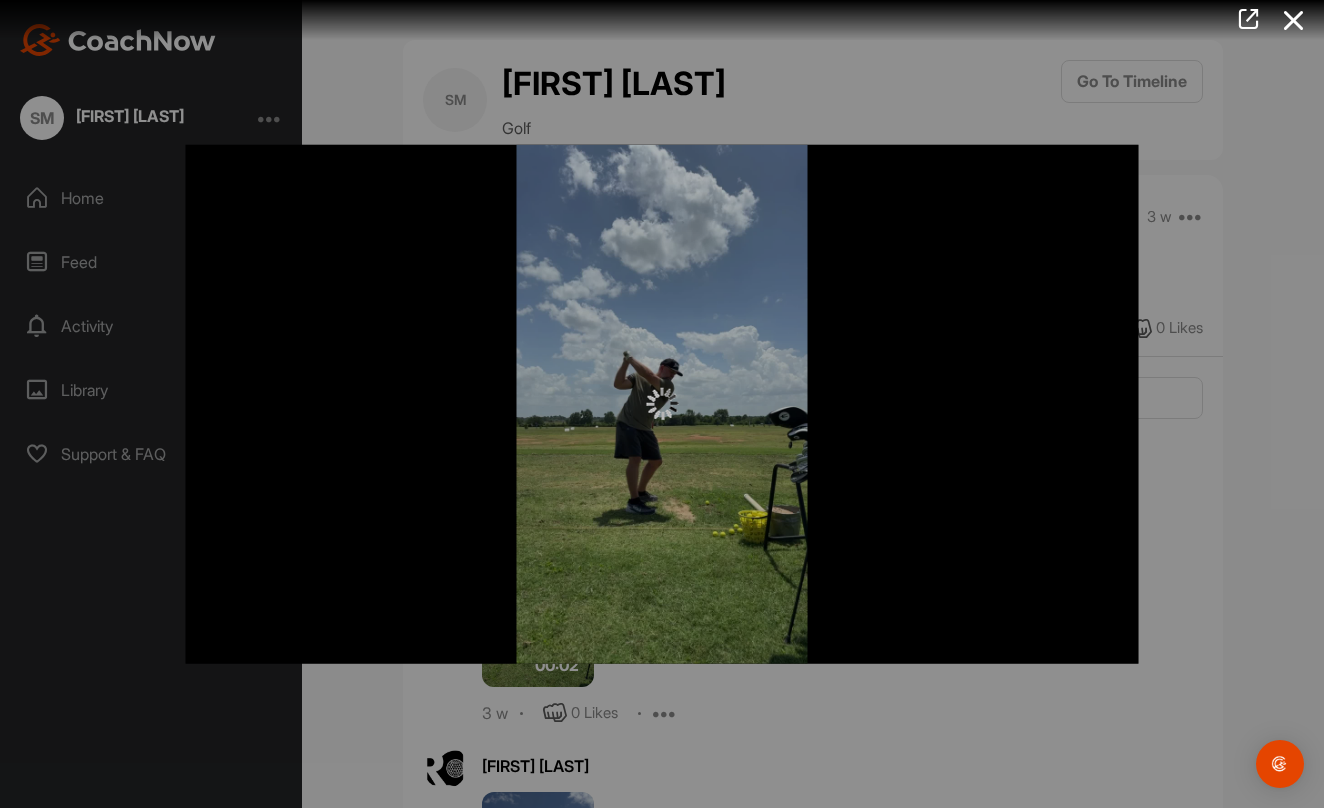 click at bounding box center [662, 404] 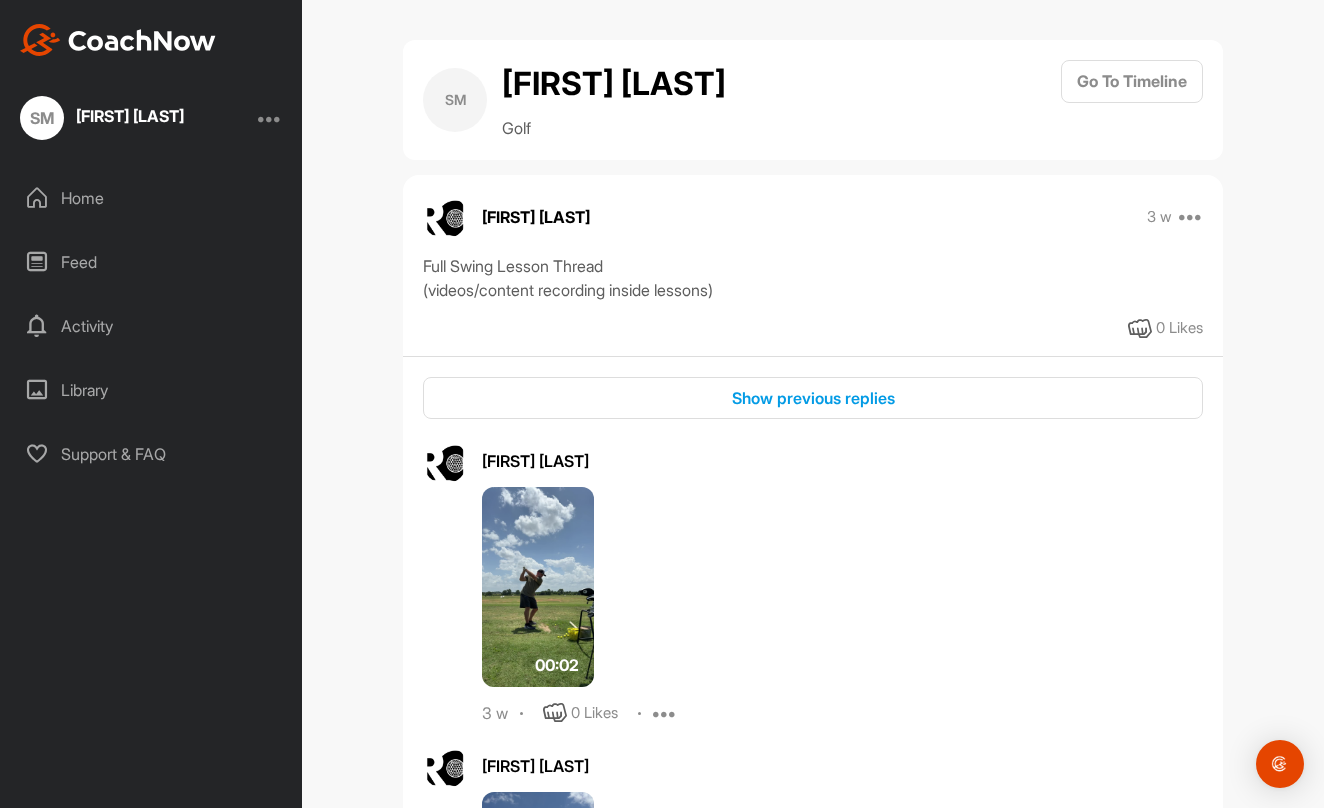 click at bounding box center [538, 587] 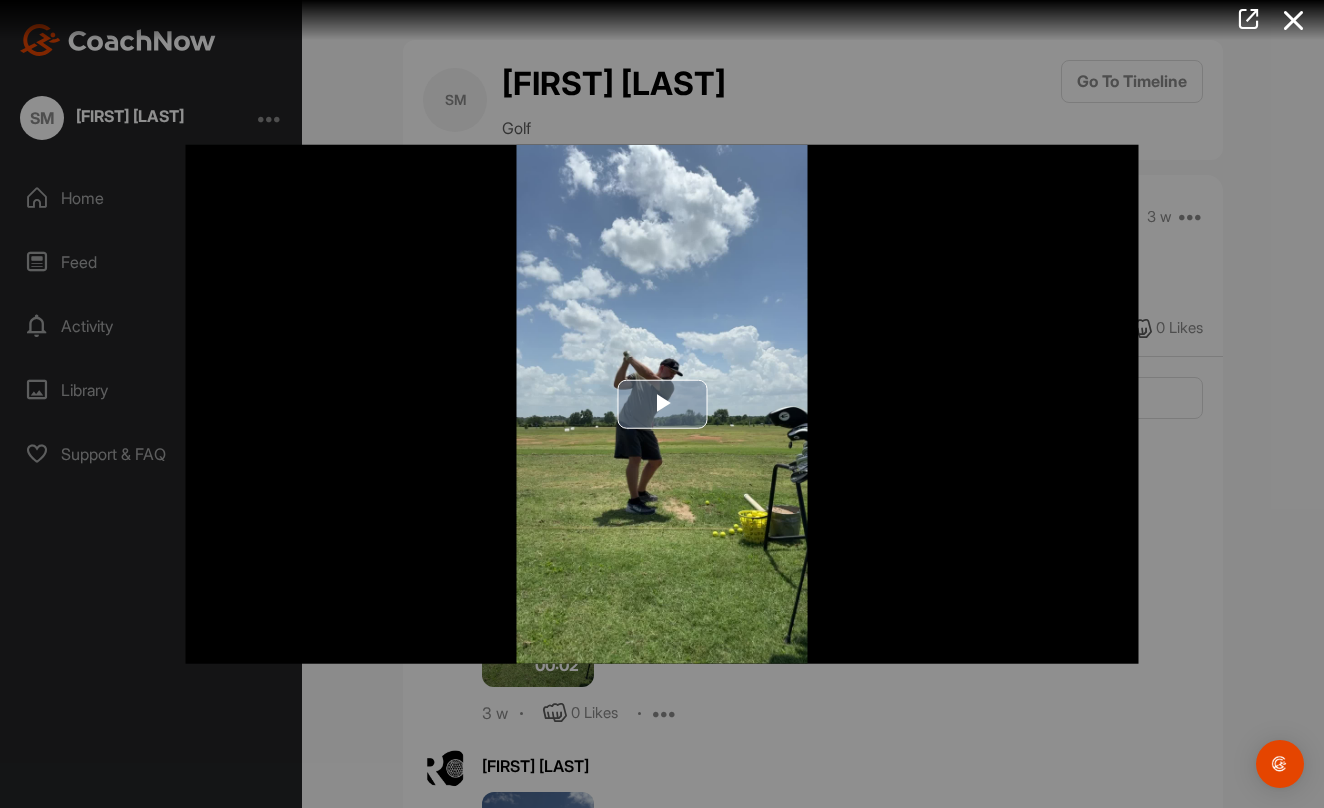 click at bounding box center [662, 404] 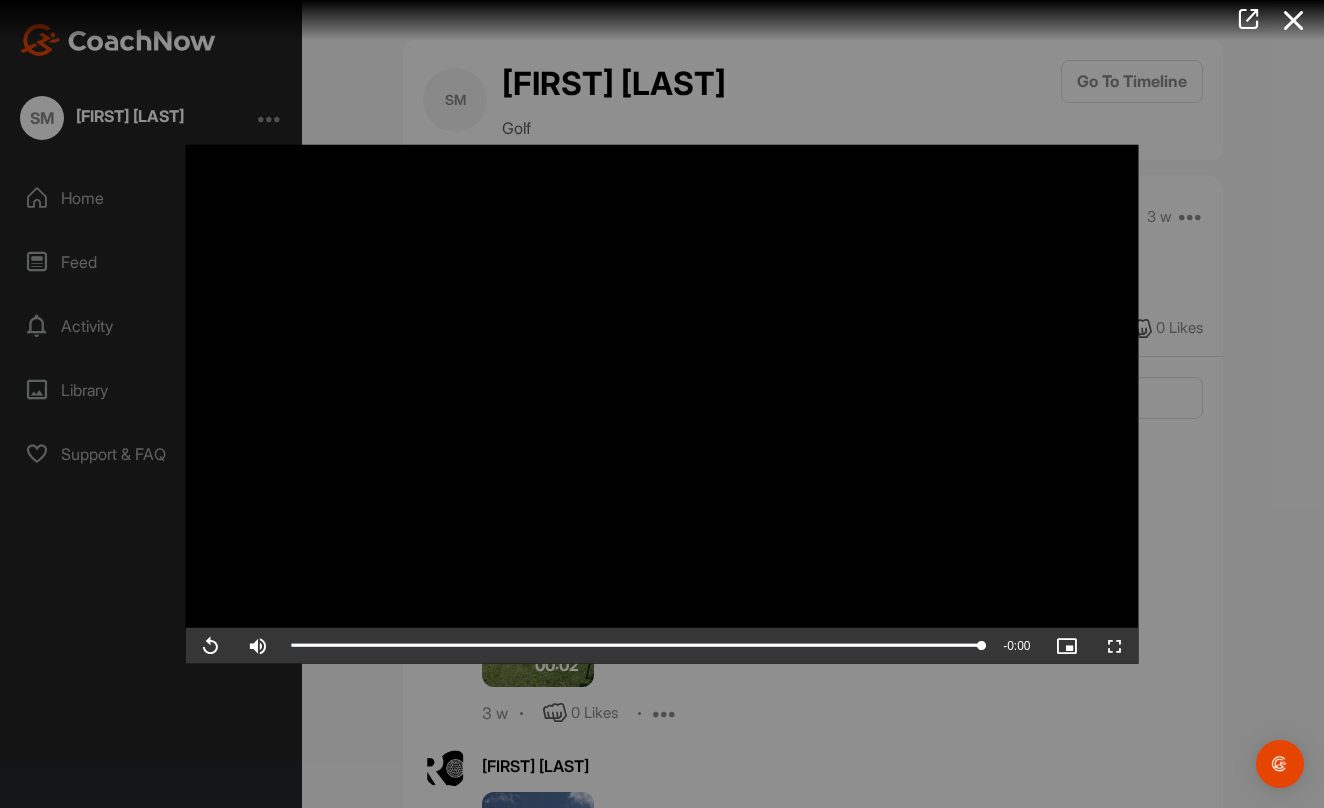 click at bounding box center (662, 404) 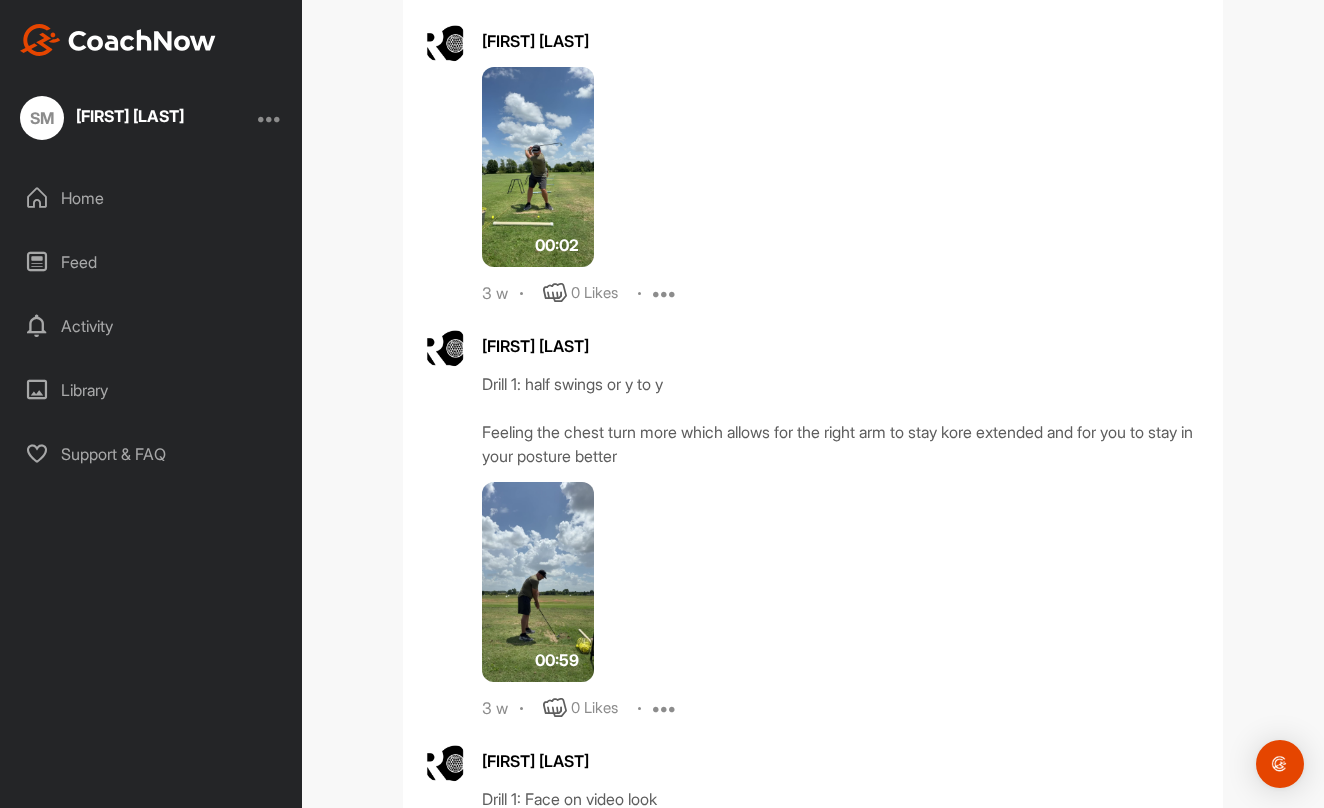 scroll, scrollTop: 744, scrollLeft: 0, axis: vertical 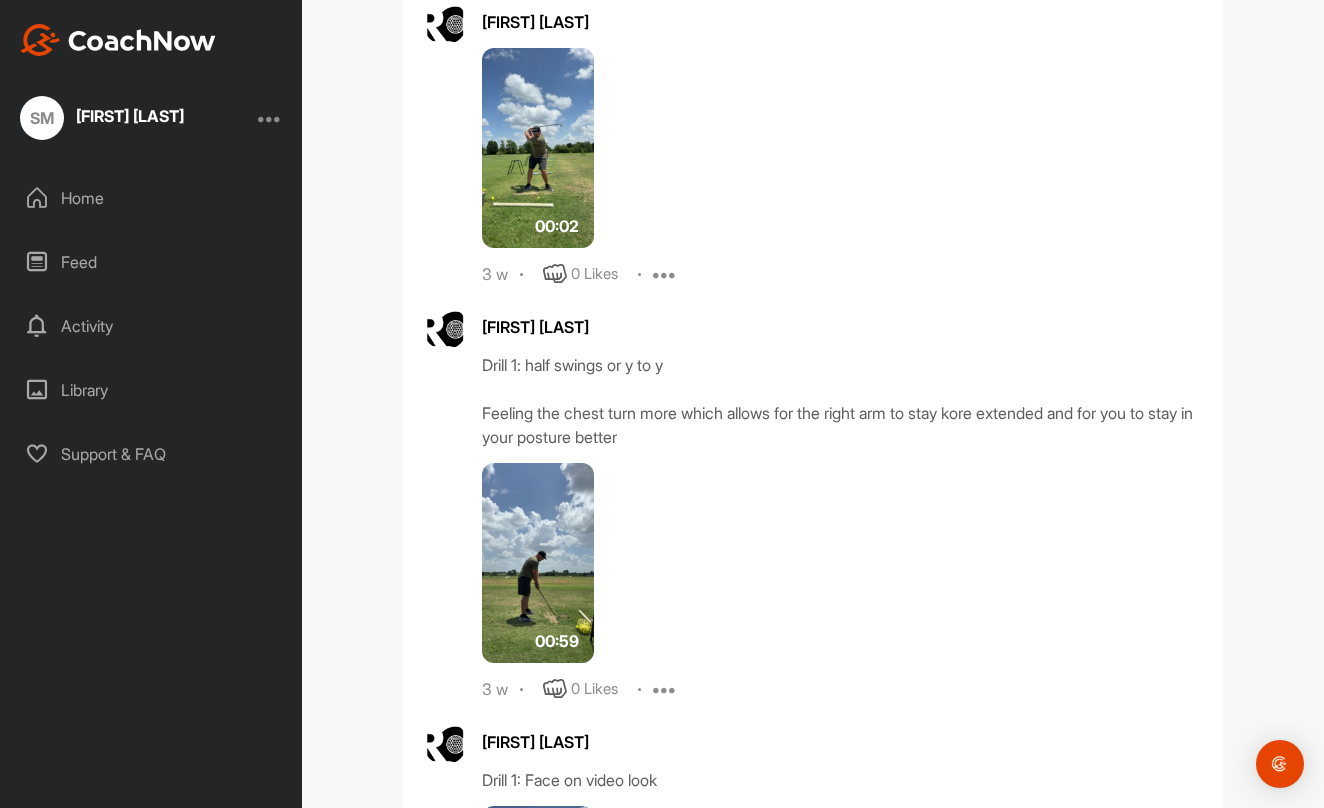 click at bounding box center [538, 563] 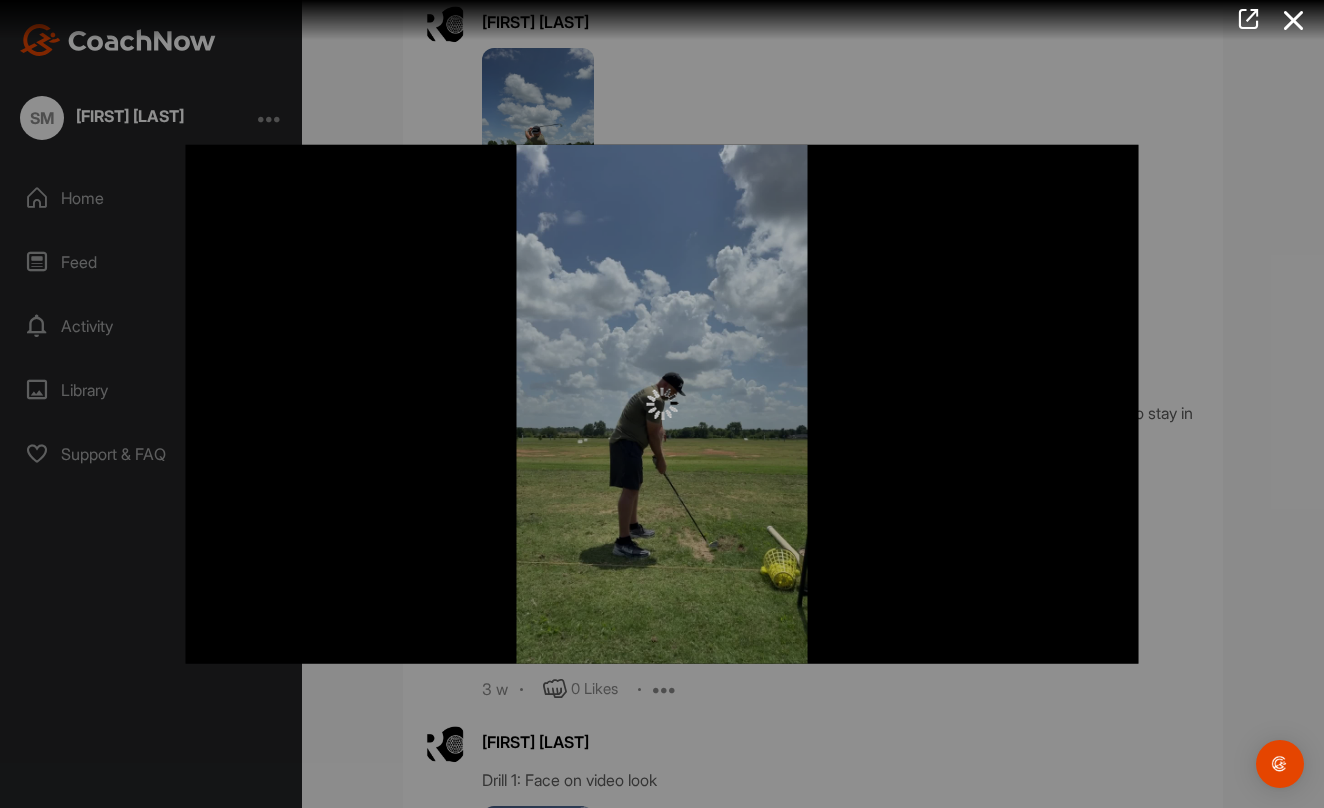 click at bounding box center [662, 404] 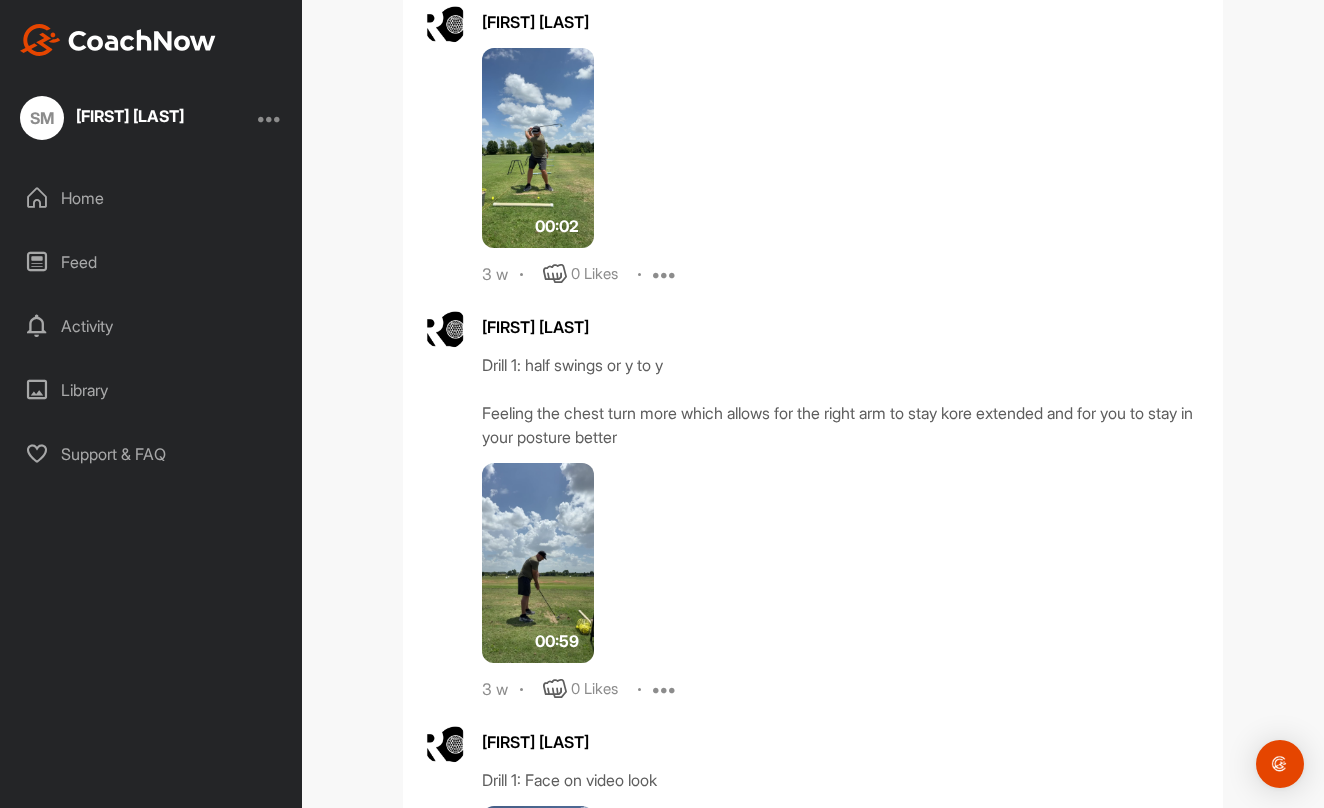 click at bounding box center [538, 563] 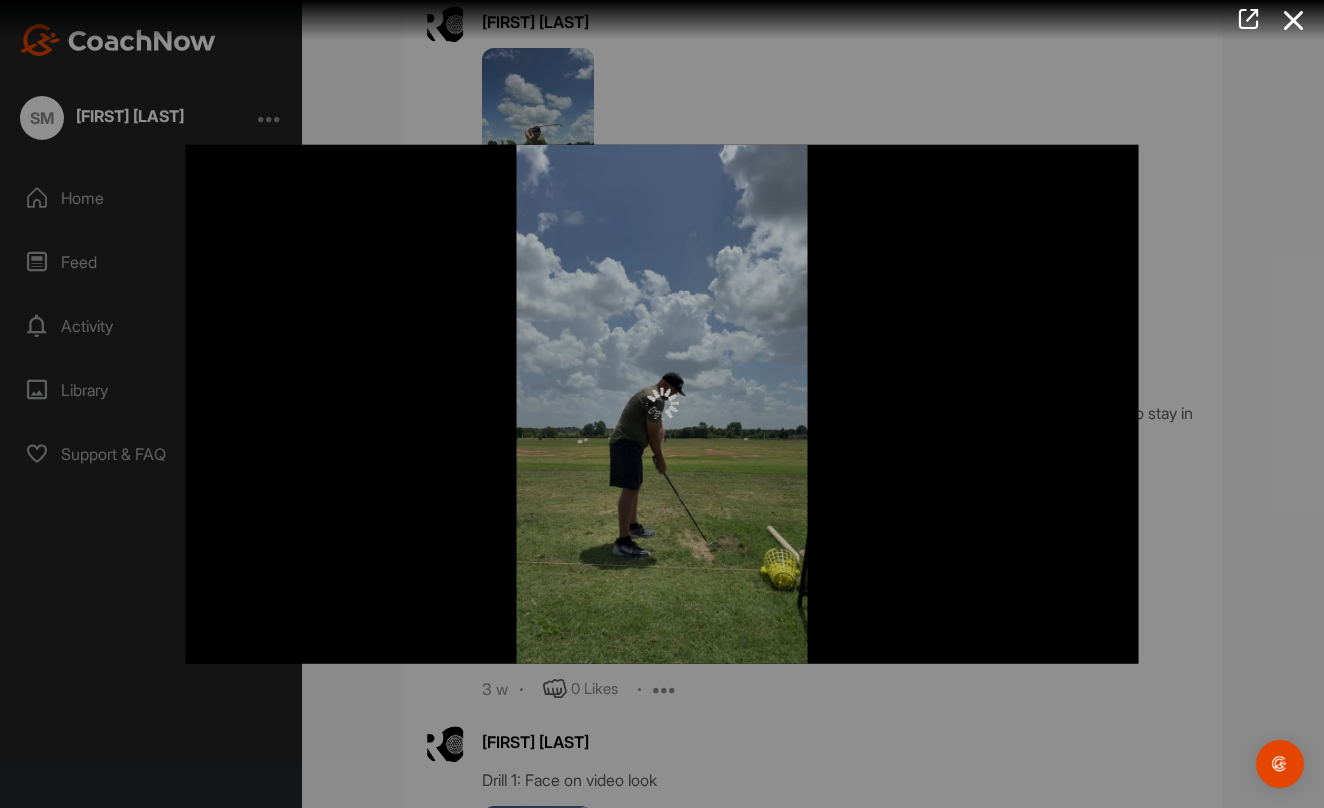 click at bounding box center (662, 404) 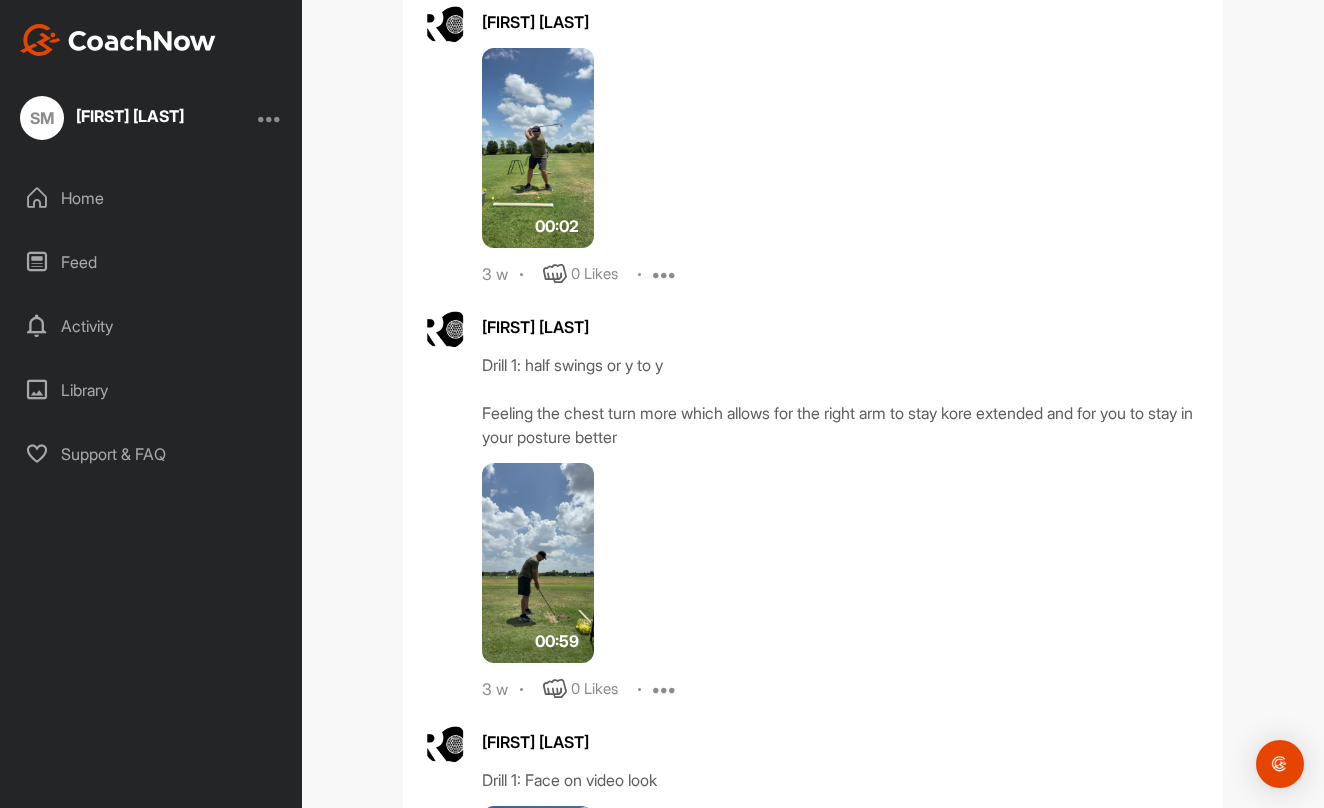 click at bounding box center (538, 563) 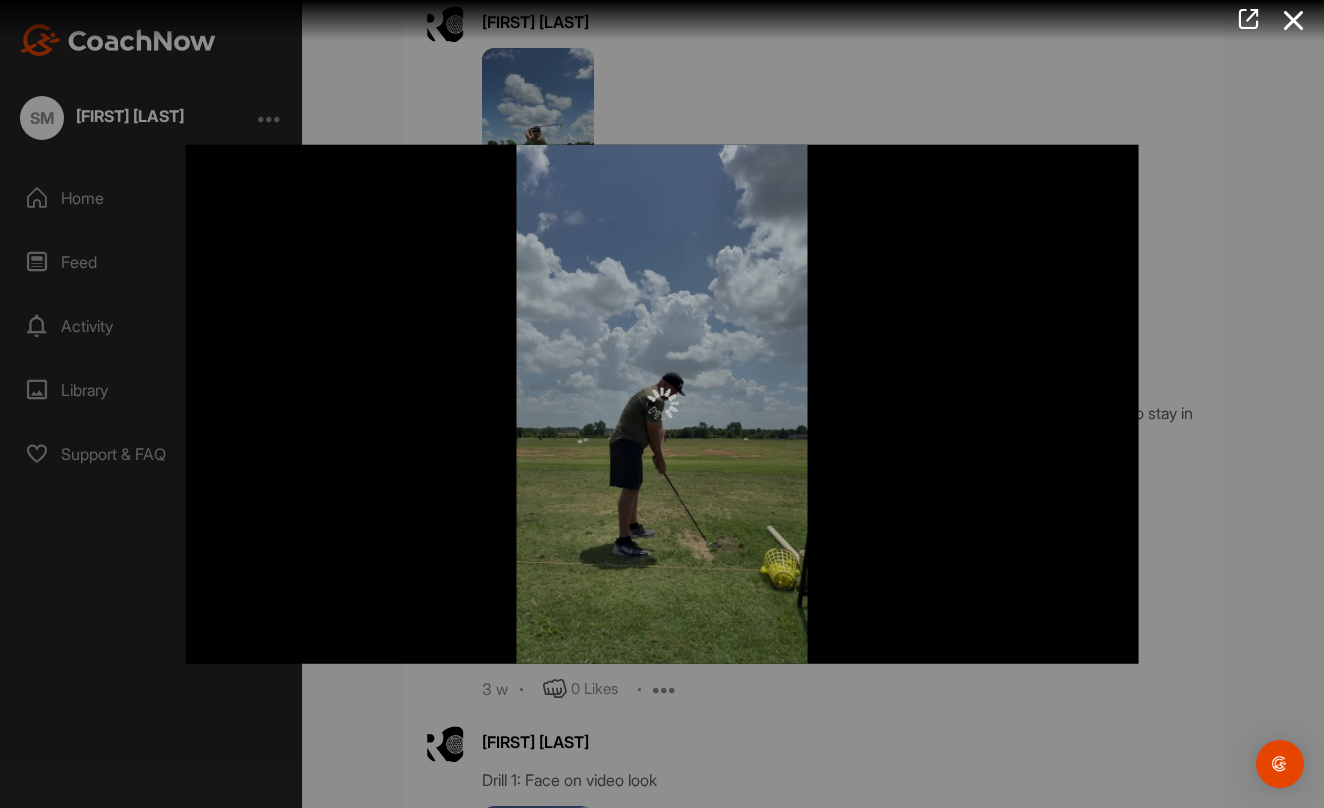 click at bounding box center (662, 404) 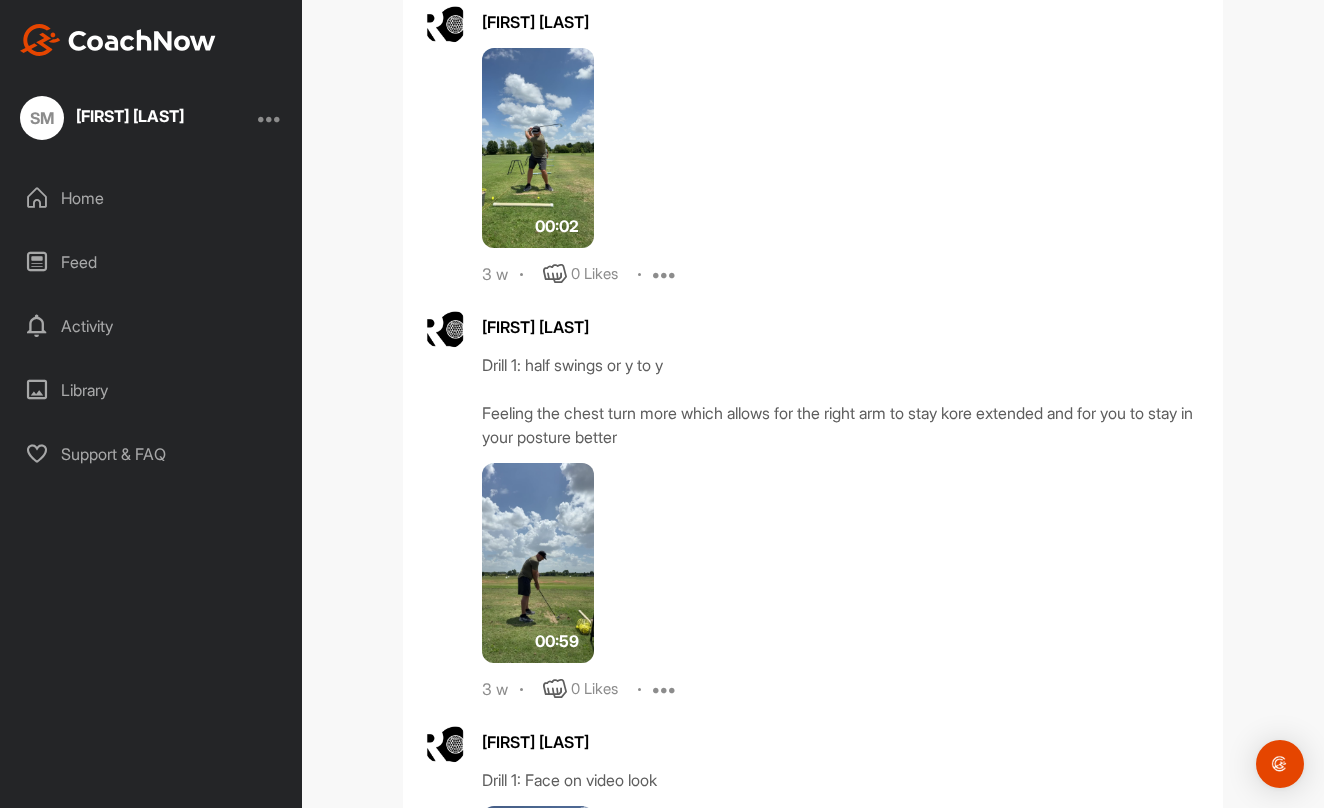 click at bounding box center (538, 563) 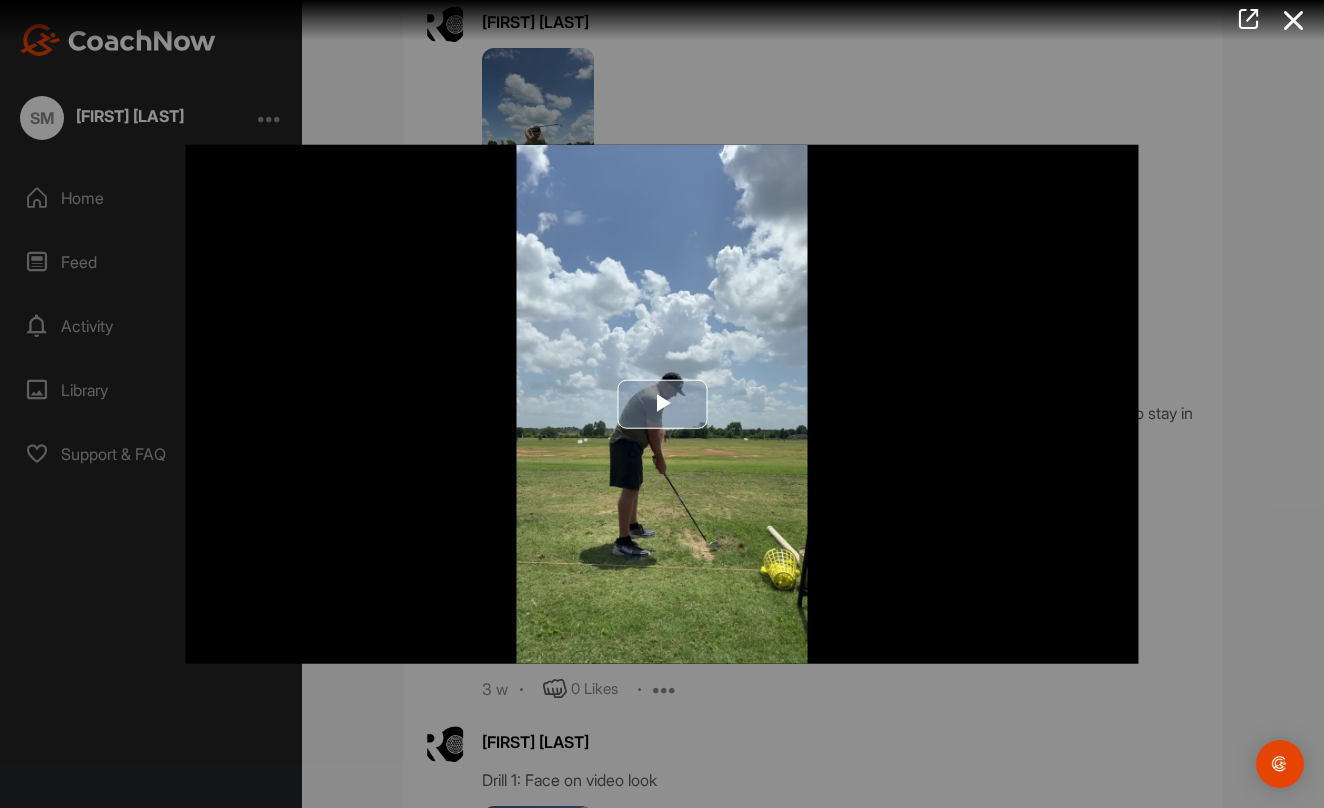 click at bounding box center (662, 404) 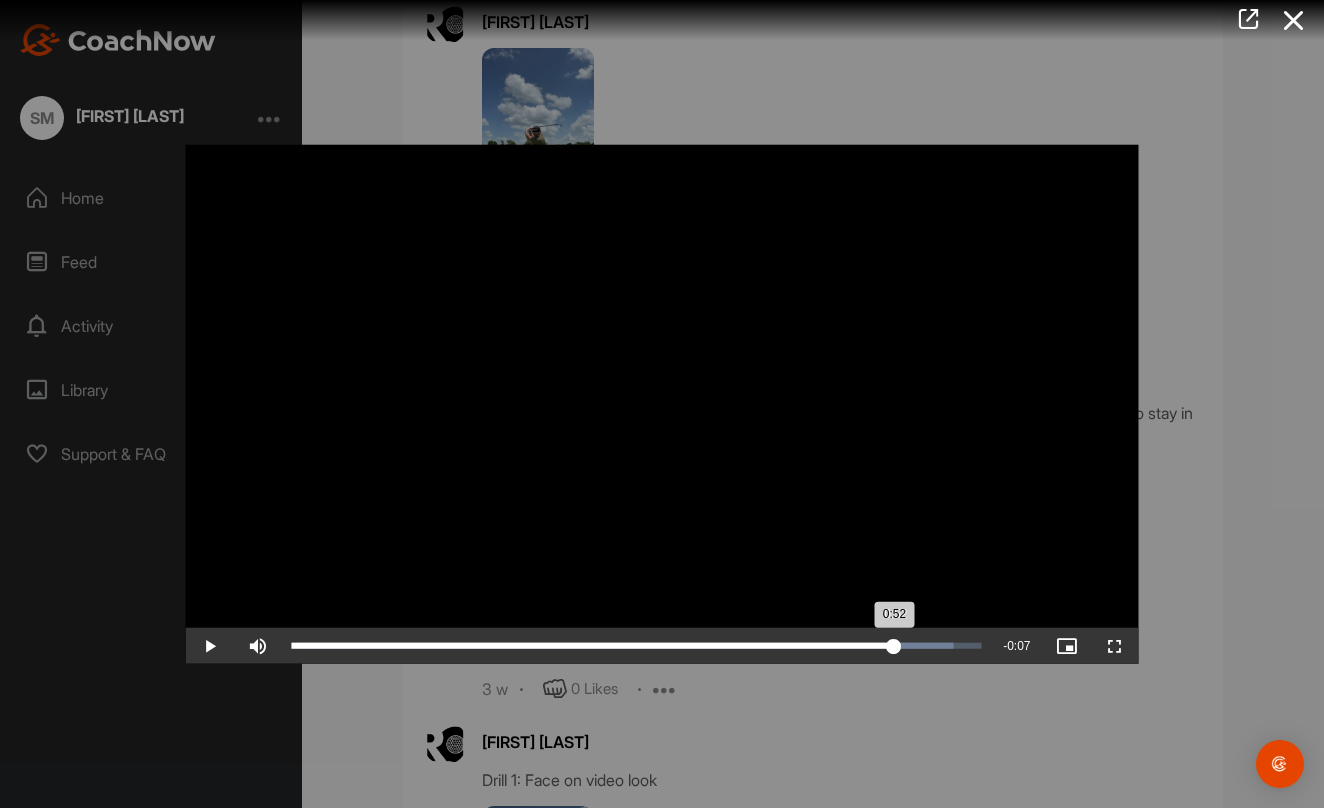 drag, startPoint x: 982, startPoint y: 663, endPoint x: 894, endPoint y: 666, distance: 88.051125 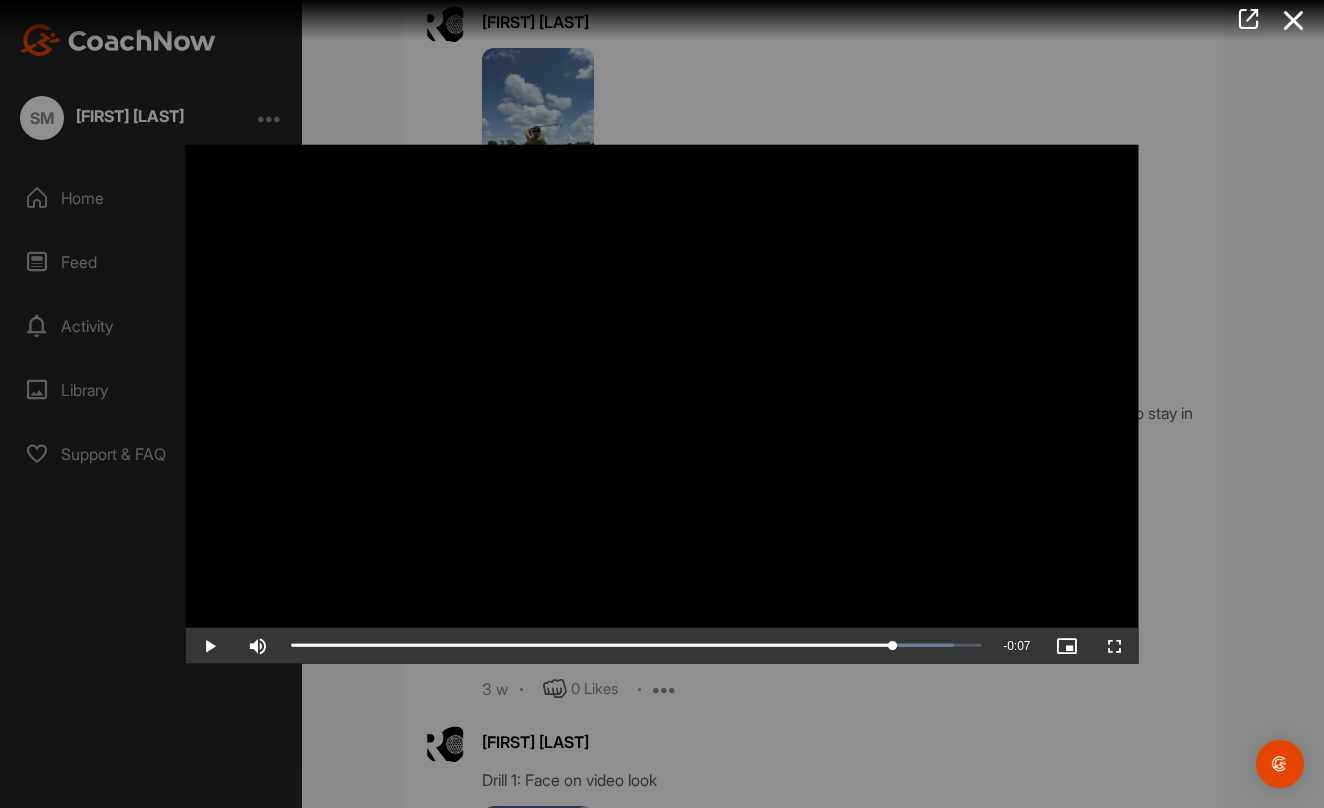 click at bounding box center (210, 645) 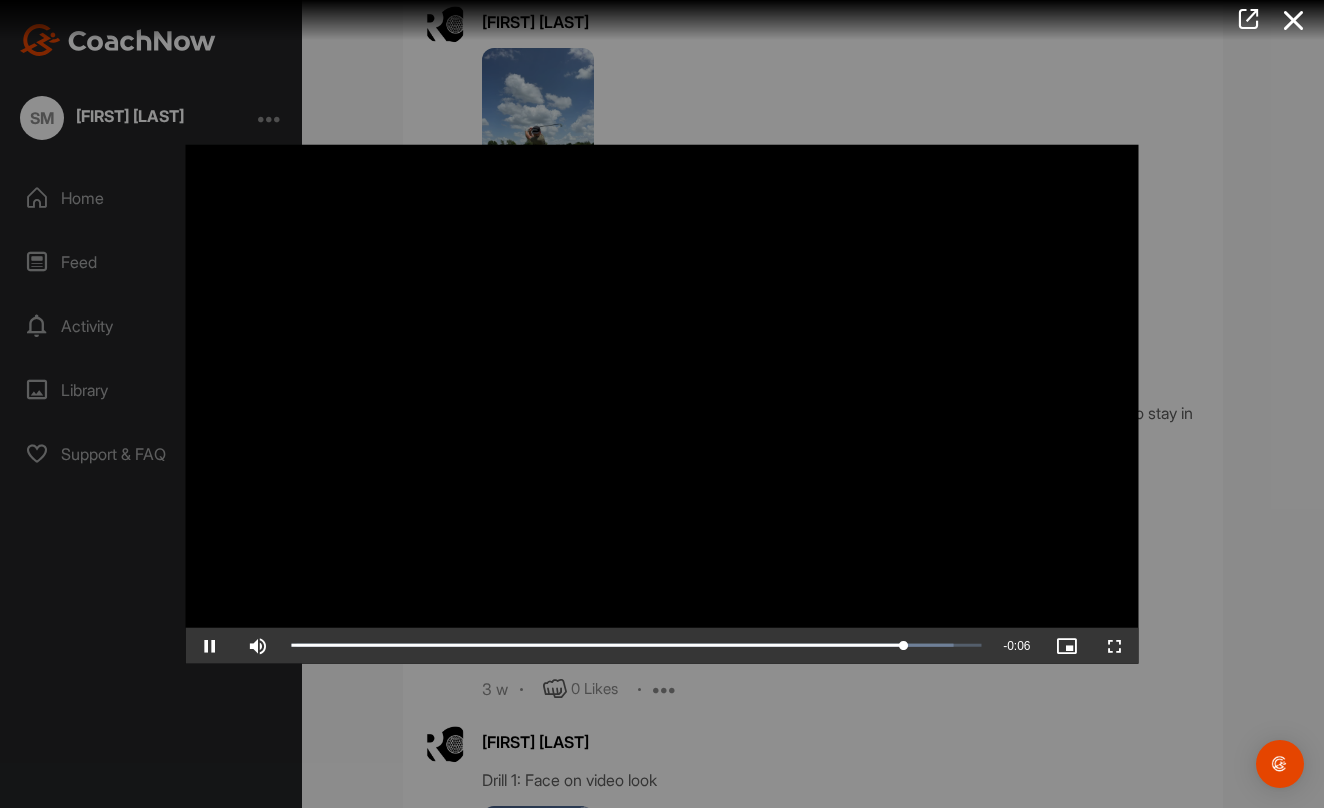 click at bounding box center [210, 645] 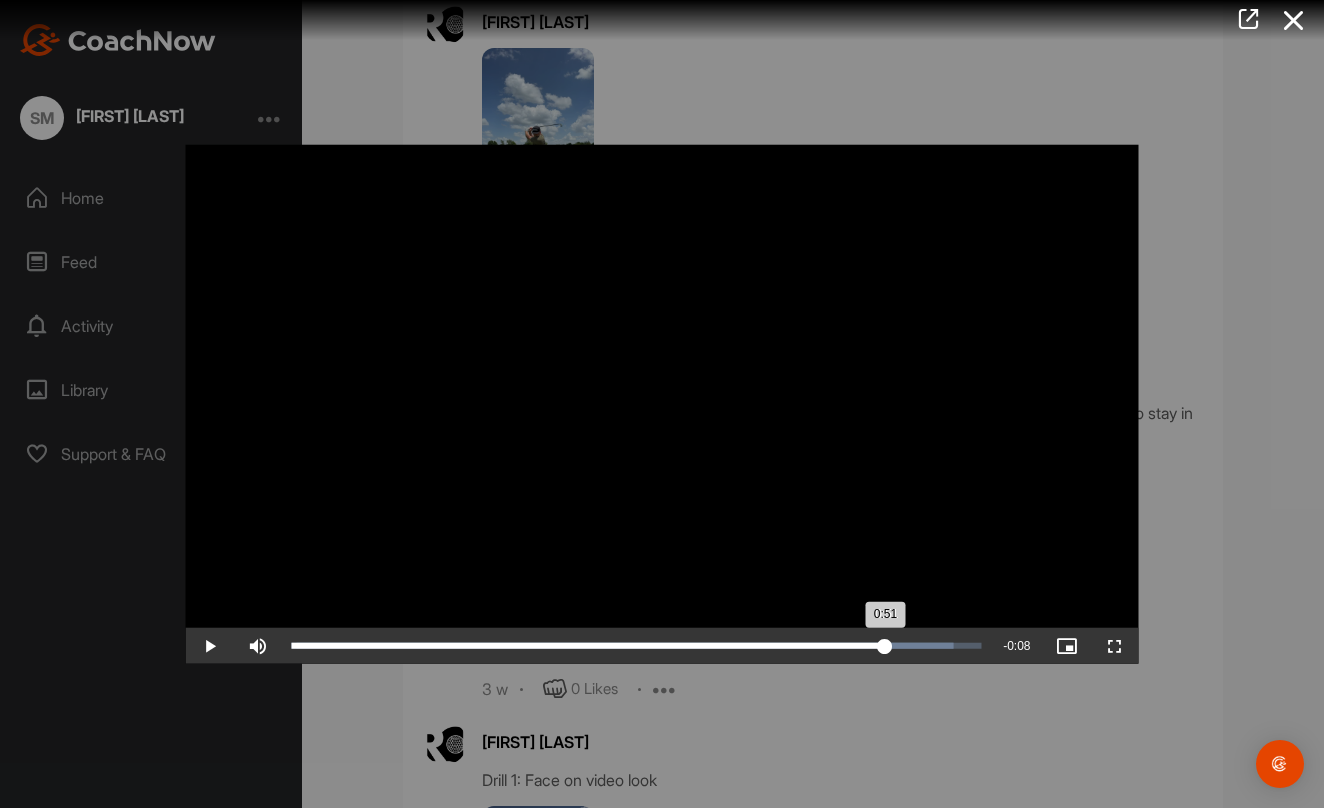 drag, startPoint x: 912, startPoint y: 671, endPoint x: 885, endPoint y: 677, distance: 27.658634 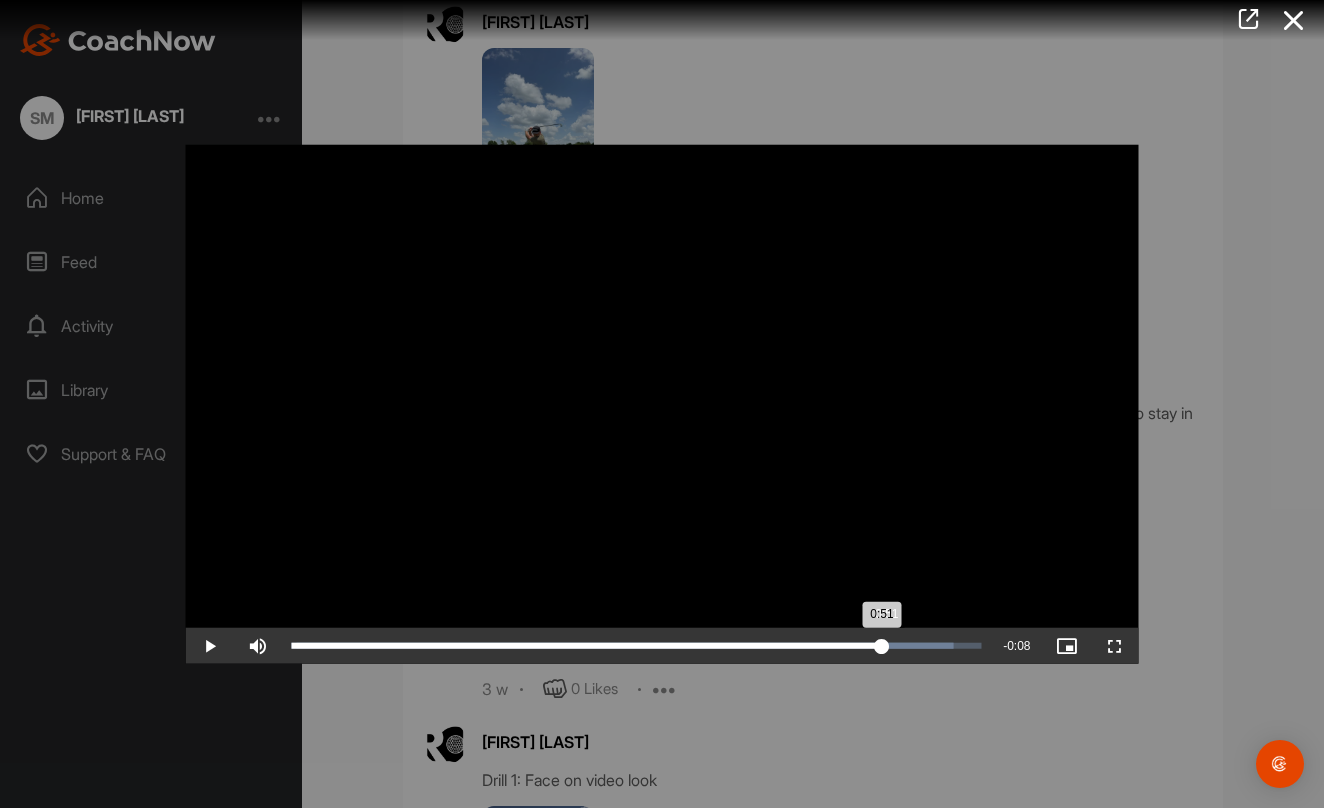 click on "Loaded :  96.05% 0:51 0:51" at bounding box center (637, 645) 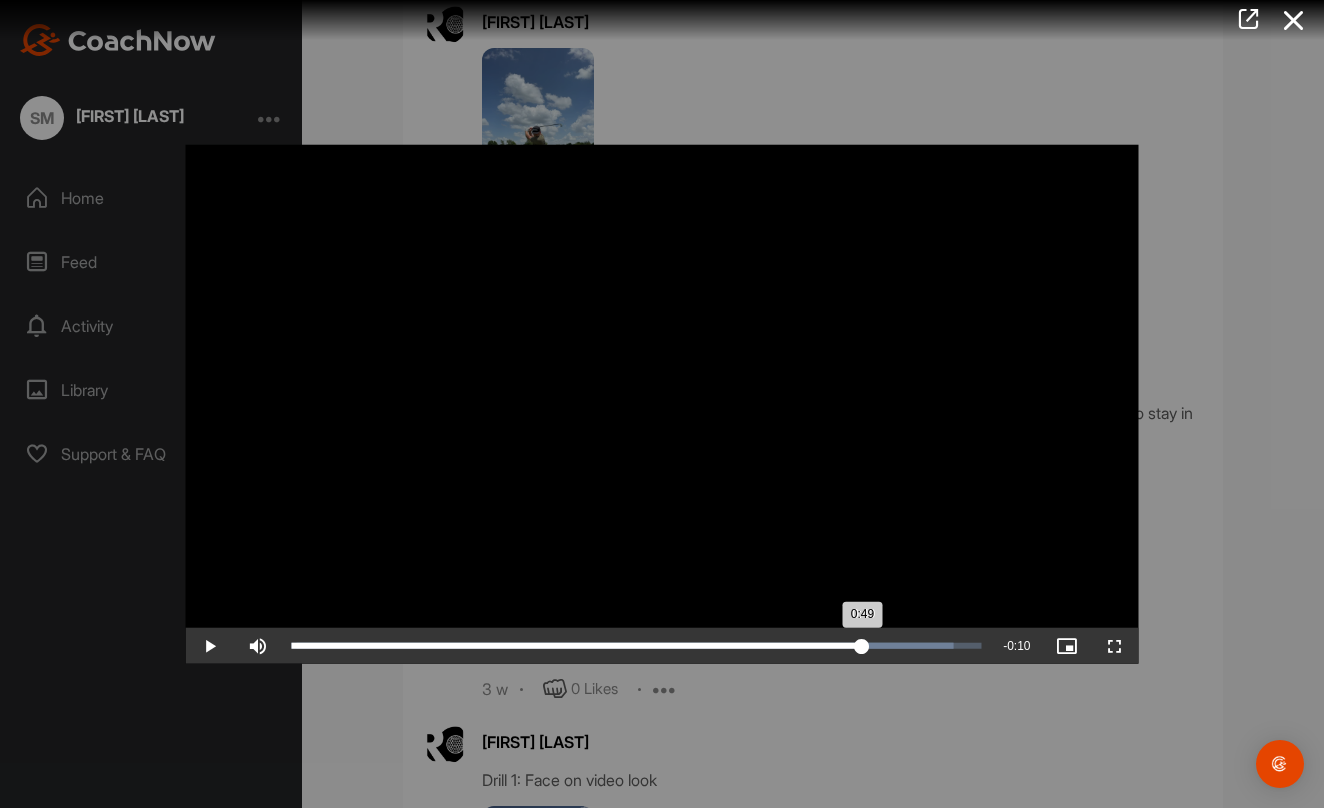 drag, startPoint x: 885, startPoint y: 677, endPoint x: 859, endPoint y: 676, distance: 26.019224 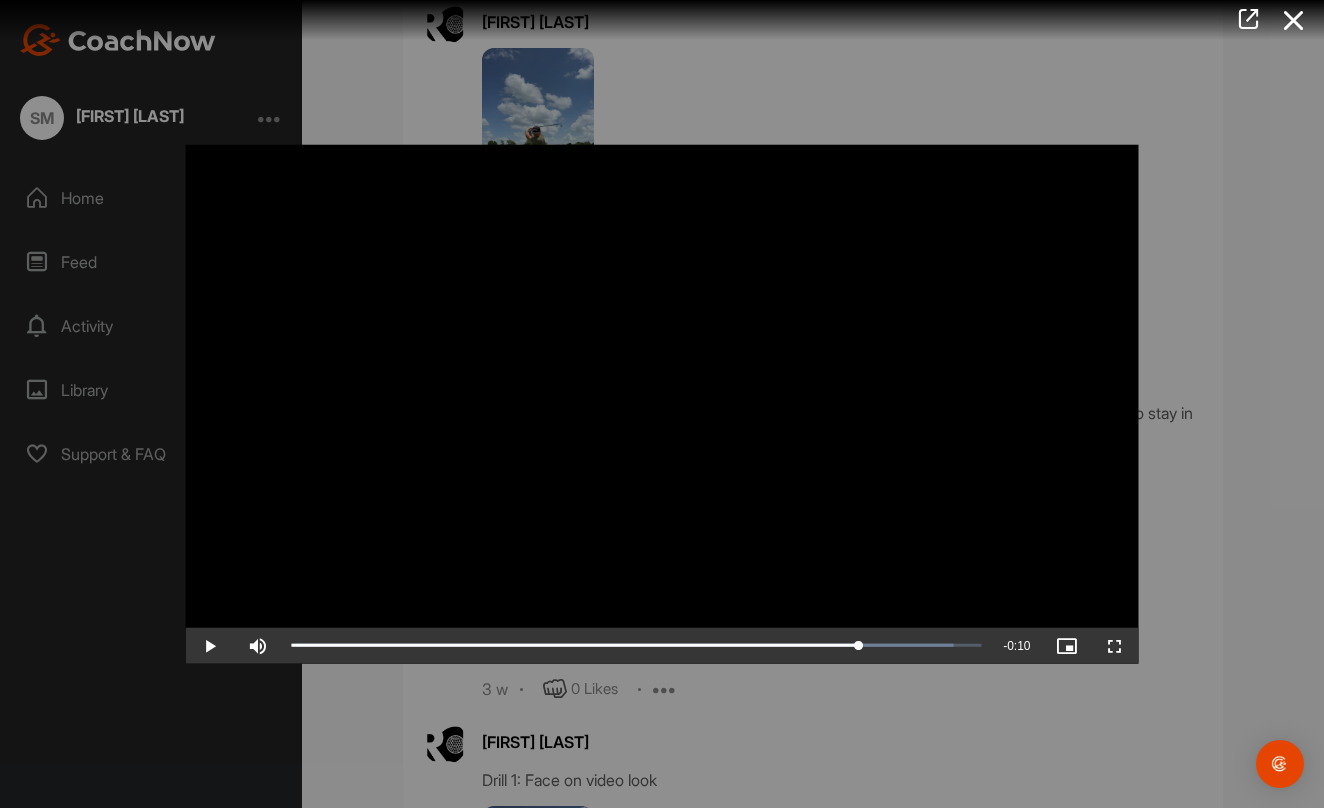 click at bounding box center [210, 645] 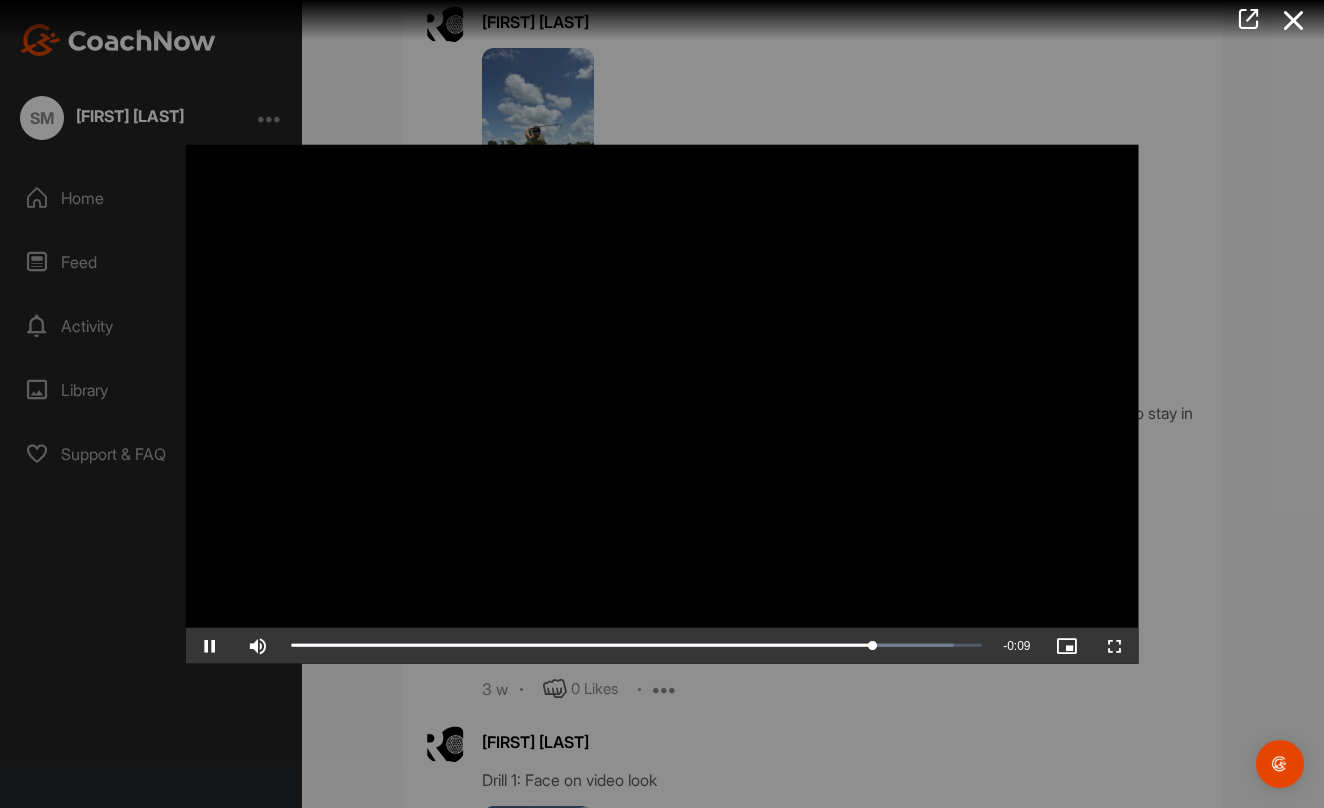 click at bounding box center (210, 645) 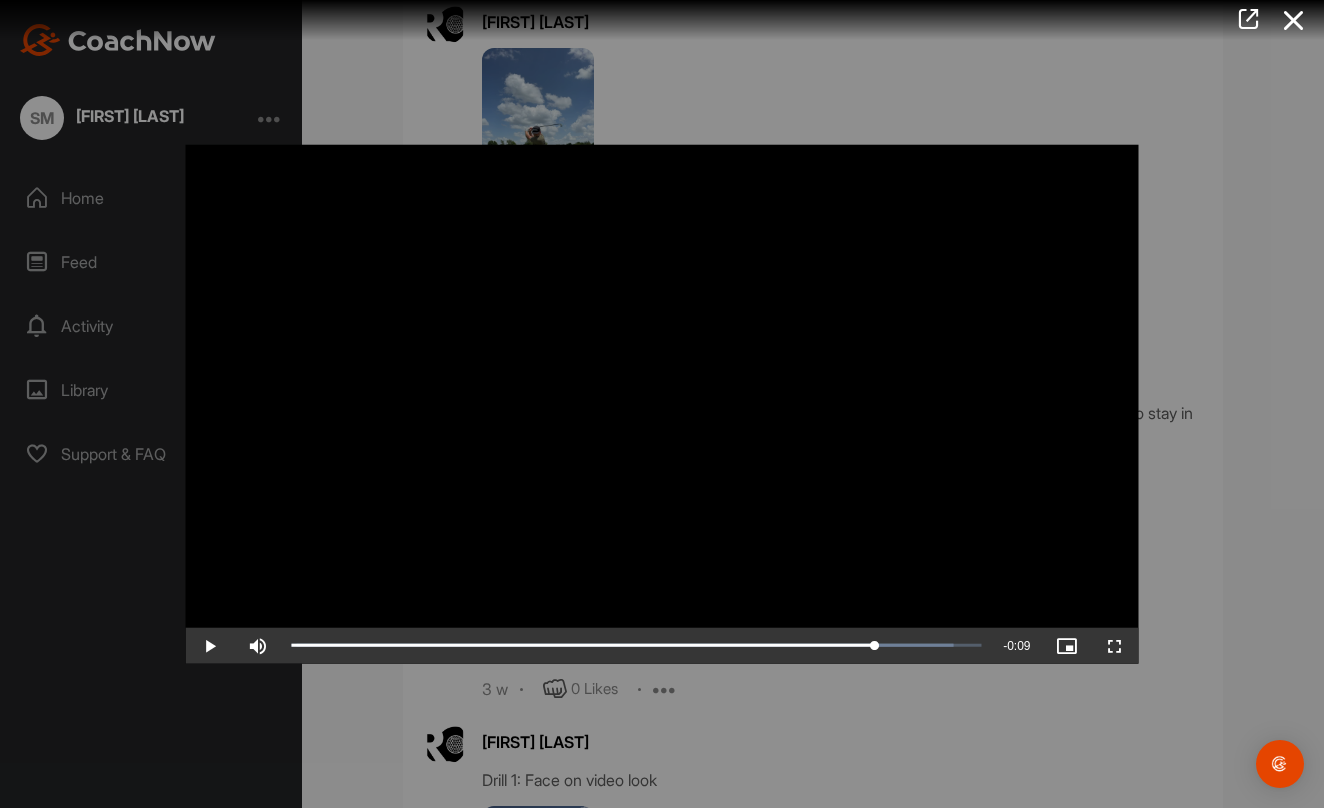 click at bounding box center [210, 645] 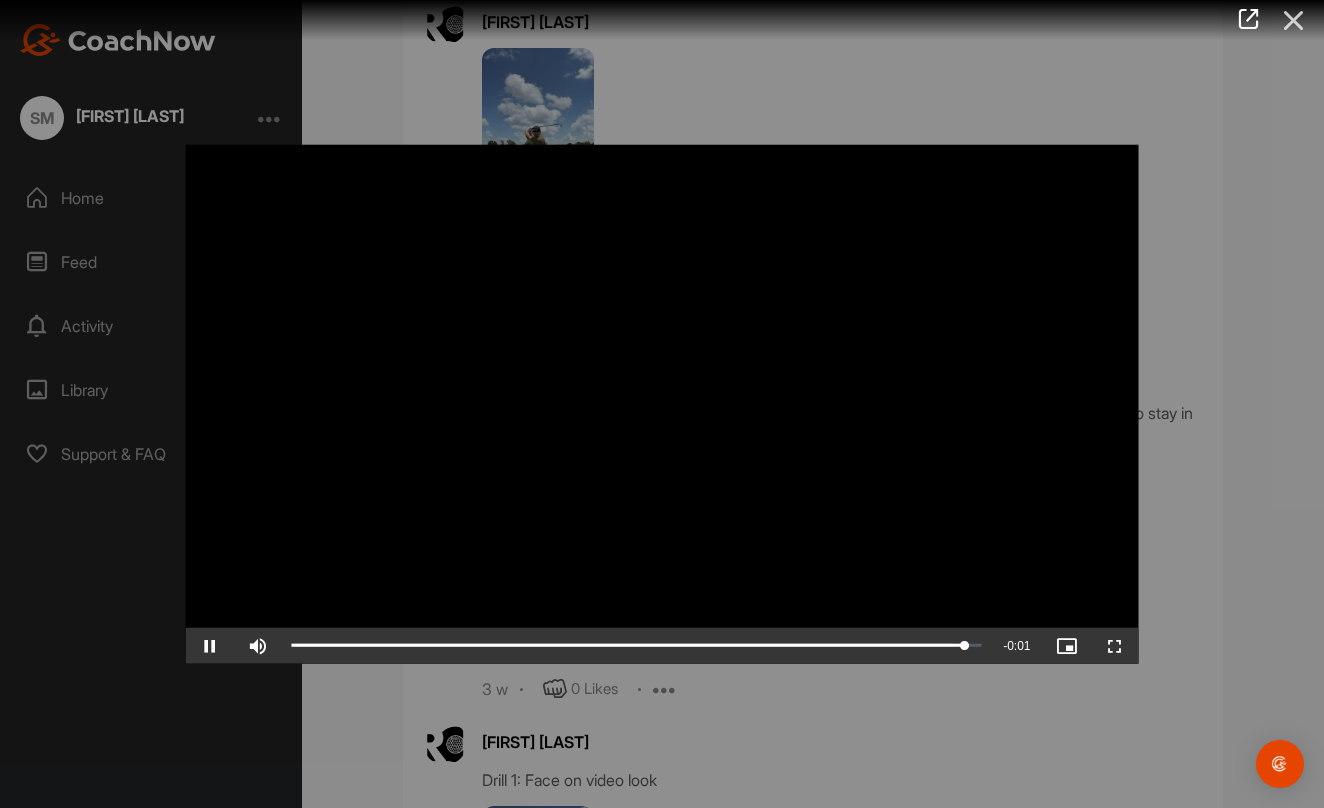 click at bounding box center (1294, 20) 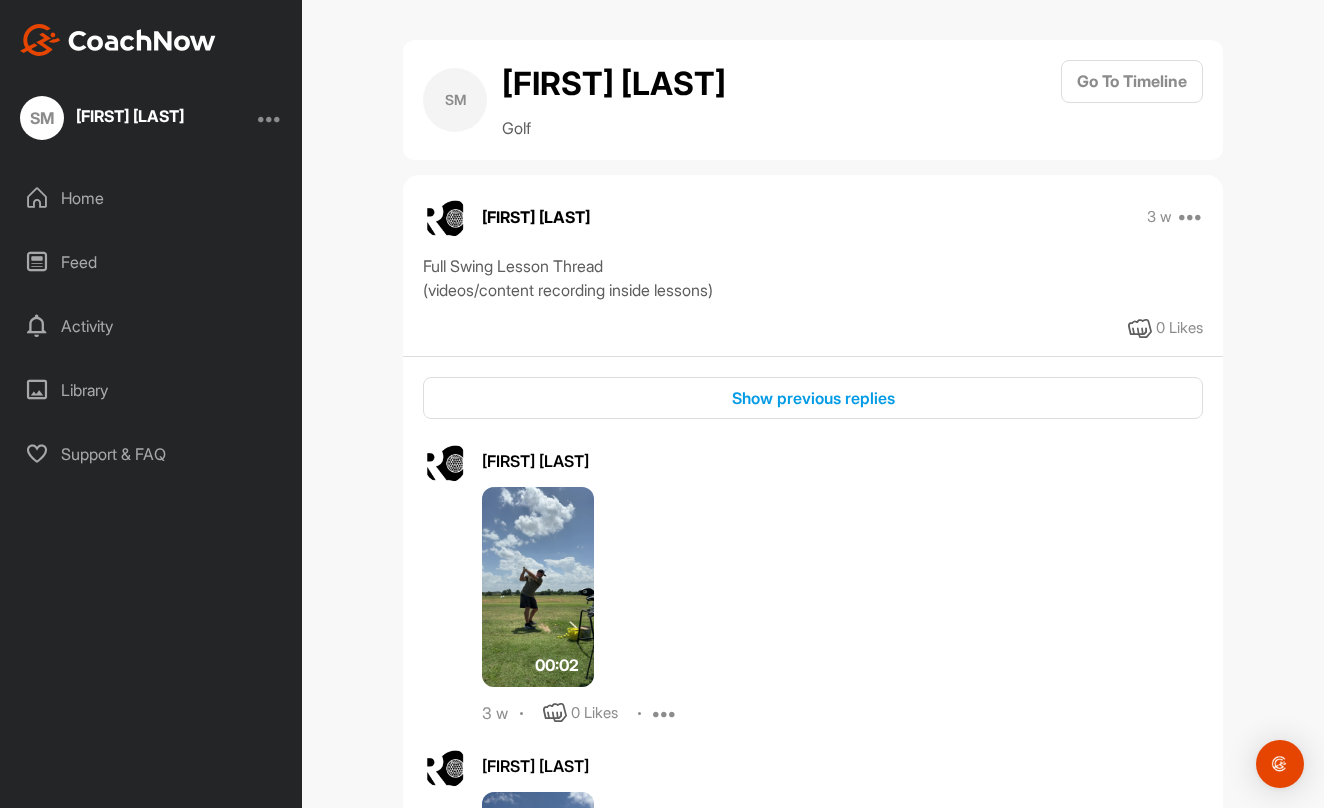 scroll, scrollTop: 0, scrollLeft: 0, axis: both 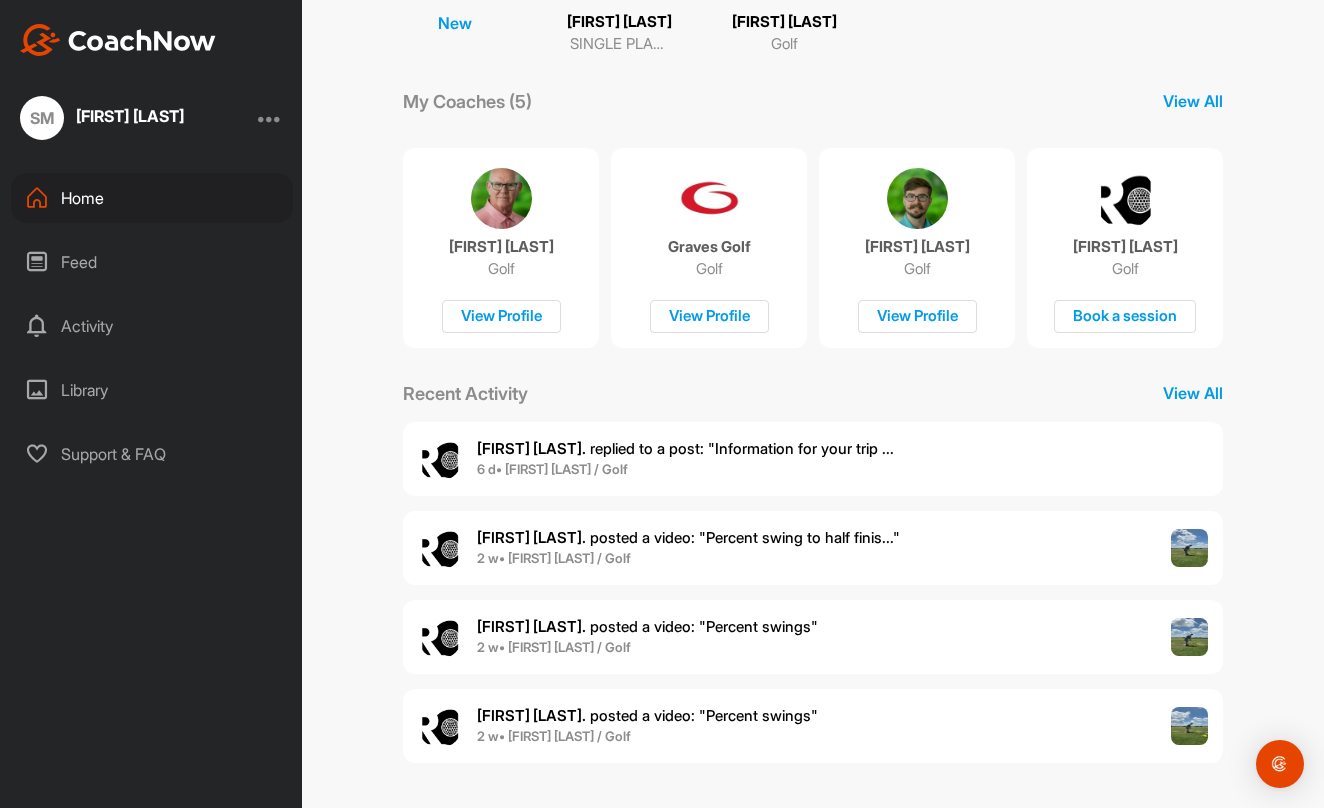 click on "6 d • [FIRST] [LAST] / Golf" at bounding box center (685, 470) 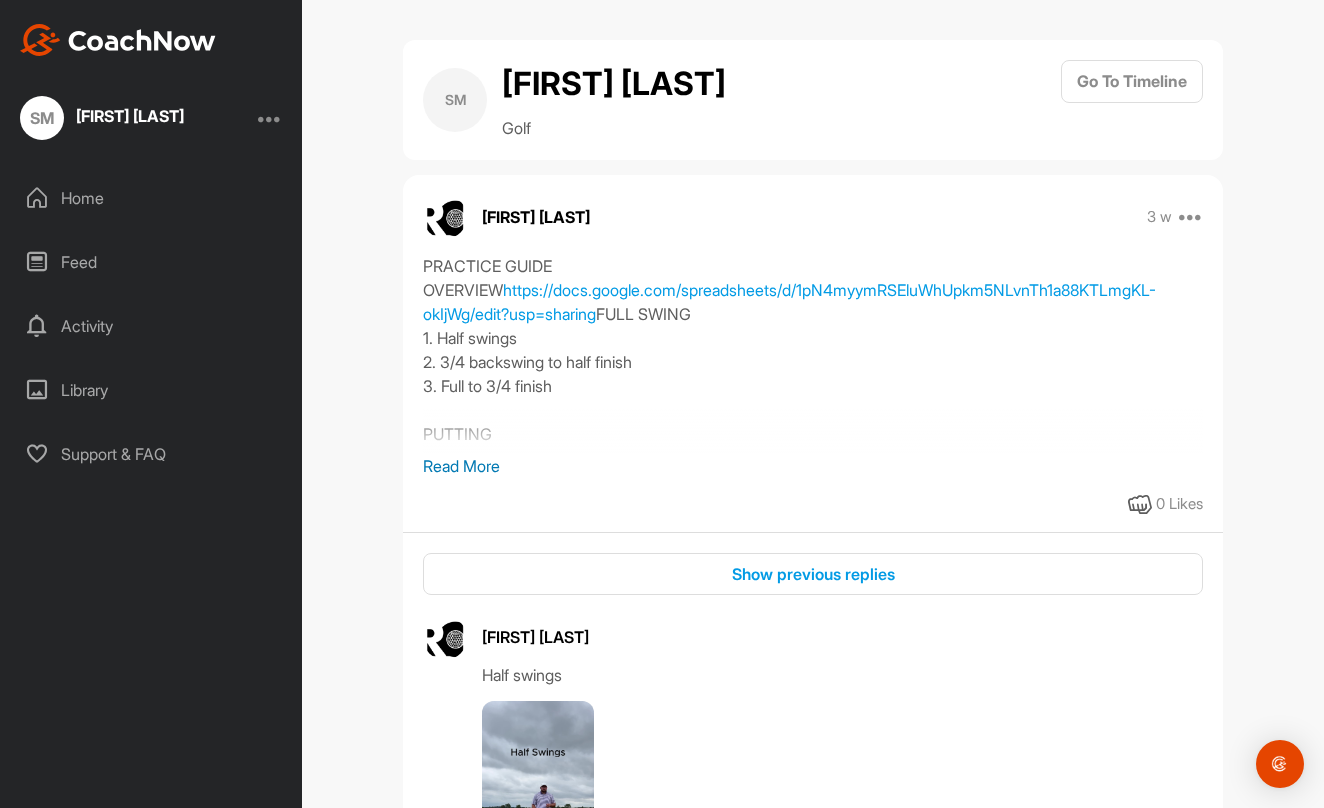 scroll, scrollTop: 1633, scrollLeft: 0, axis: vertical 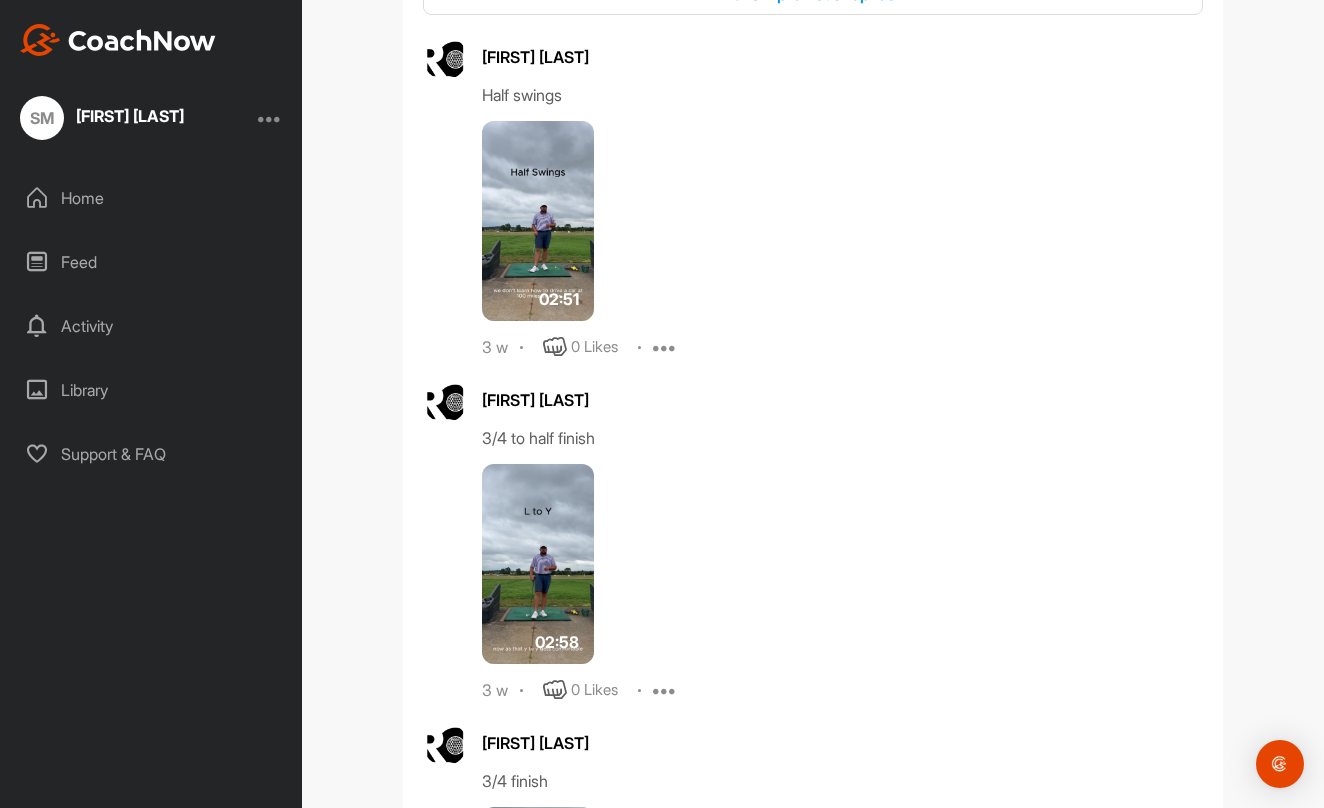 click at bounding box center (538, 221) 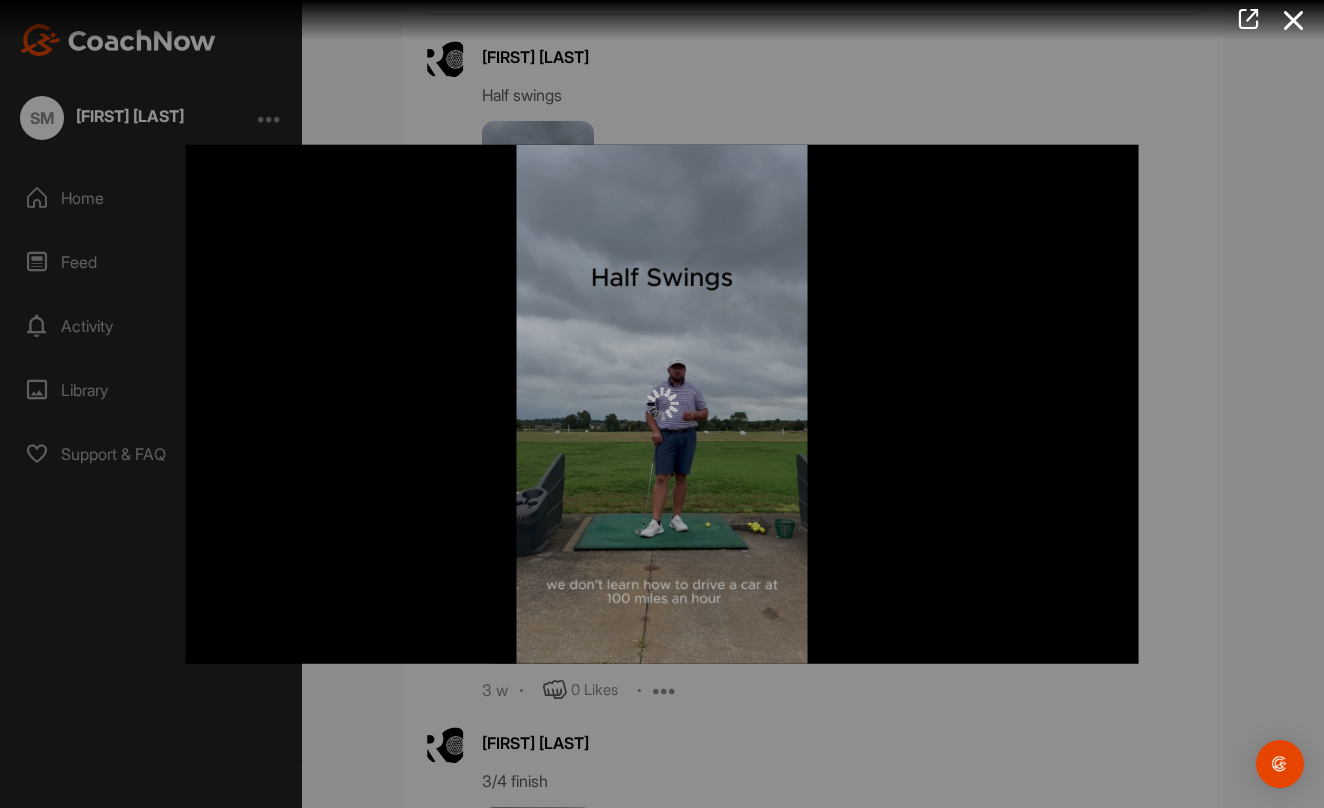 click at bounding box center (662, 404) 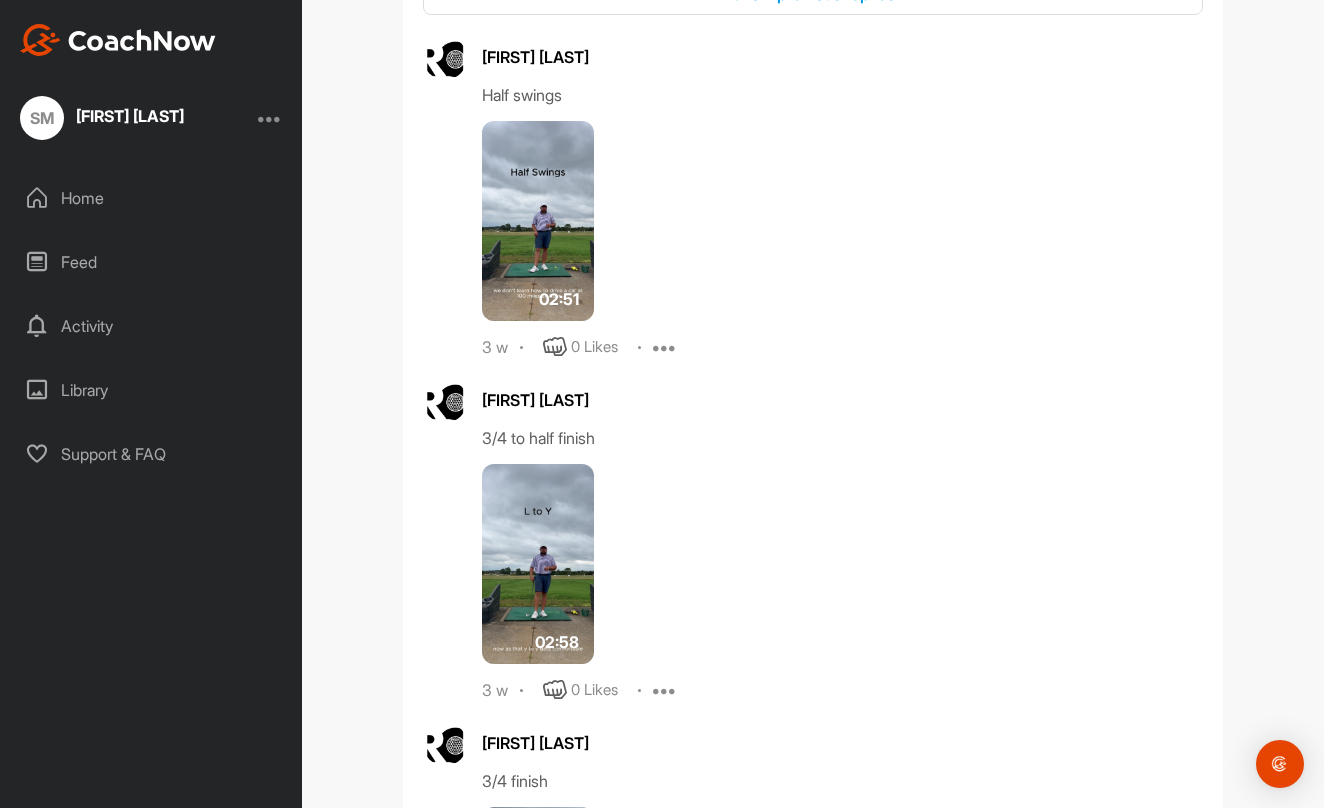 click at bounding box center (538, 221) 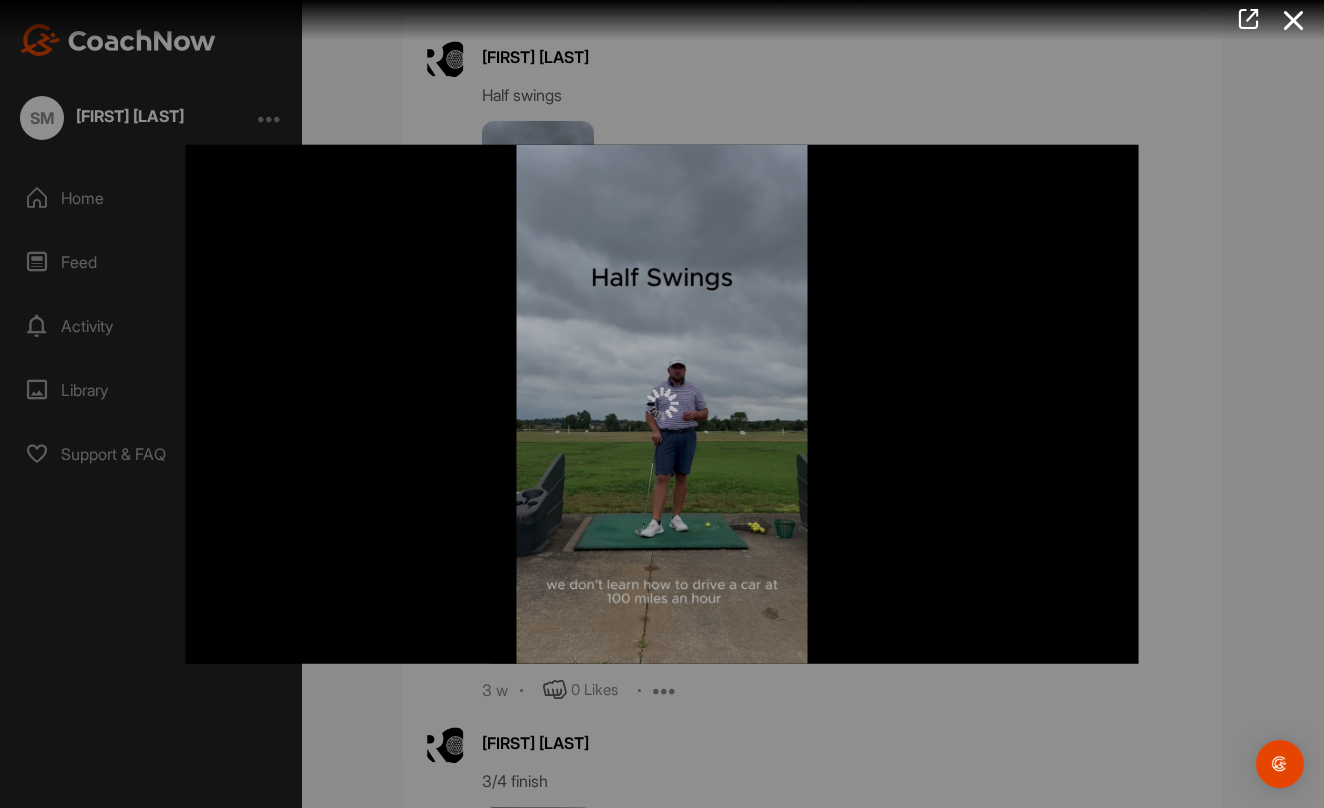 click on "Video Player is loading. Play Video Play Skip Backward Skip Forward Mute Current Time  0:00 / Duration  2:51 Loaded :  9.12% 0:00 Stream Type  LIVE Seek to live, currently behind live LIVE Remaining Time  - 2:51   1x Playback Rate Chapters Chapters Descriptions descriptions off , selected Captions captions off , selected Audio Track Unknown , selected Picture-in-Picture Fullscreen This is a modal window. Beginning of dialog window. Escape will cancel and close the window. Text Color White Black Red Green Blue Yellow Magenta Cyan Opacity Opaque Semi-Transparent Text Background Color Black White Red Green Blue Yellow Magenta Cyan Opacity Opaque Semi-Transparent Transparent Caption Area Background Color Black White Red Green Blue Yellow Magenta Cyan Opacity Transparent Semi-Transparent Opaque Font Size 50% 75% 100% 125% 150% 175% 200% 300% 400% Text Edge Style None Raised Depressed Uniform Drop shadow Font Family Proportional Sans-Serif Monospace Sans-Serif Proportional Serif Monospace Serif Casual Script" at bounding box center (662, 404) 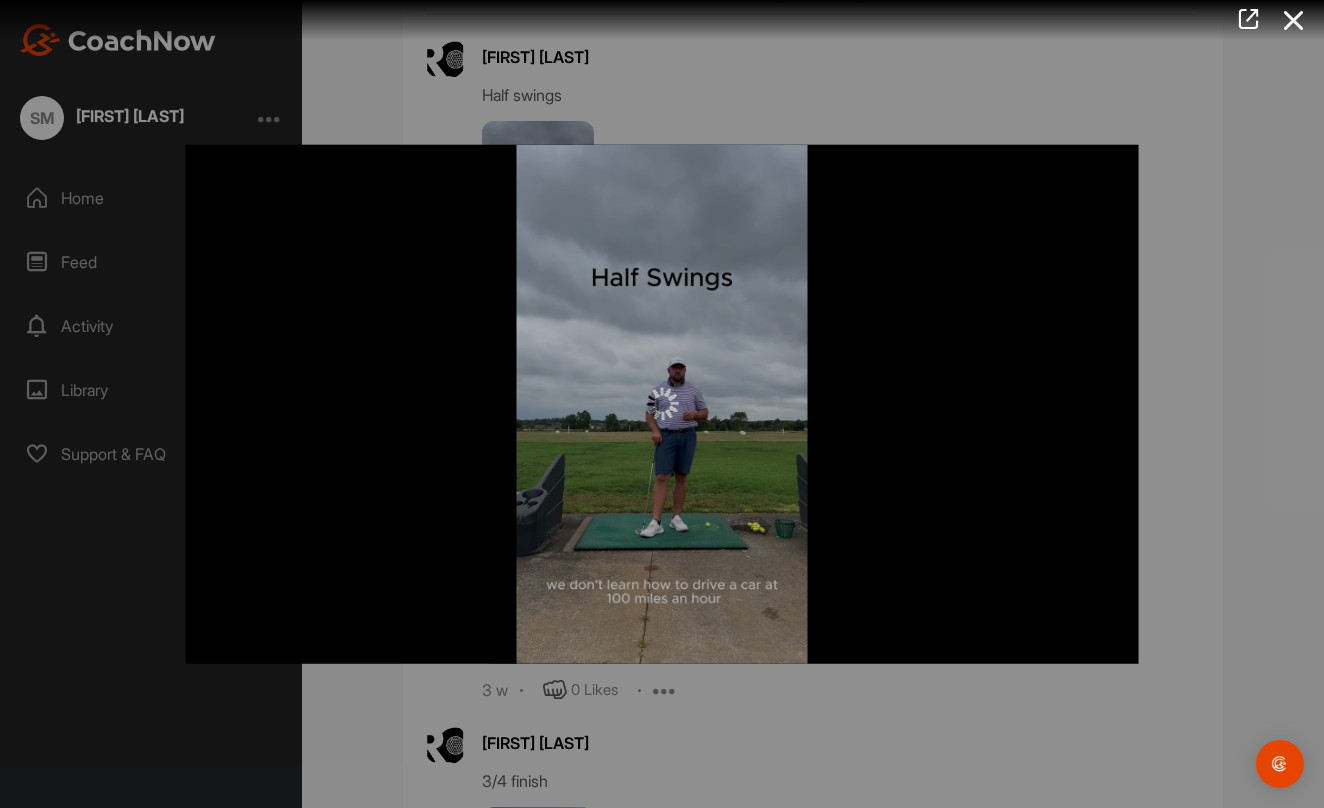 click at bounding box center (662, 404) 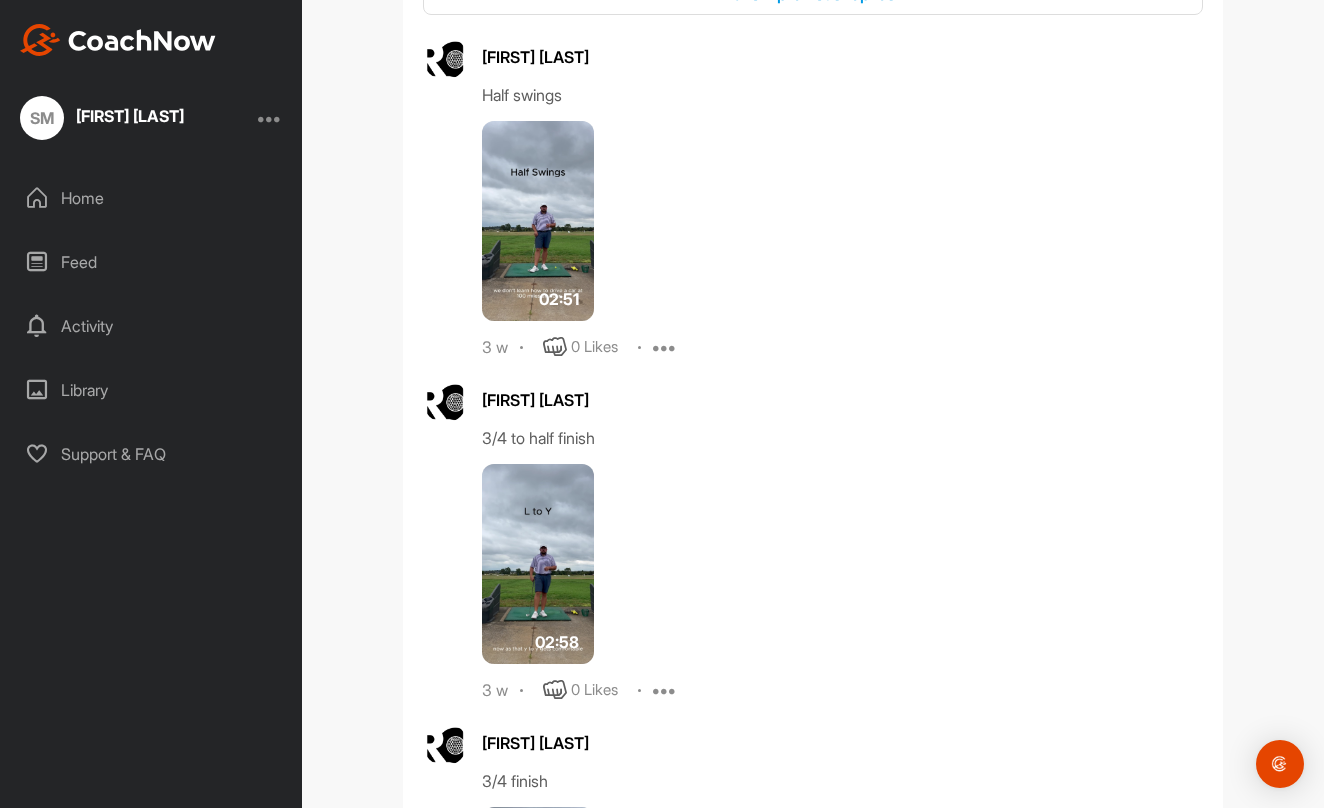 click at bounding box center (538, 221) 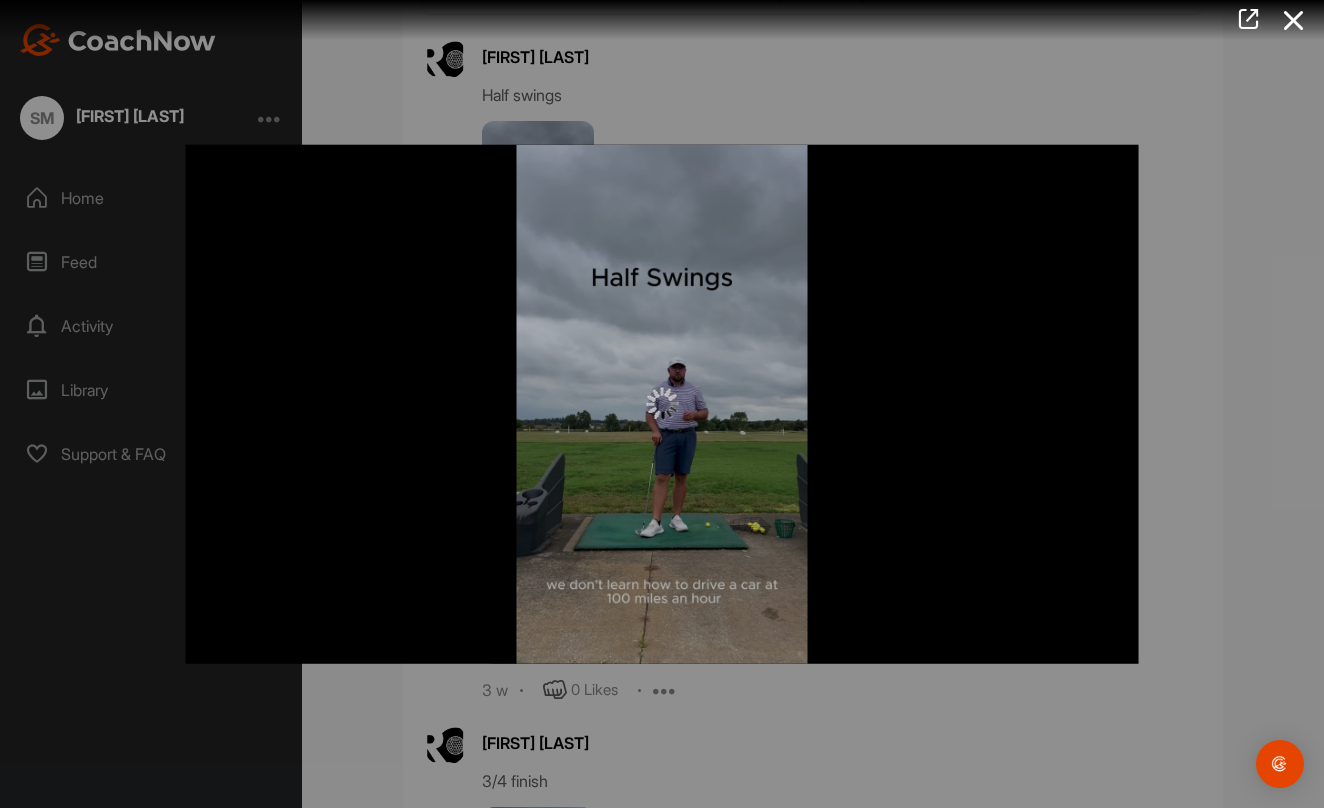 click at bounding box center [662, 404] 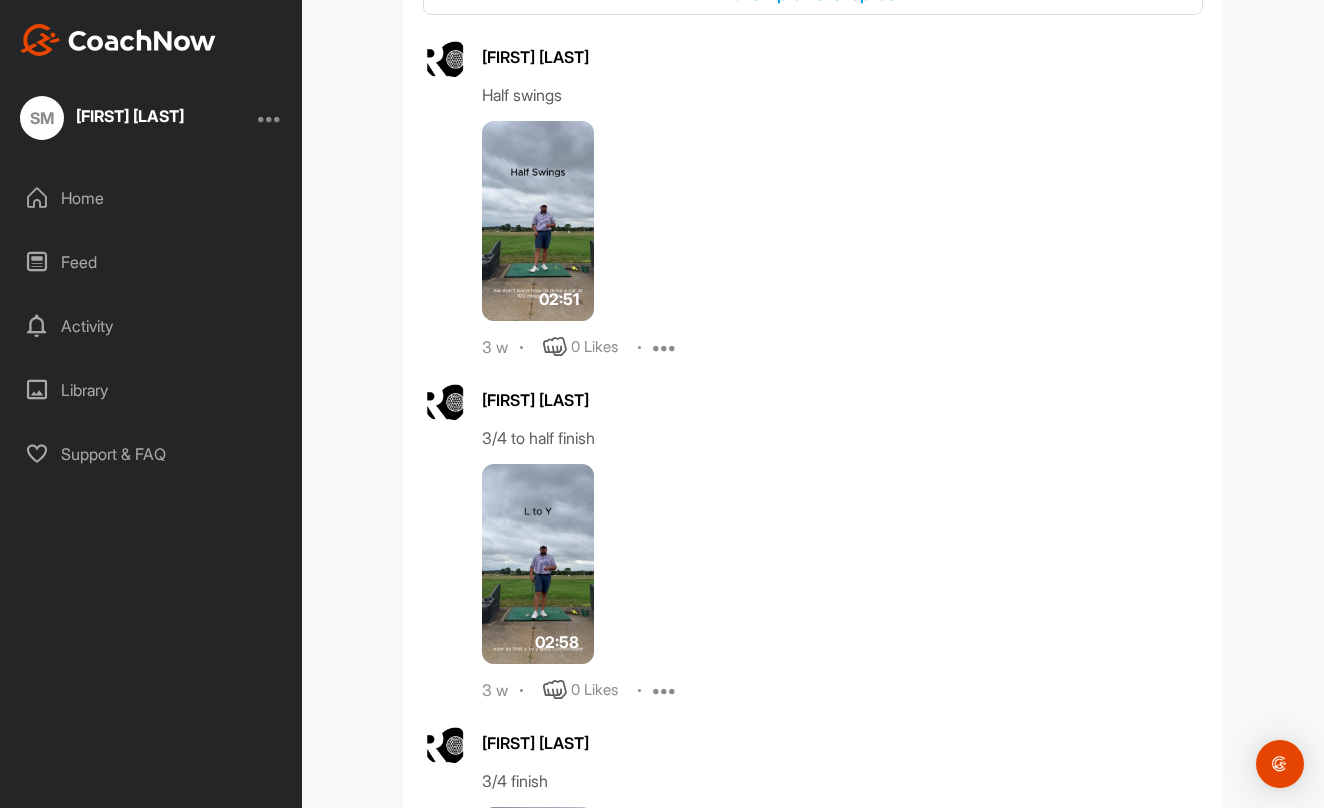 click at bounding box center [538, 221] 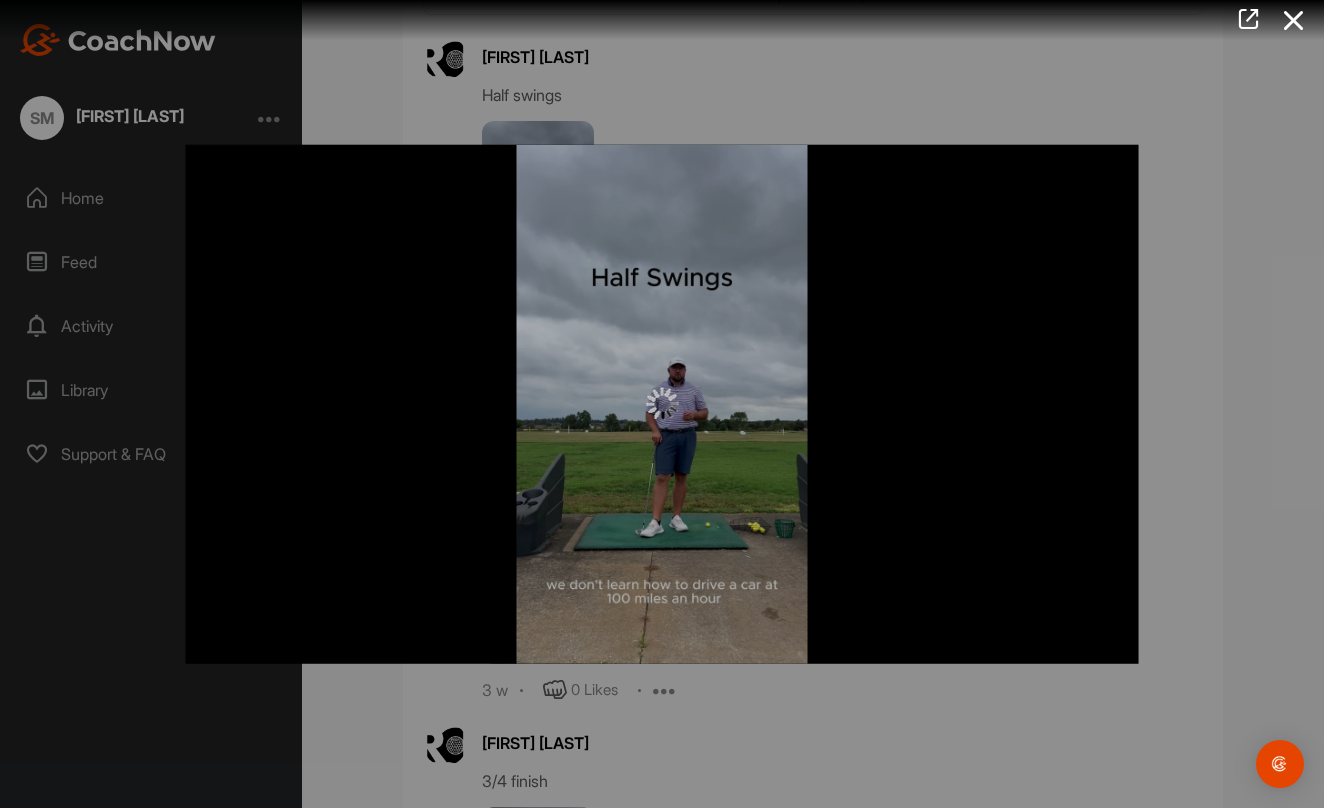 click at bounding box center [662, 404] 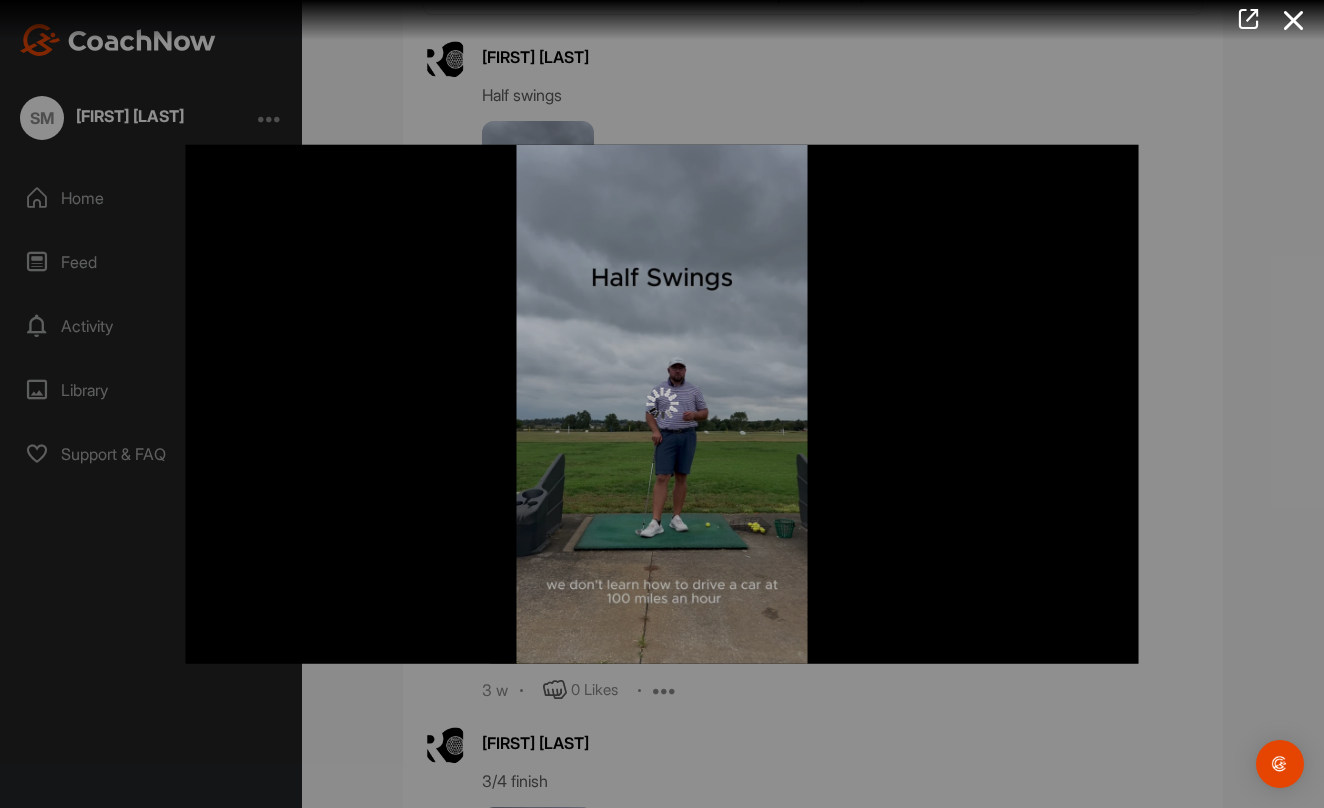 click at bounding box center (662, 404) 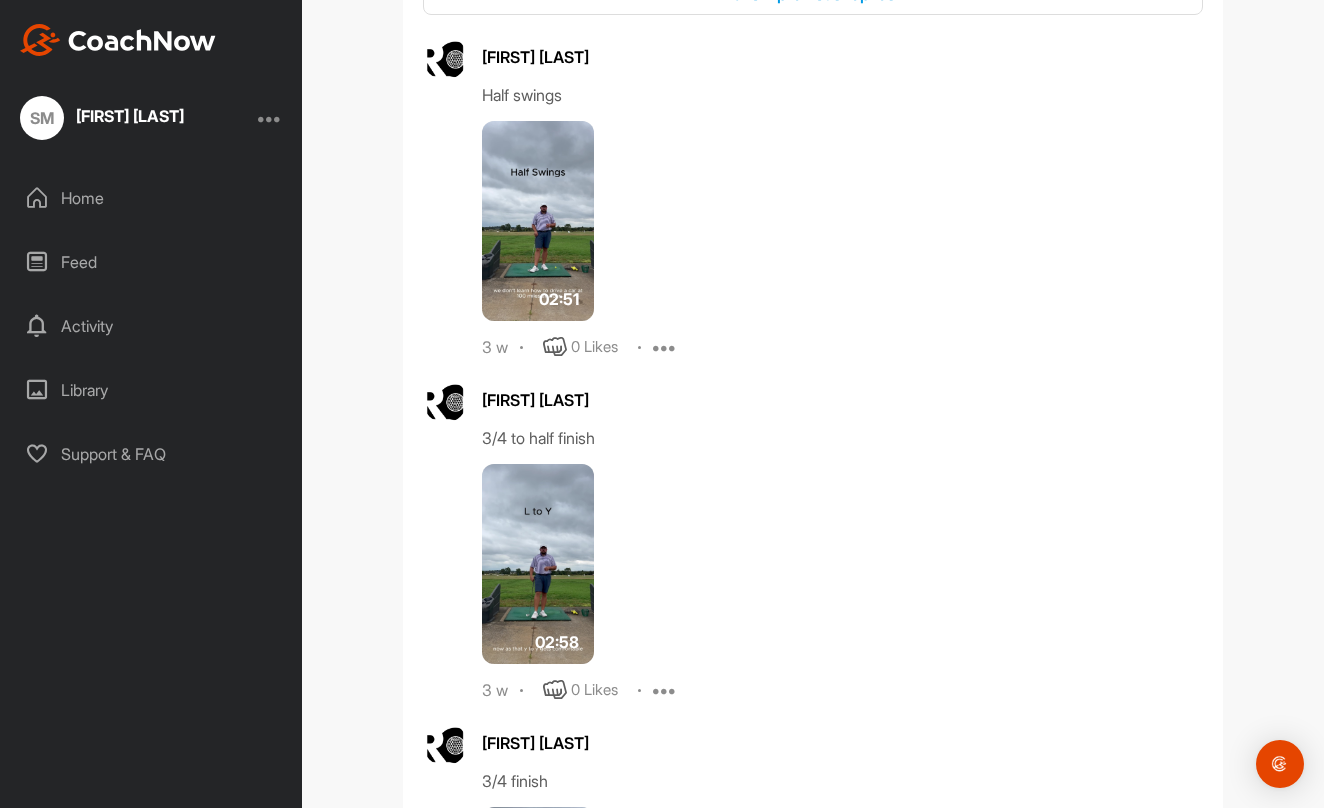 click at bounding box center (538, 221) 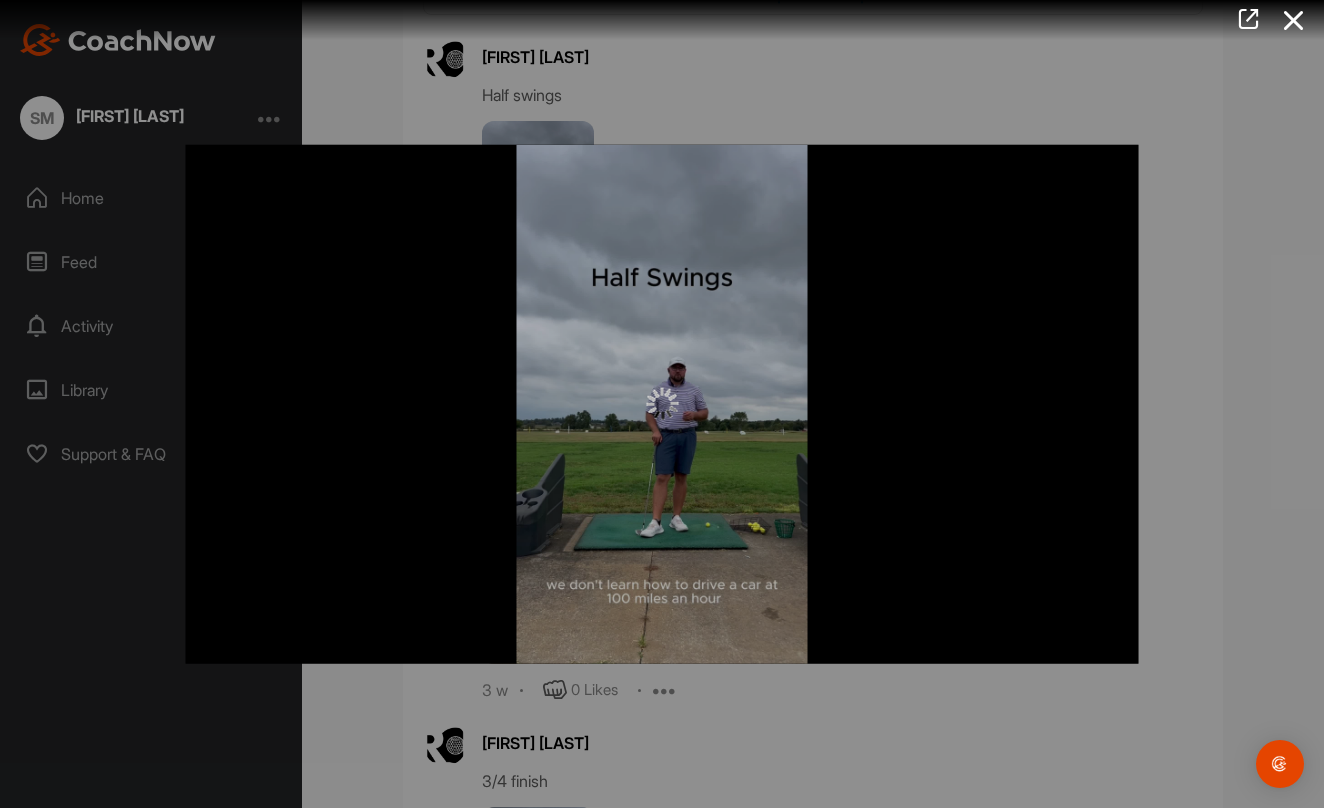 click at bounding box center (662, 404) 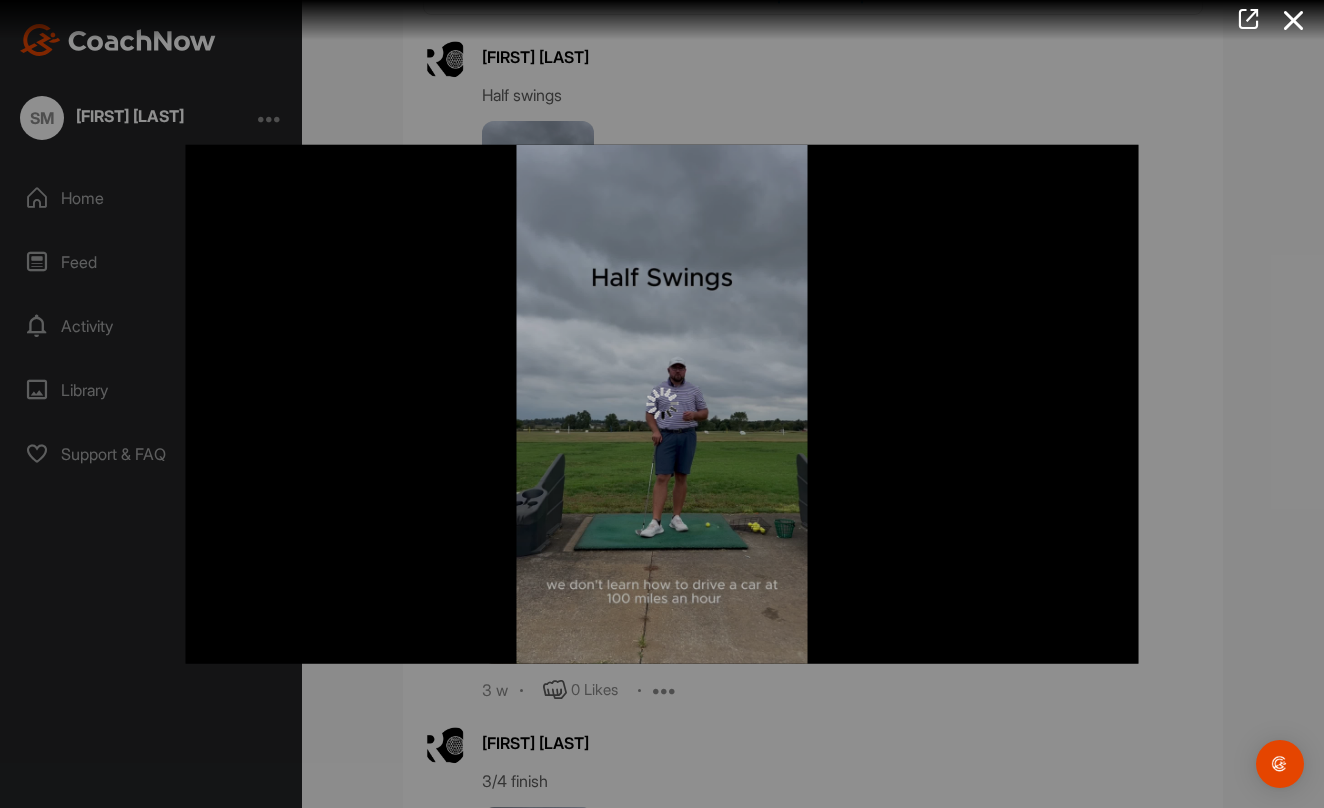 click at bounding box center [662, 404] 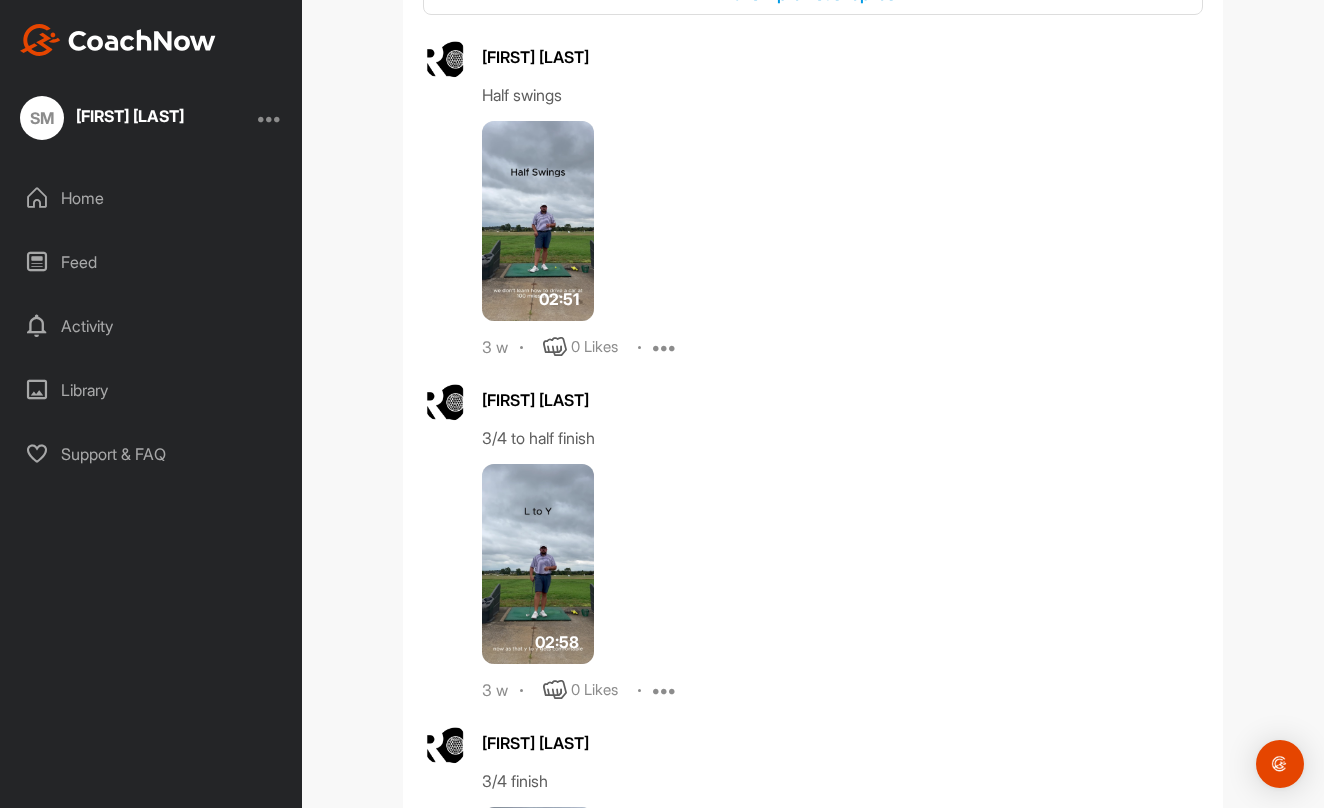click at bounding box center [538, 221] 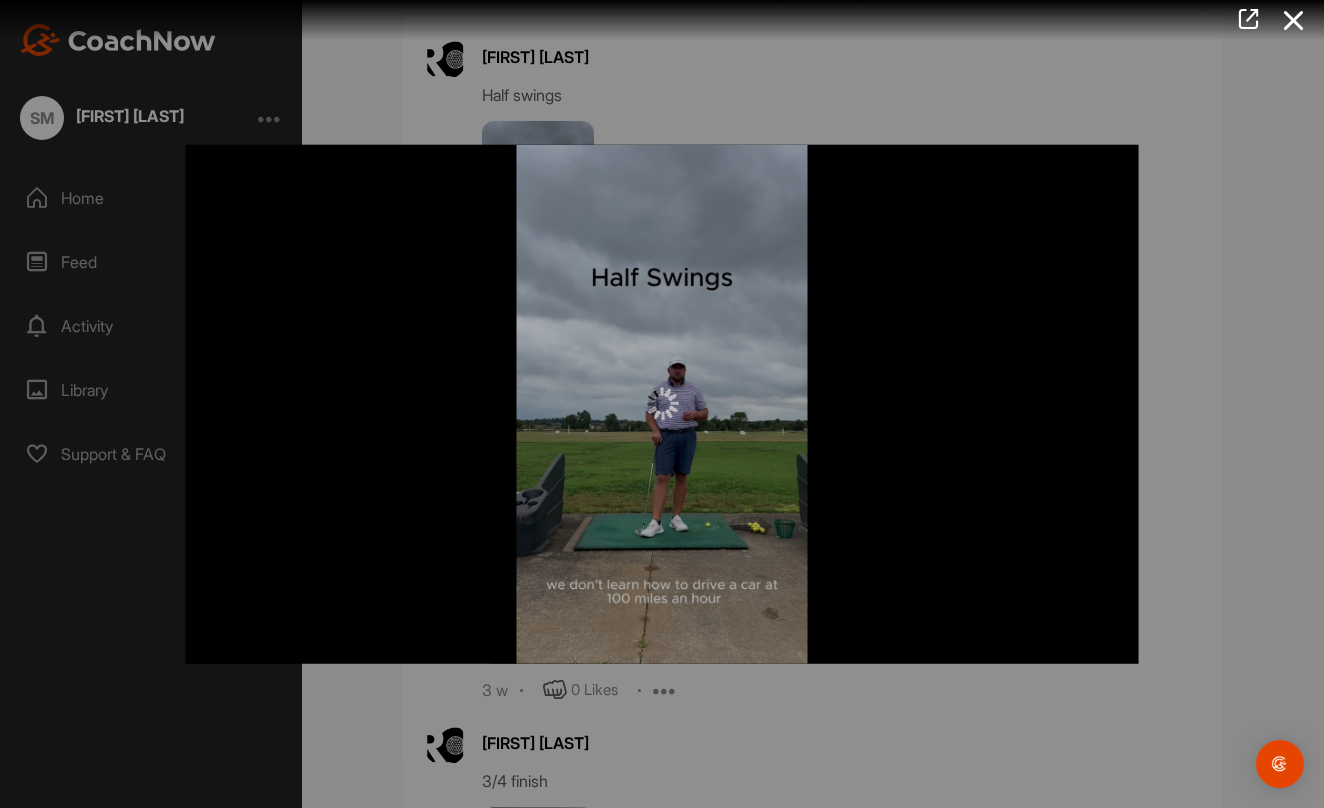 click at bounding box center [662, 404] 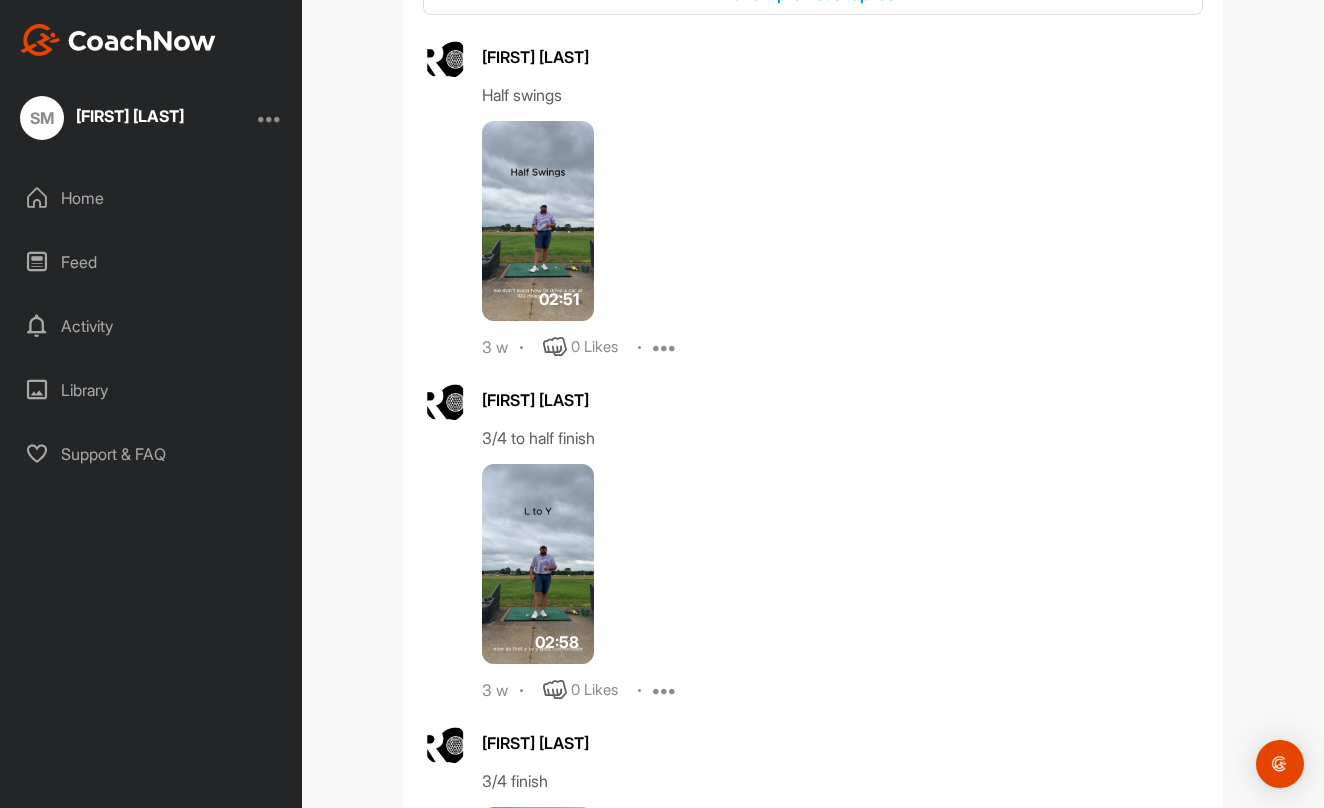 click at bounding box center (538, 564) 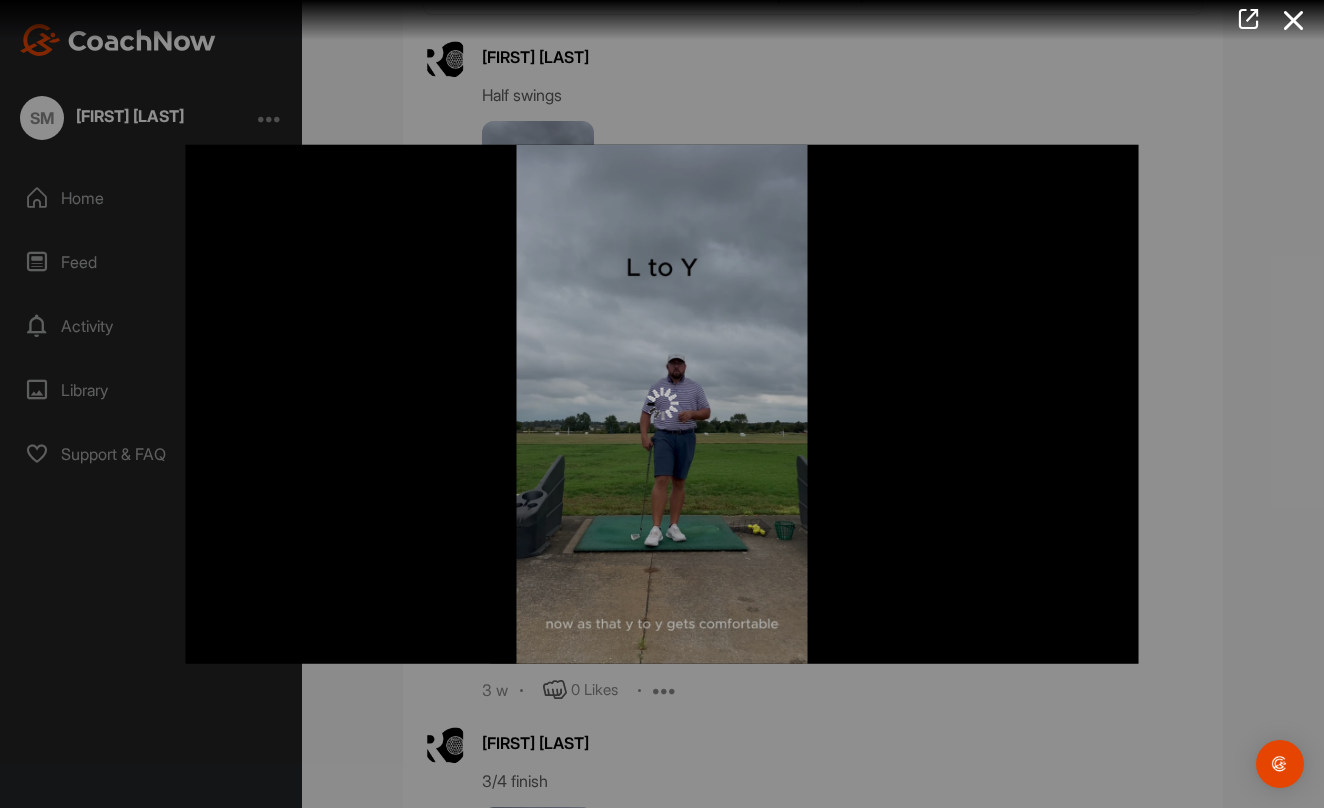 click at bounding box center [662, 404] 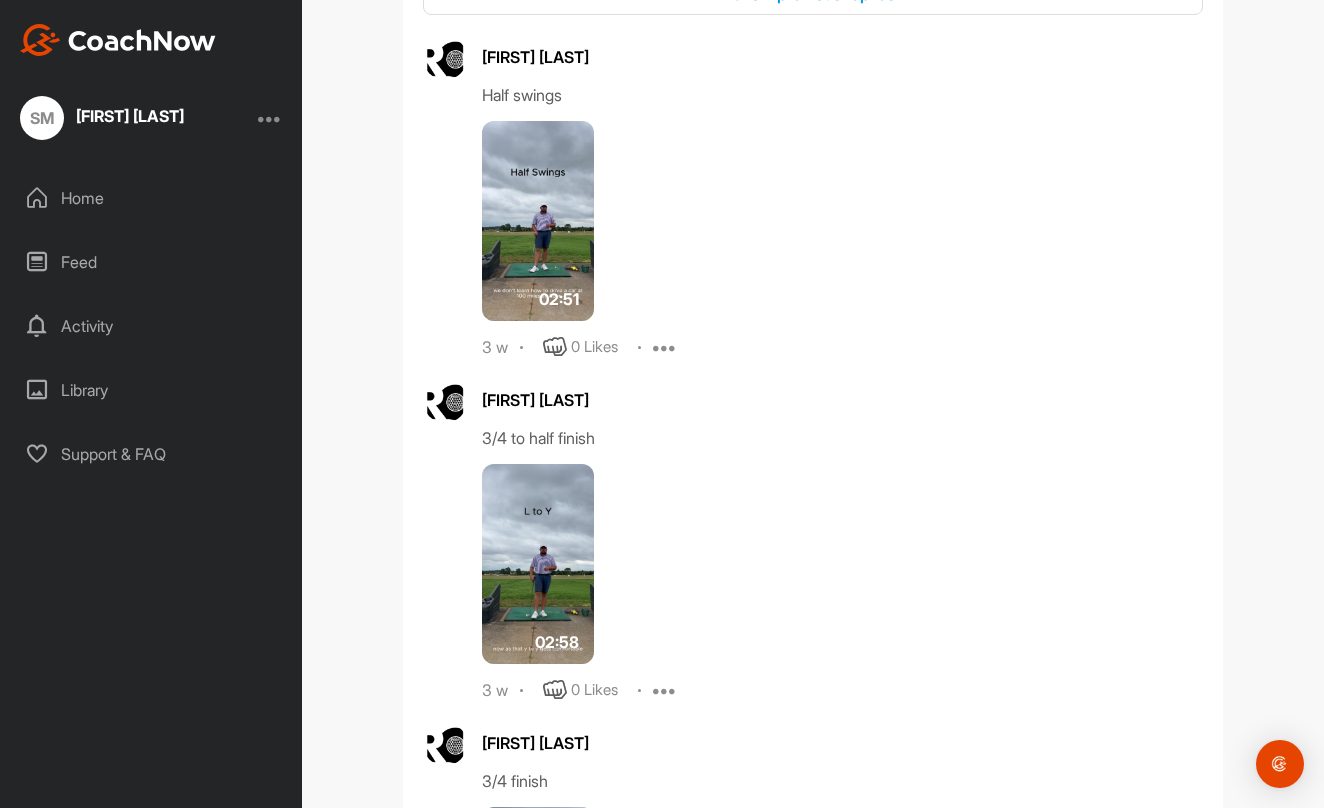 click at bounding box center [538, 221] 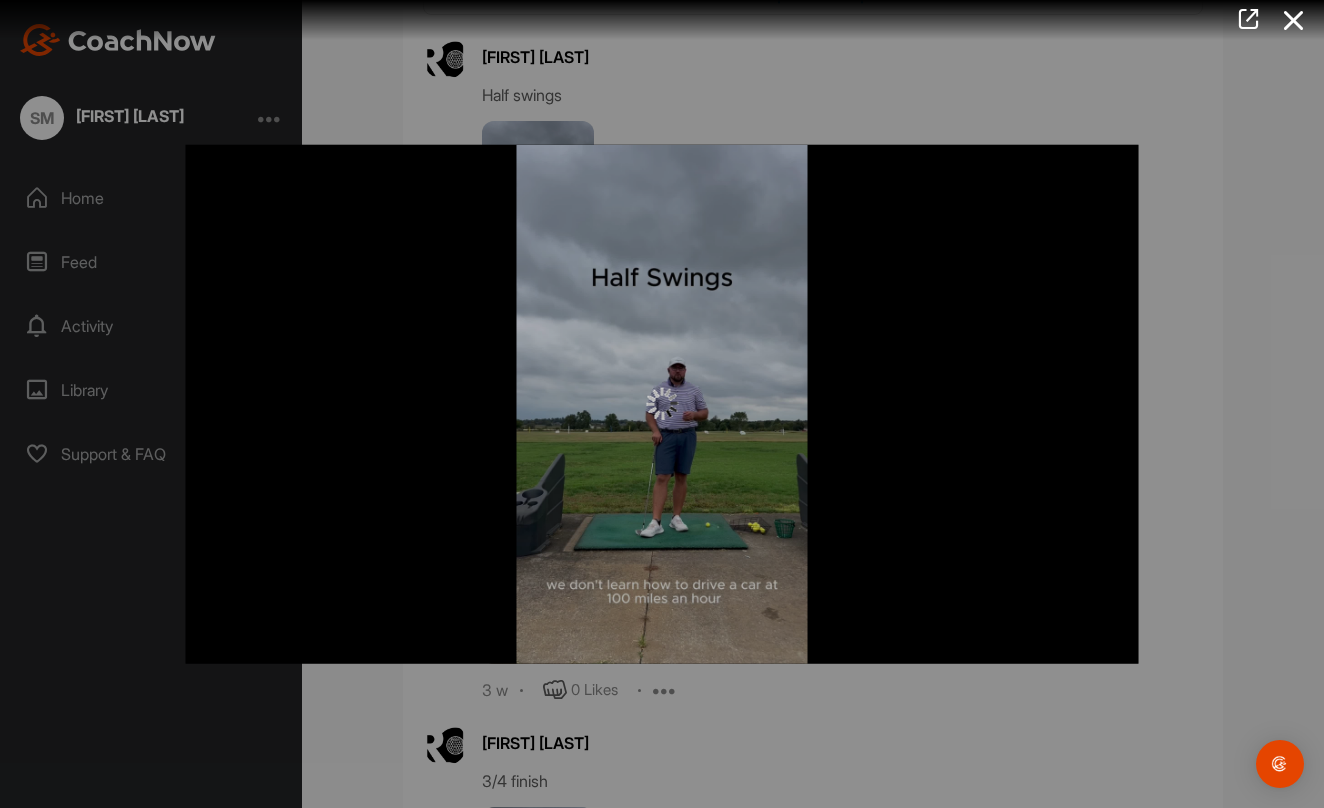 click at bounding box center [662, 404] 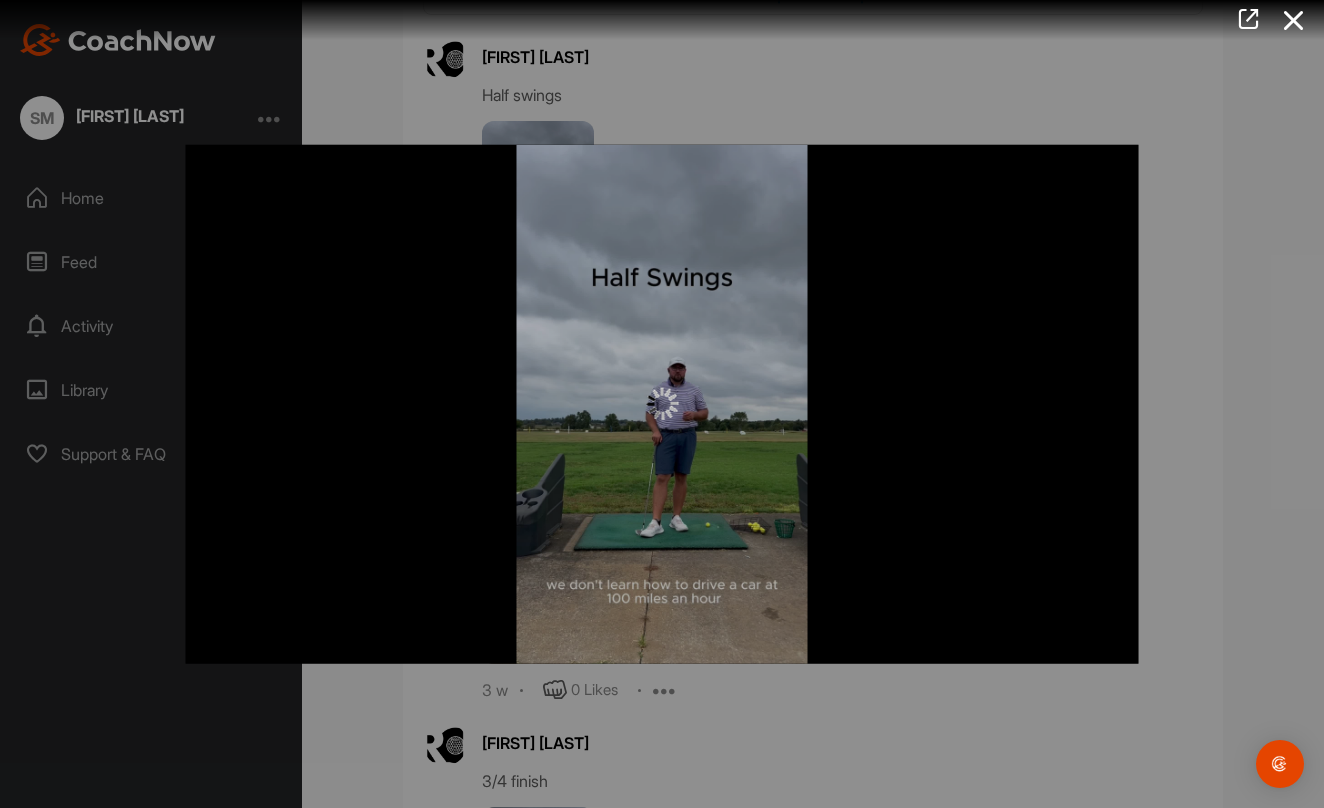click at bounding box center (662, 404) 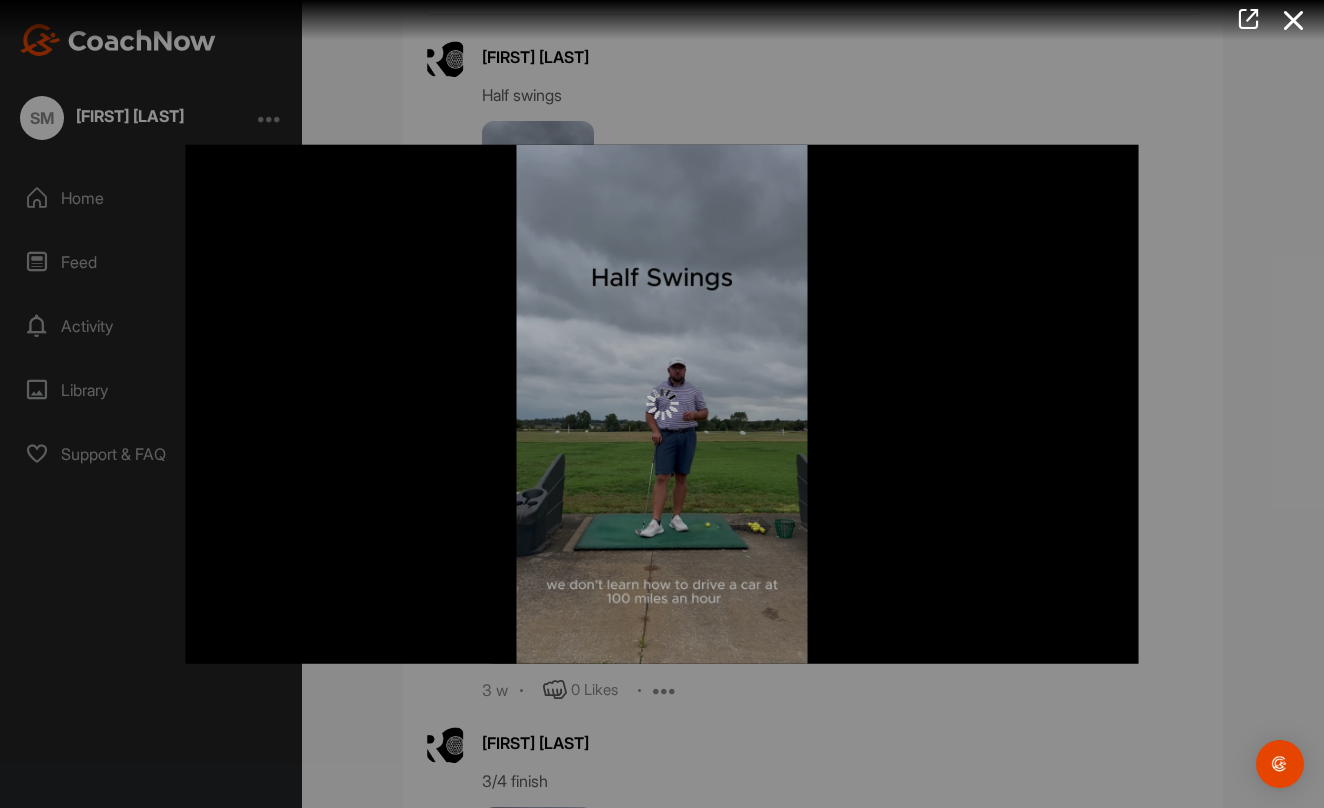 click at bounding box center (662, 404) 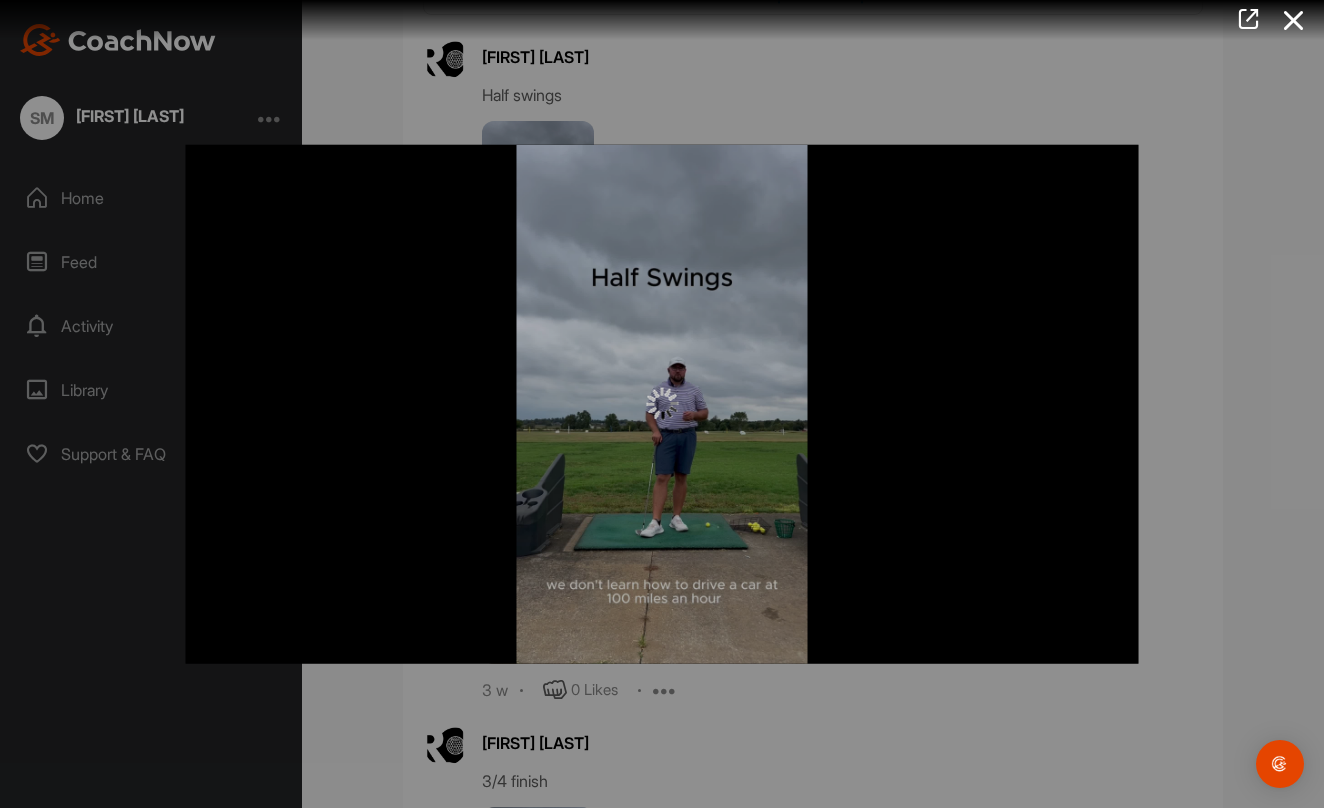 click at bounding box center [662, 404] 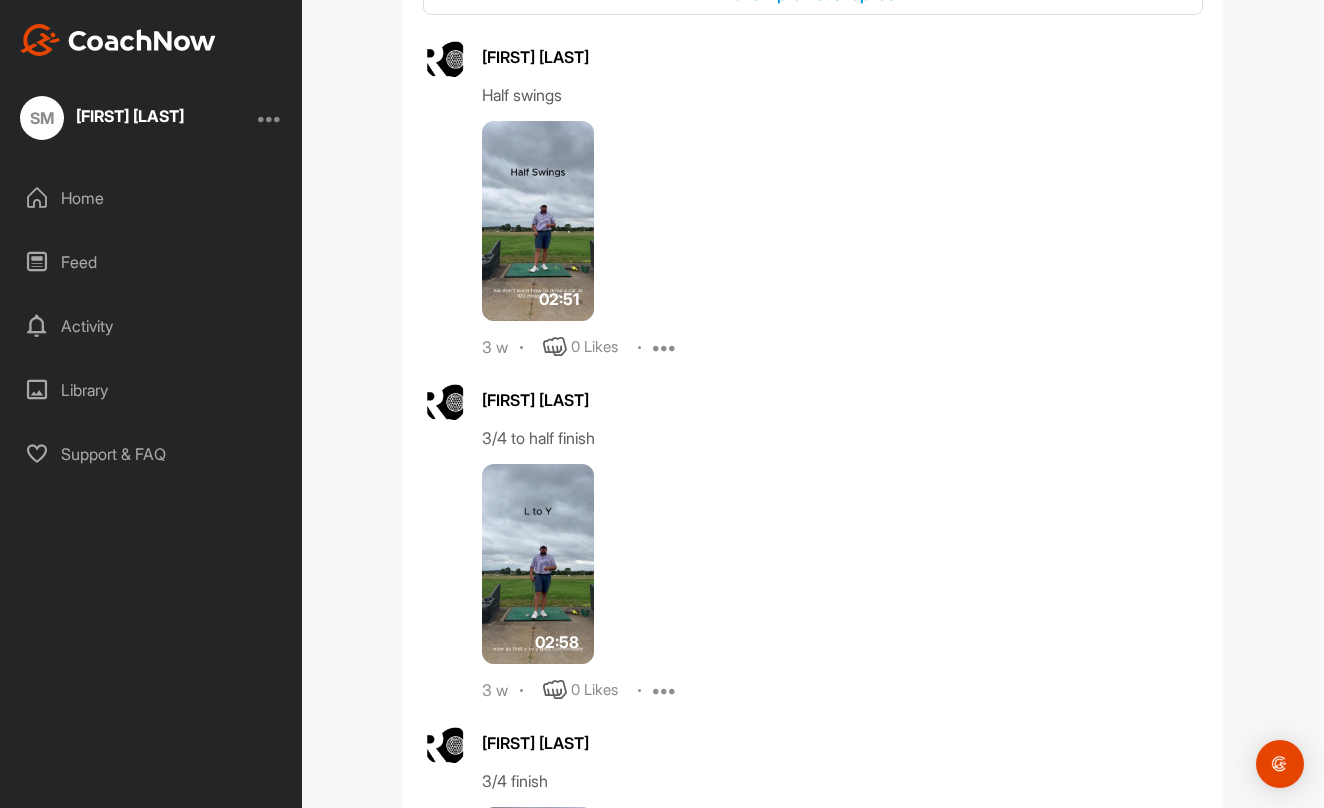 click at bounding box center [538, 564] 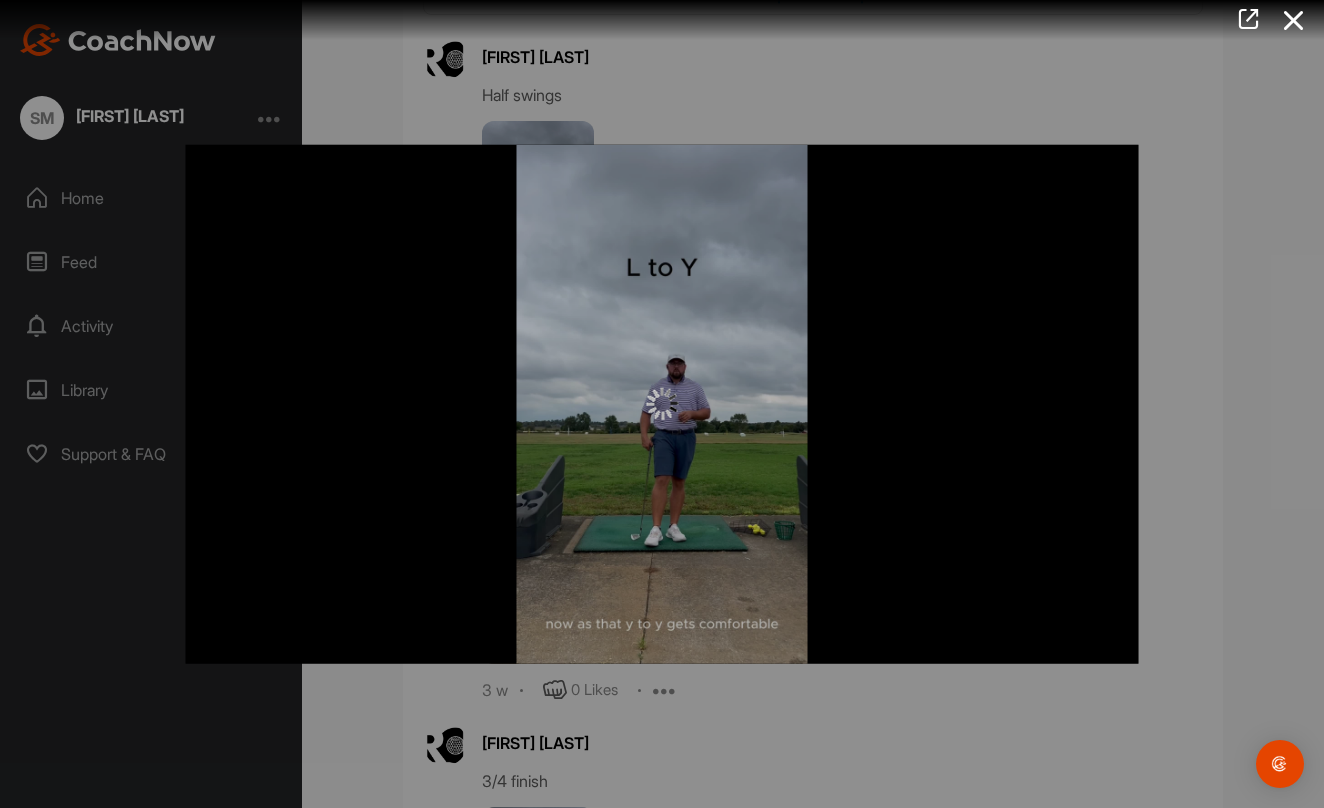 click at bounding box center (662, 404) 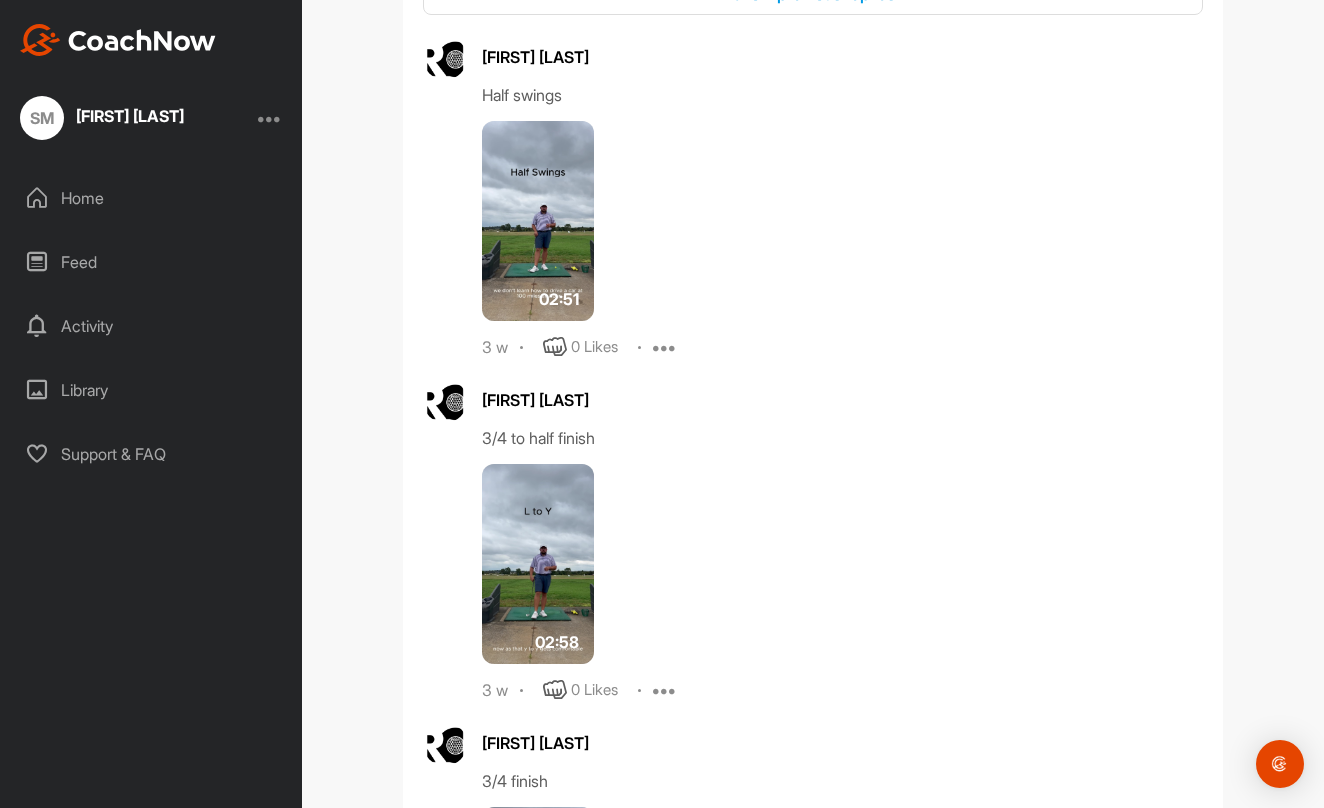 click at bounding box center [538, 221] 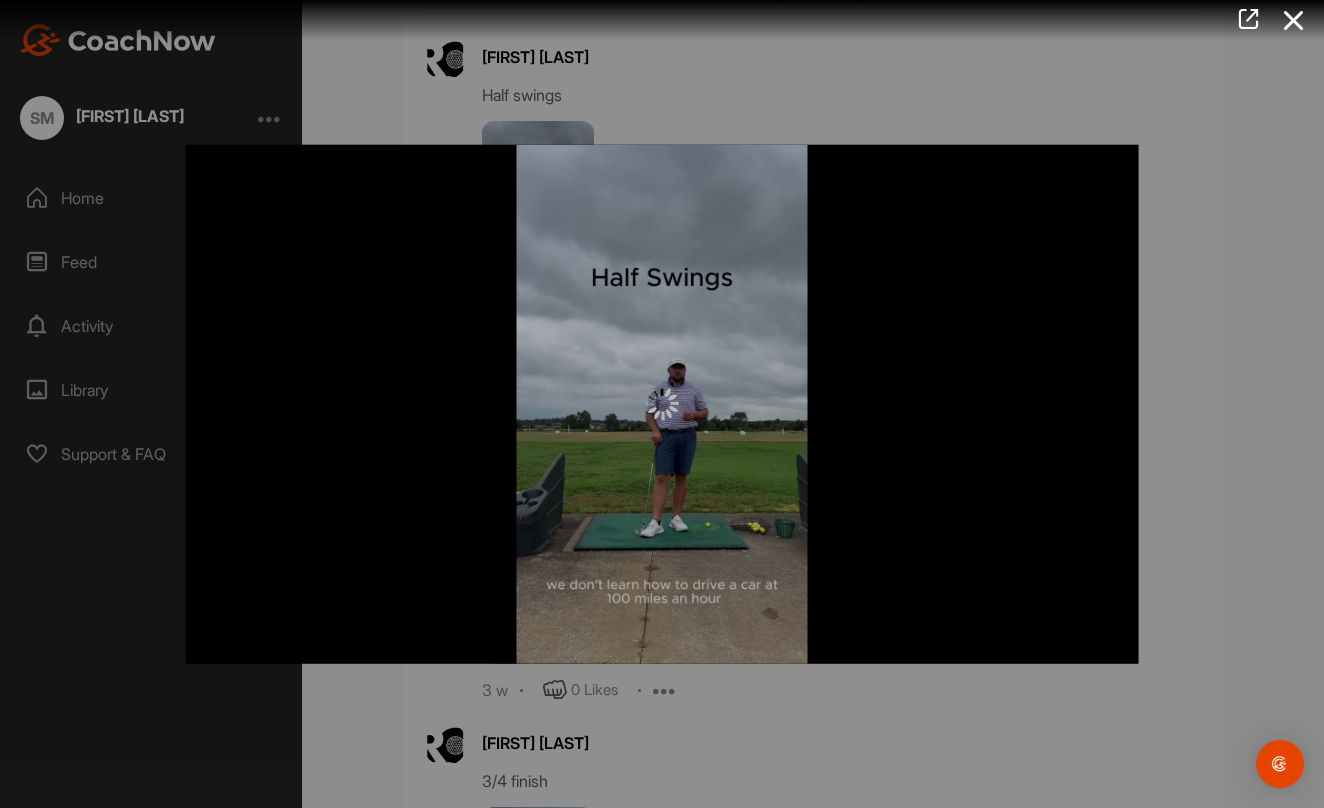 click at bounding box center [662, 404] 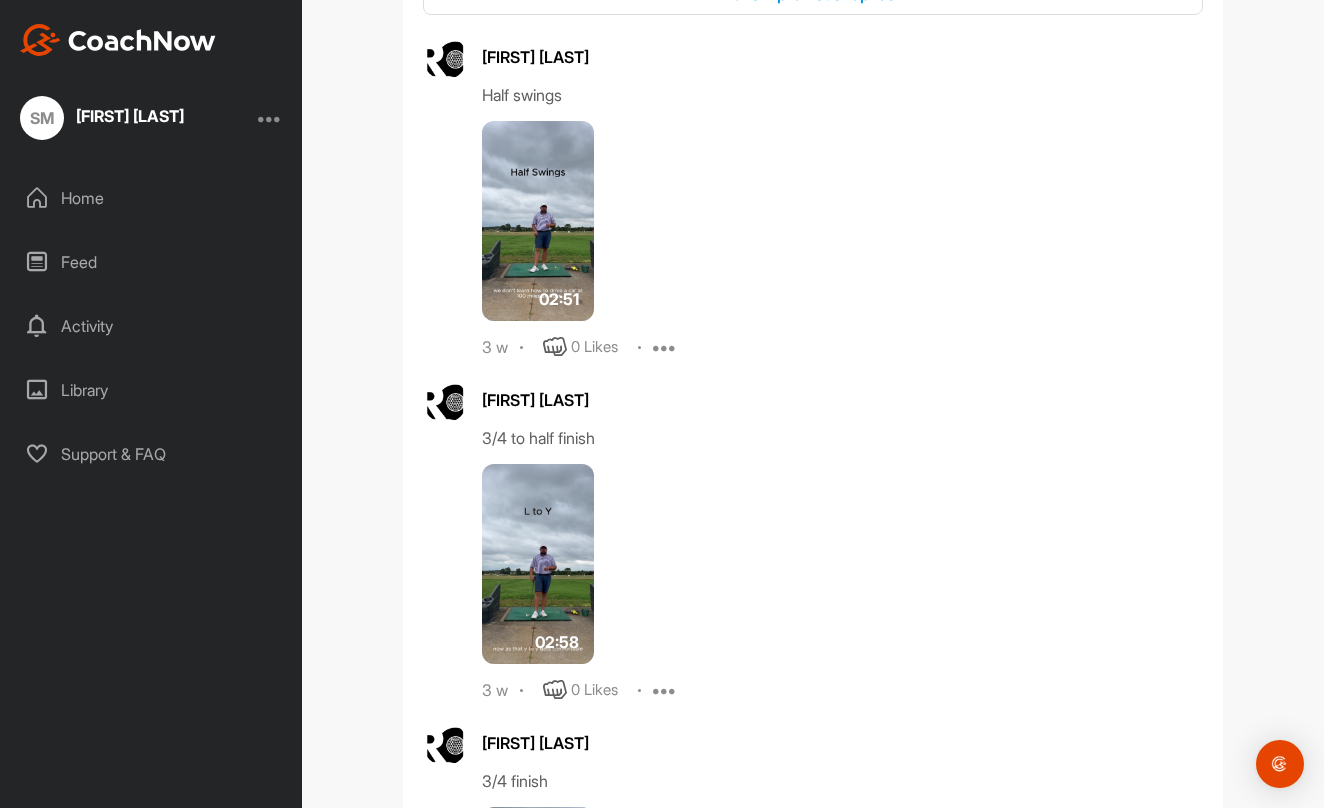 click at bounding box center (538, 221) 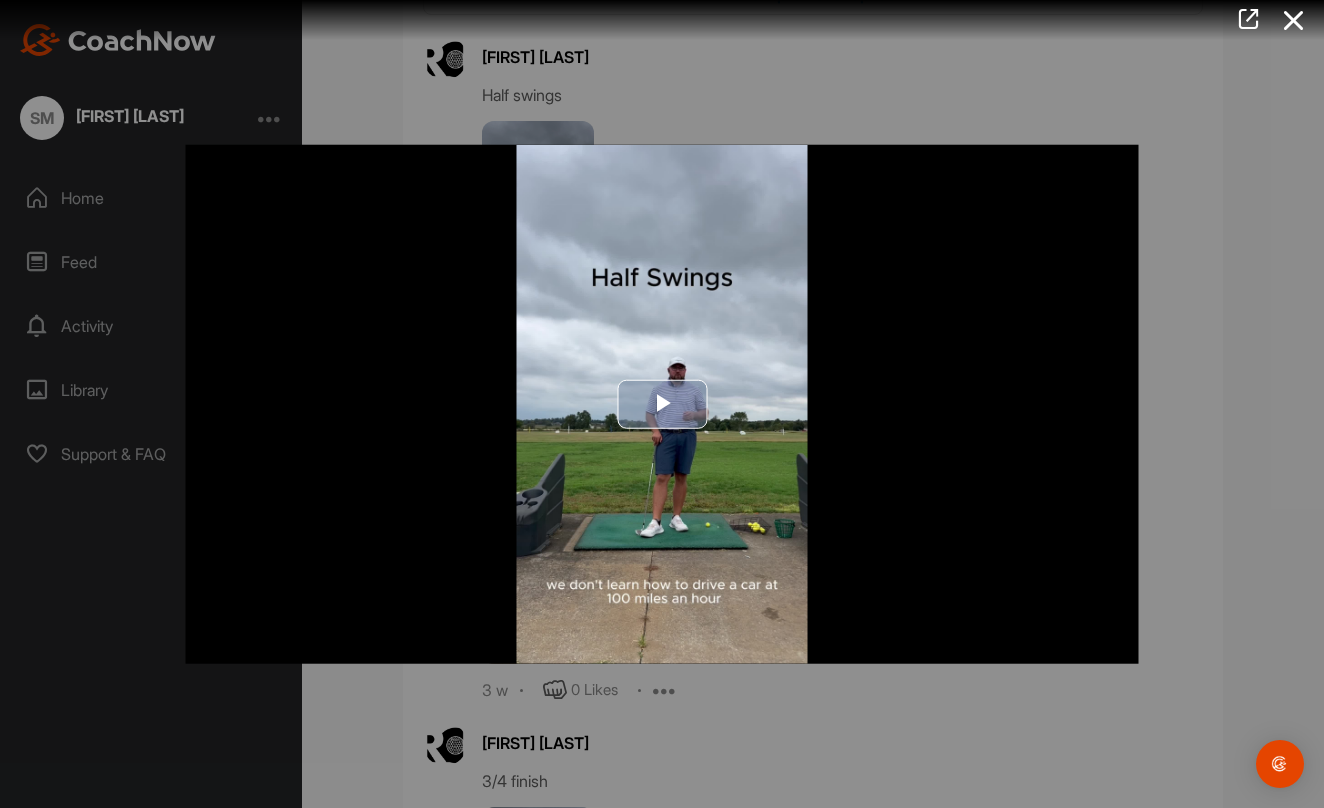 click at bounding box center (662, 404) 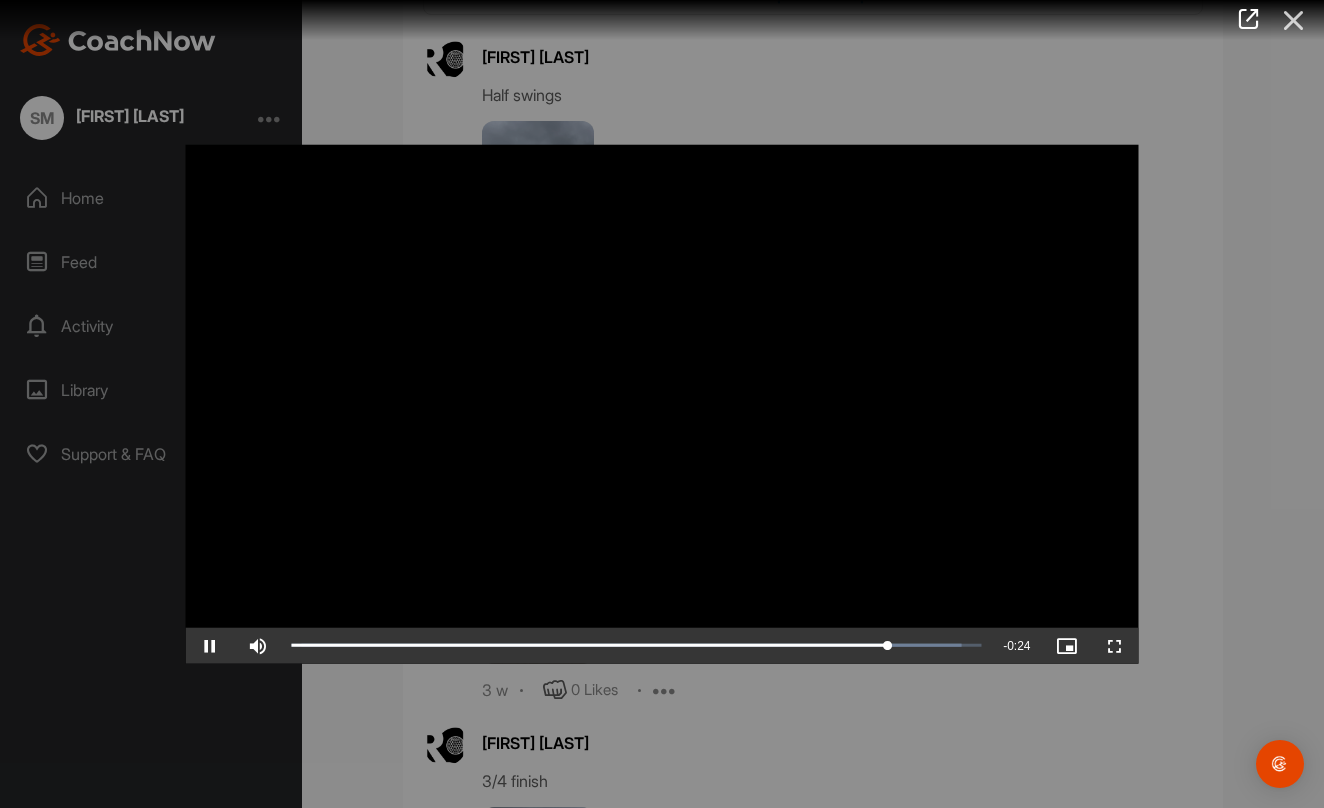 click at bounding box center (1294, 20) 